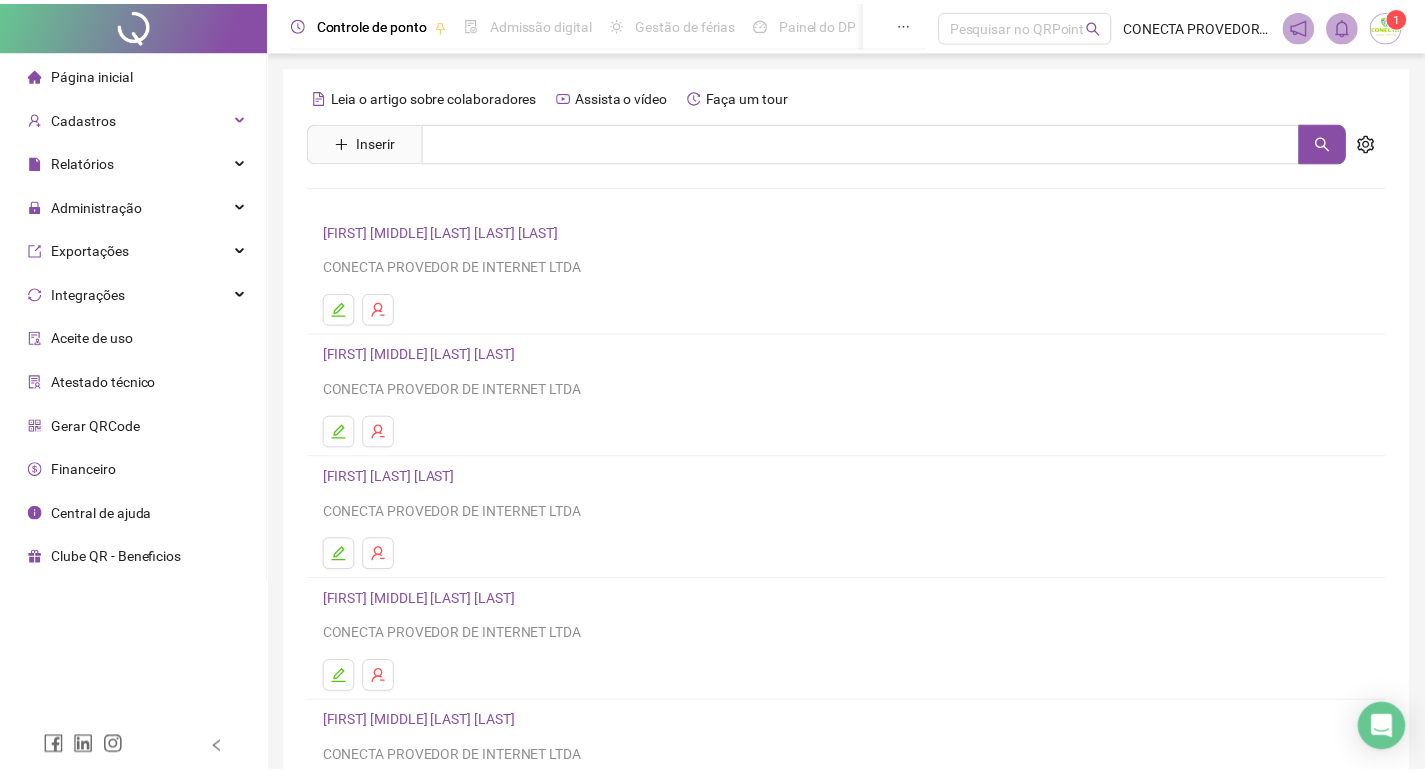 scroll, scrollTop: 0, scrollLeft: 0, axis: both 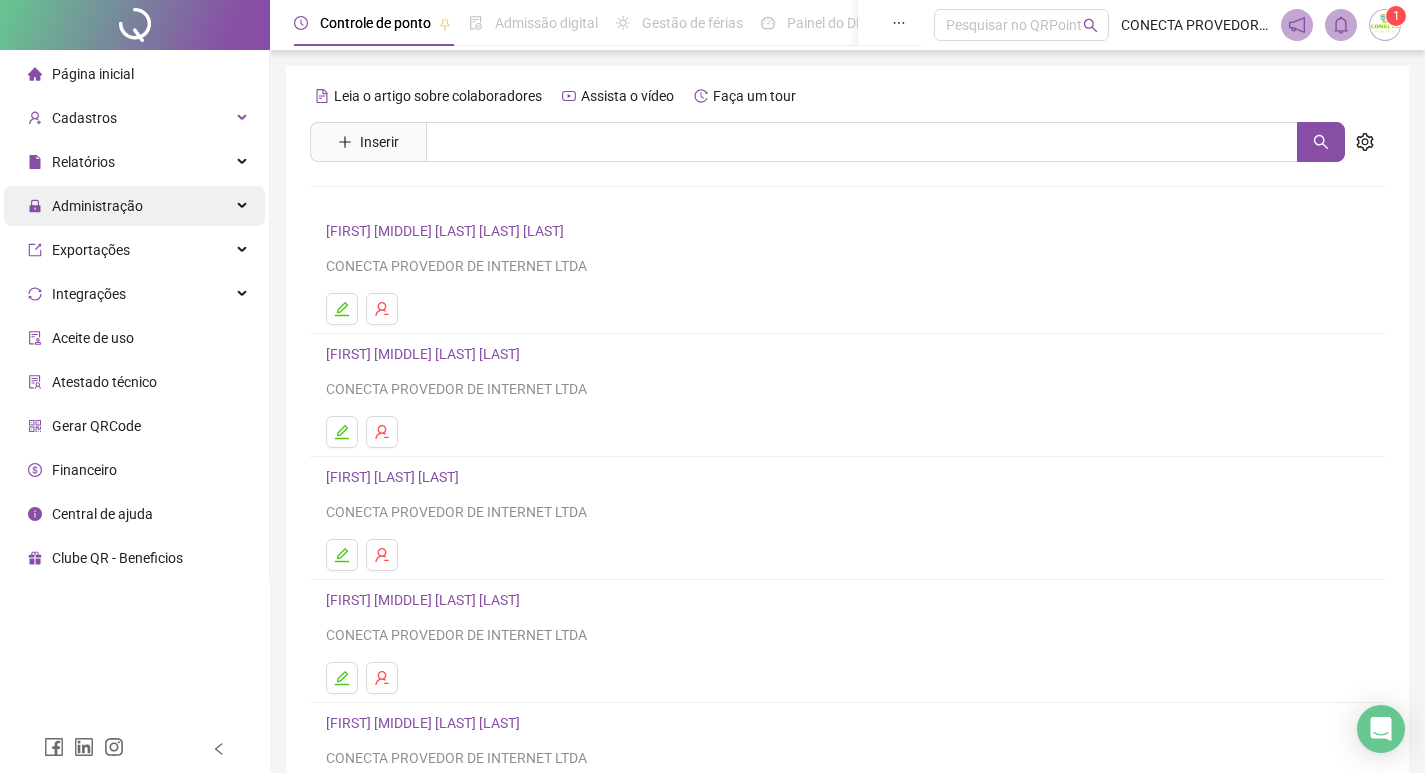 click on "Administração" at bounding box center [134, 206] 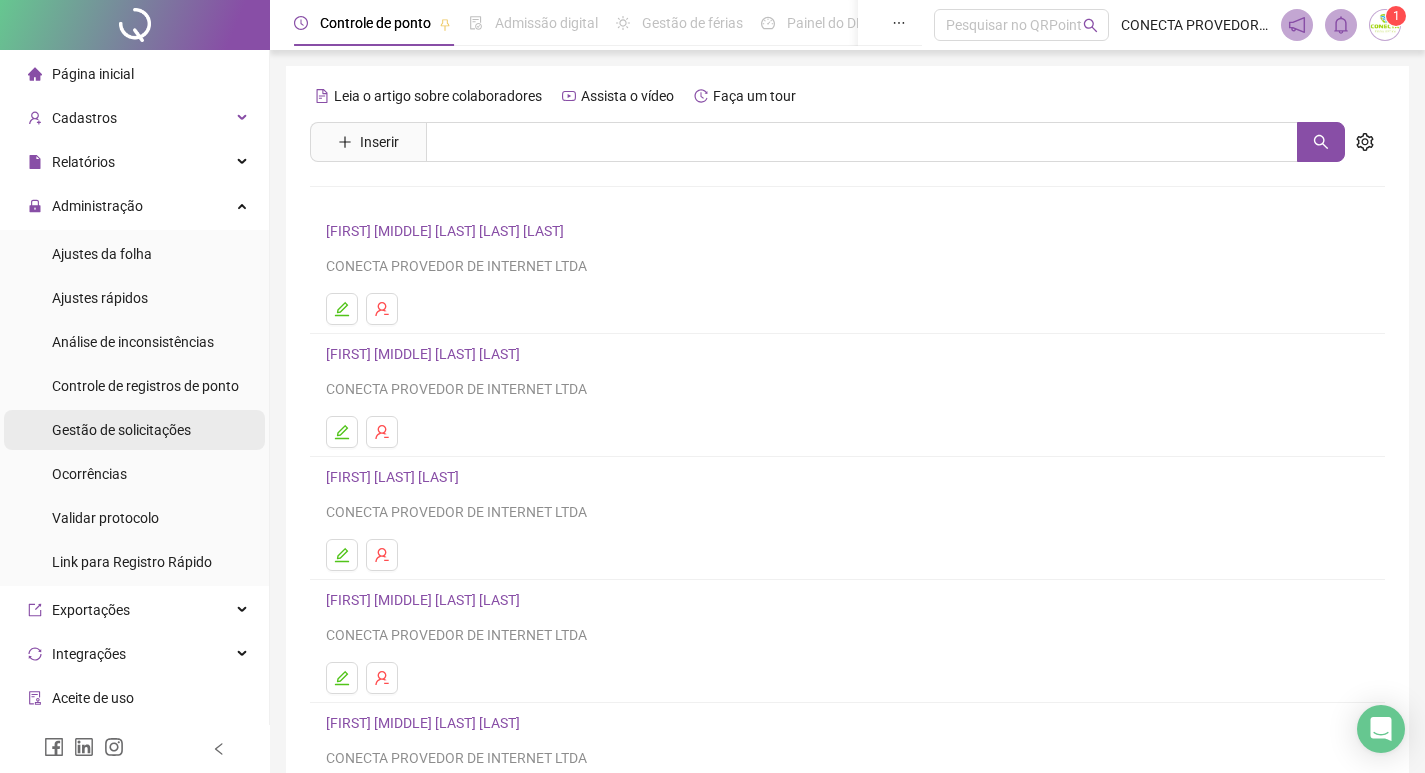 click on "Gestão de solicitações" at bounding box center (121, 430) 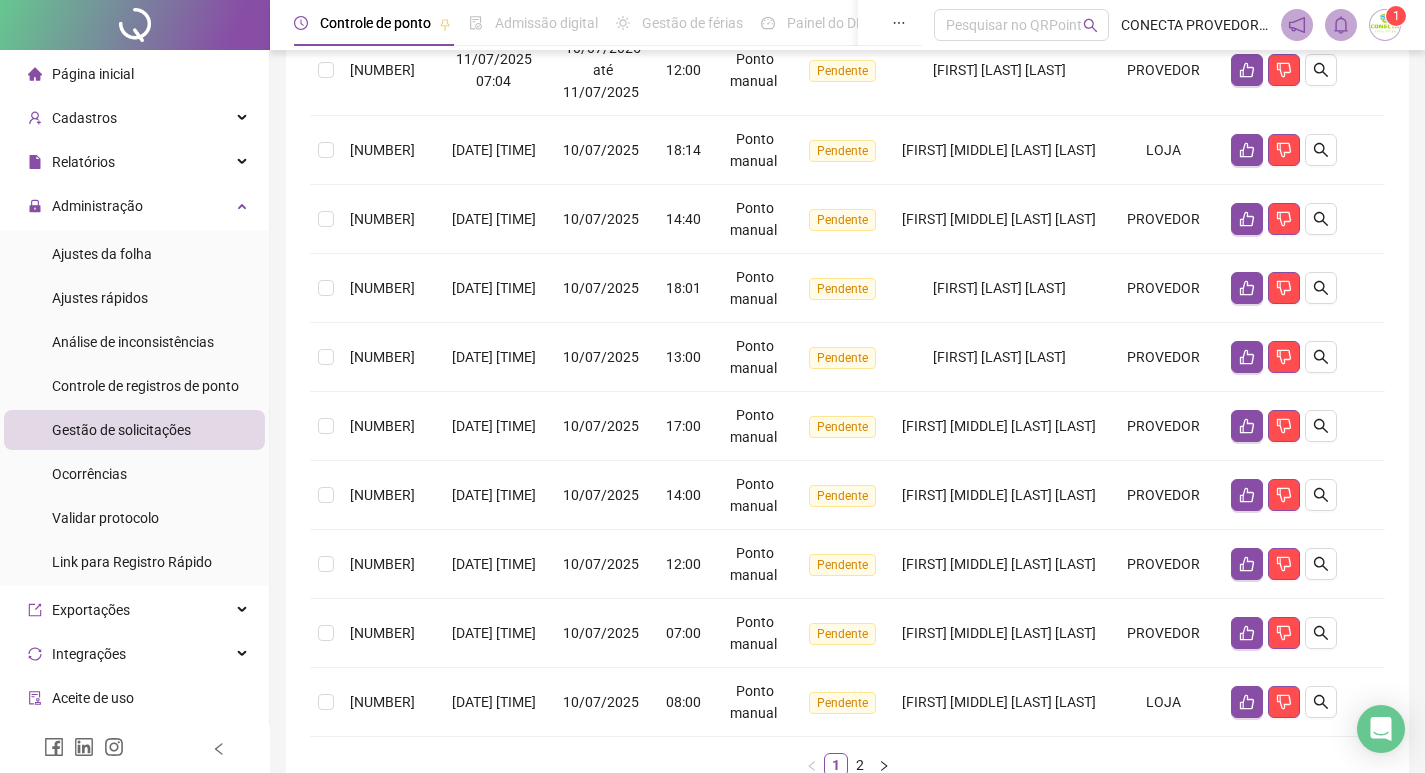 scroll, scrollTop: 630, scrollLeft: 0, axis: vertical 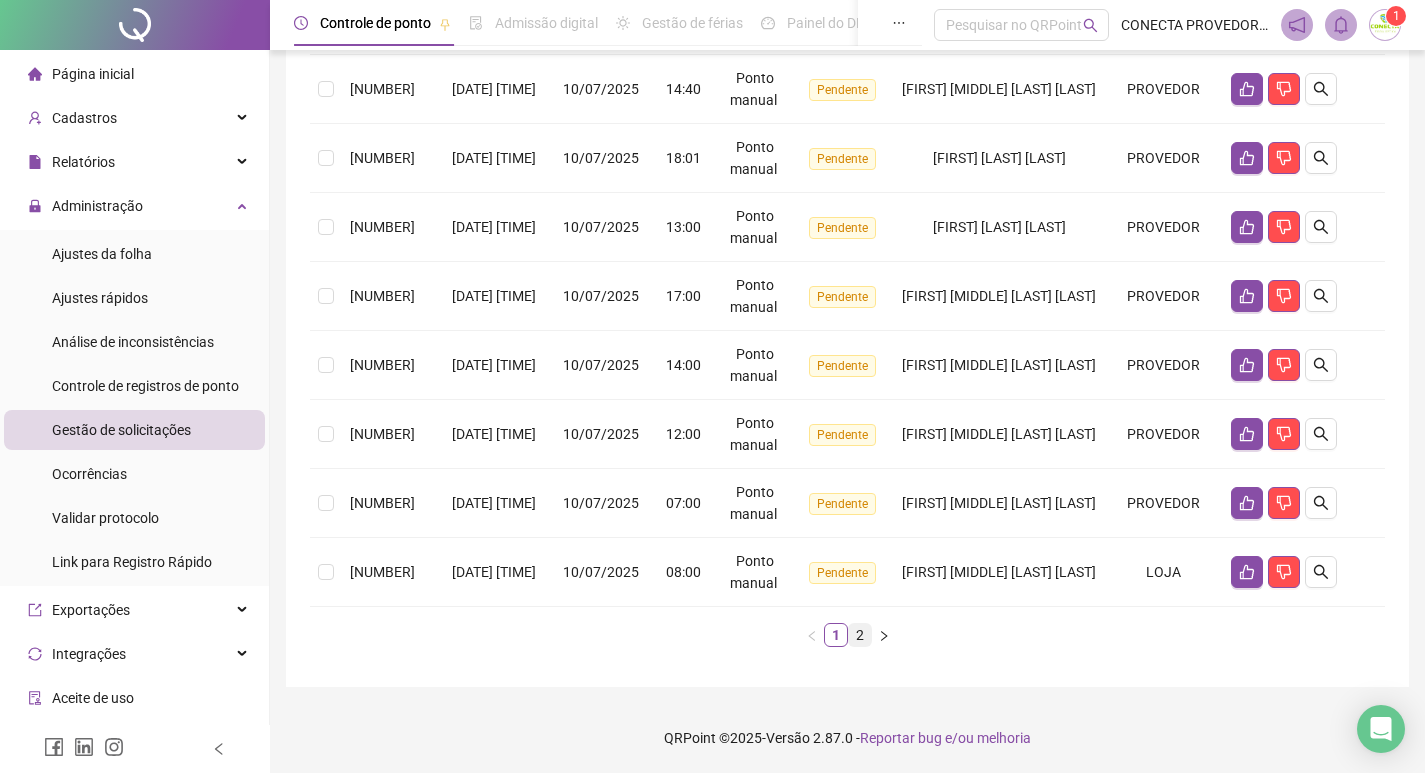 click on "2" at bounding box center (860, 635) 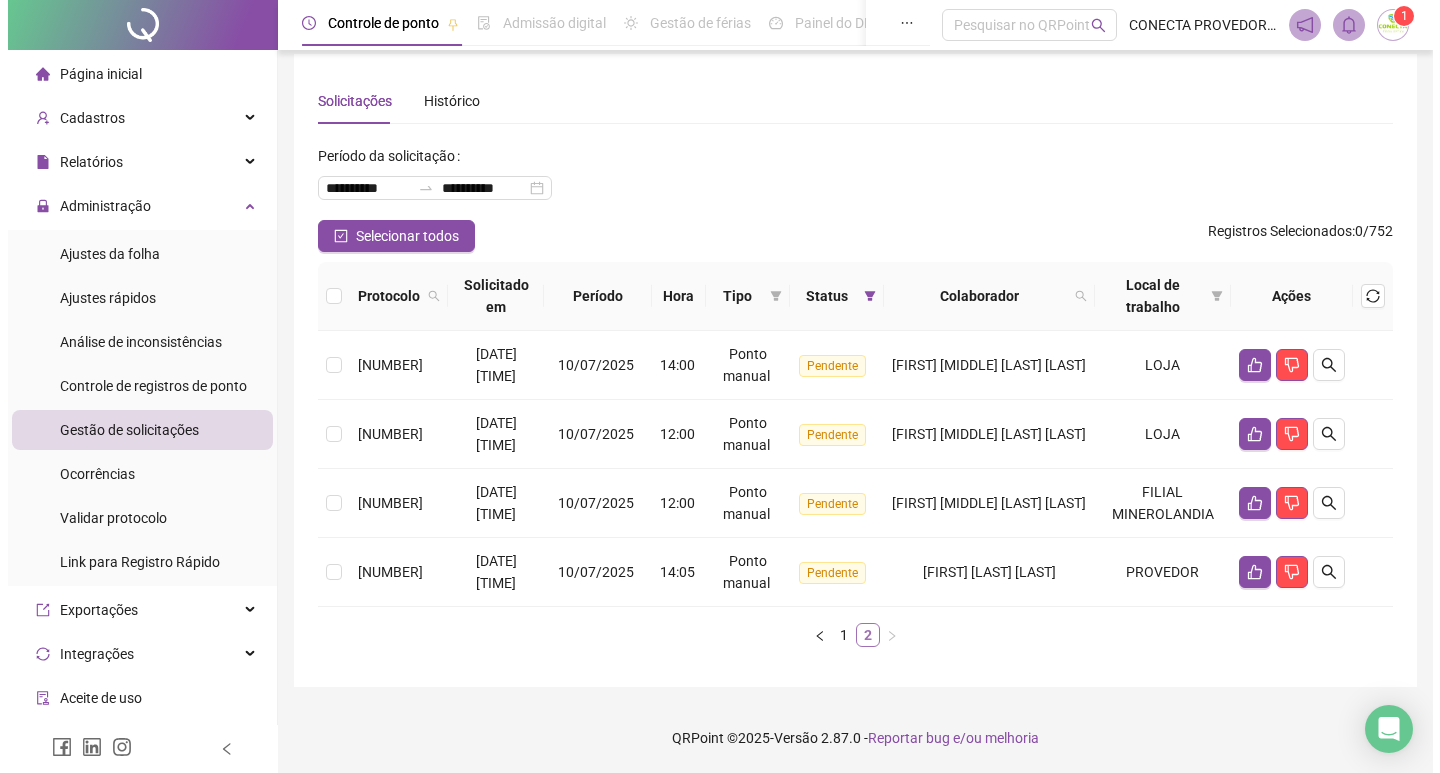 scroll, scrollTop: 12, scrollLeft: 0, axis: vertical 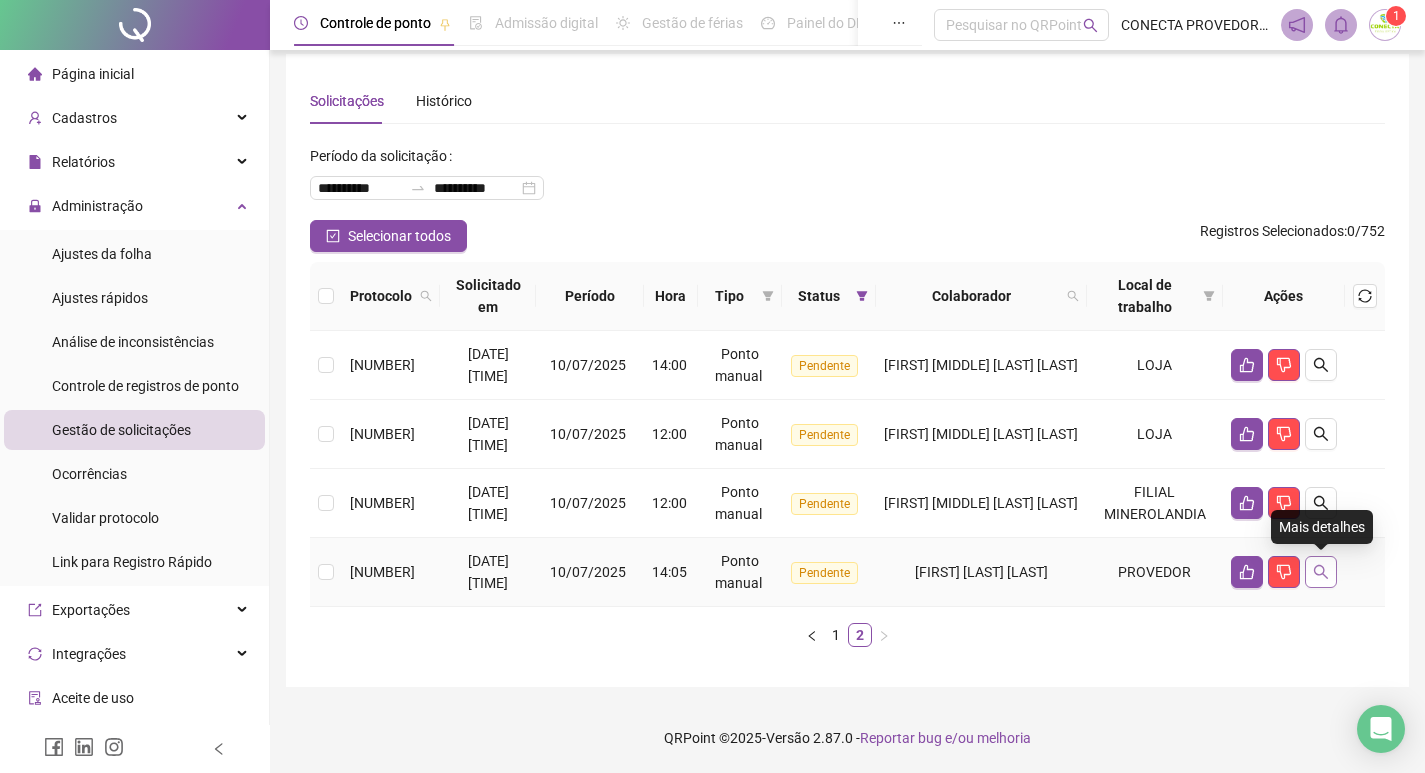 click 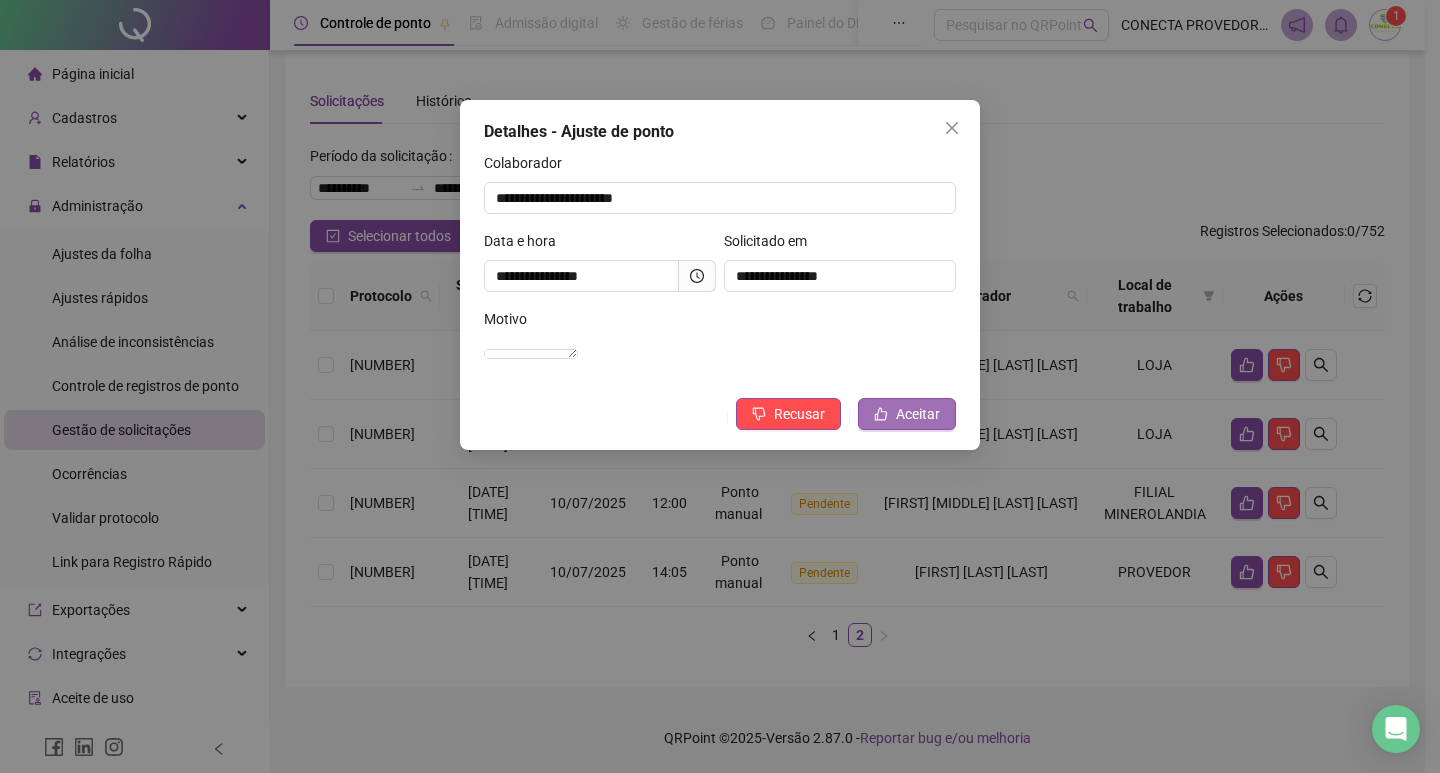 click on "Aceitar" at bounding box center (907, 414) 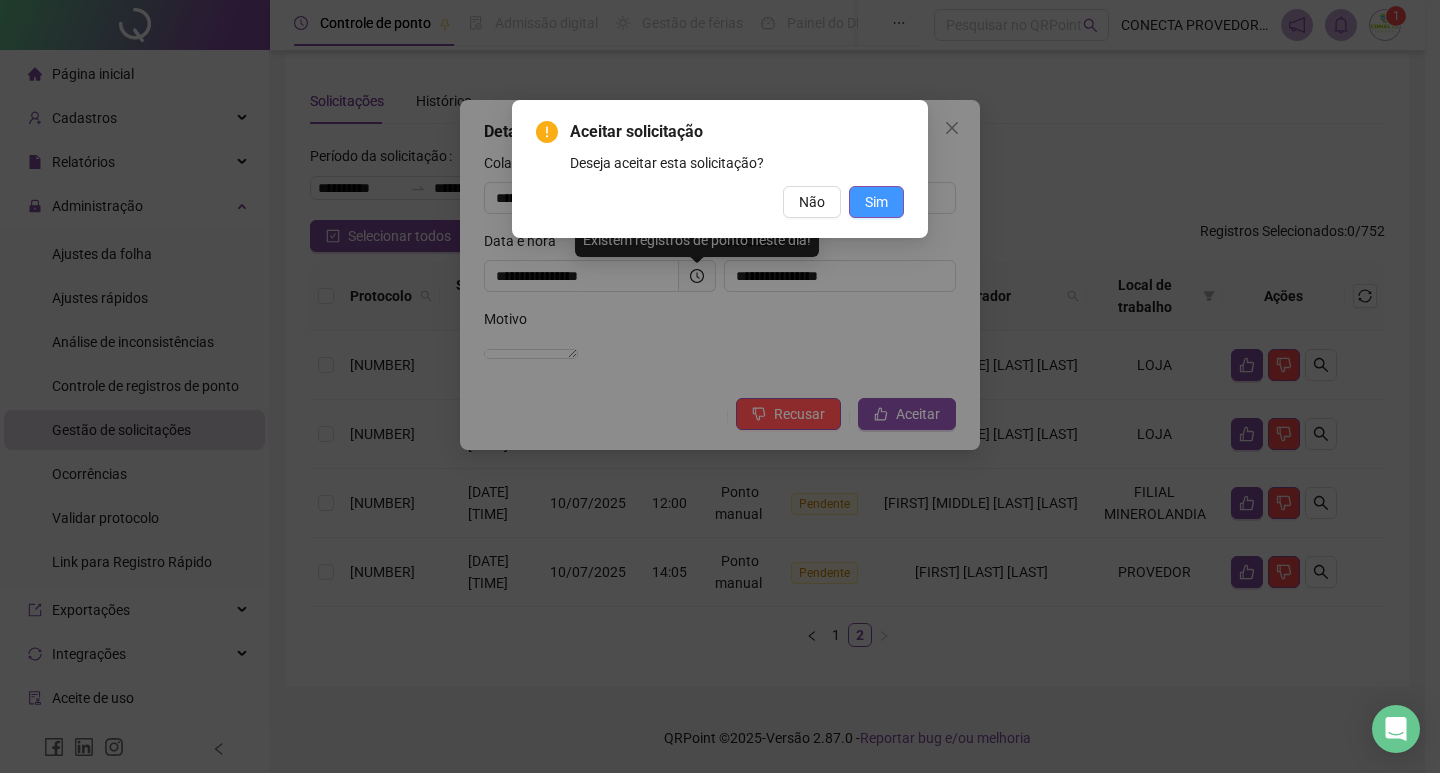 click on "Sim" at bounding box center (876, 202) 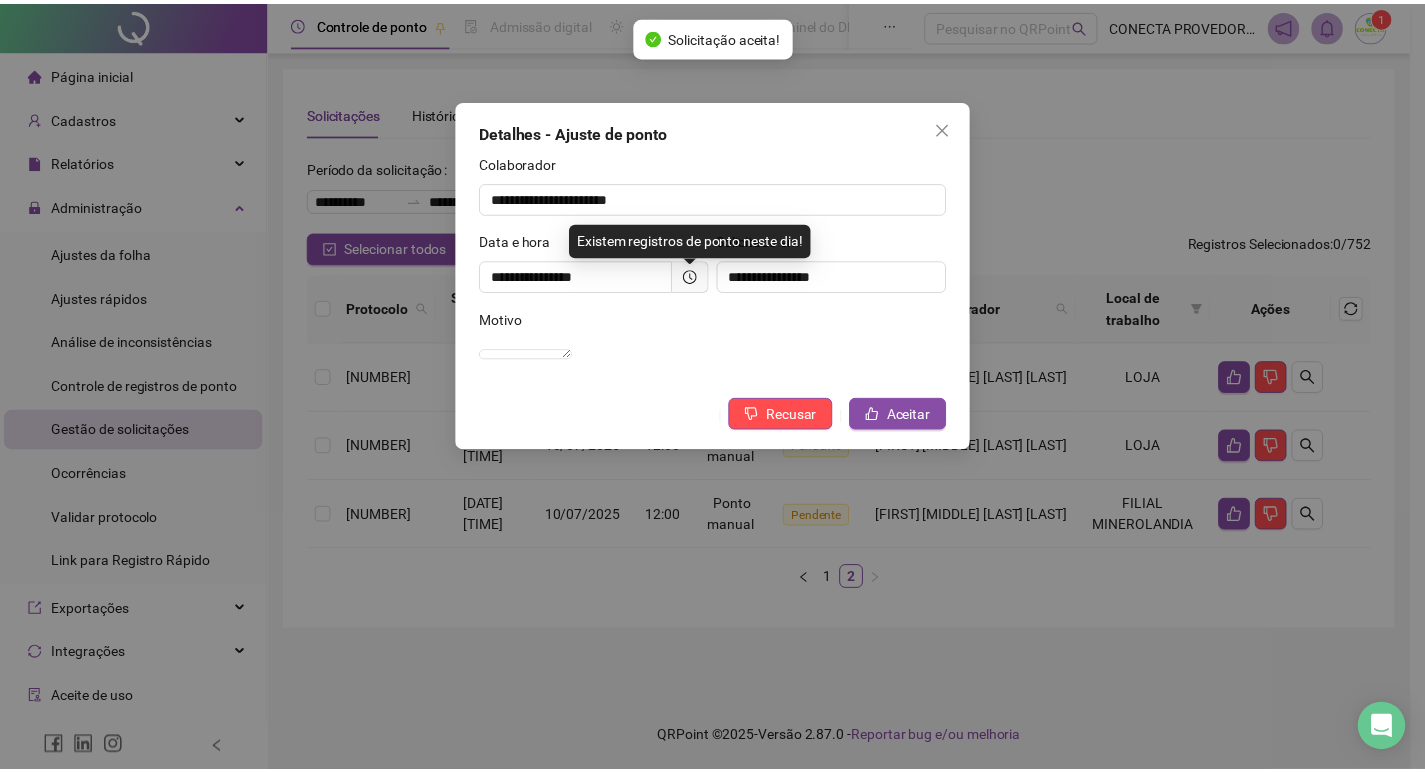 scroll, scrollTop: 0, scrollLeft: 0, axis: both 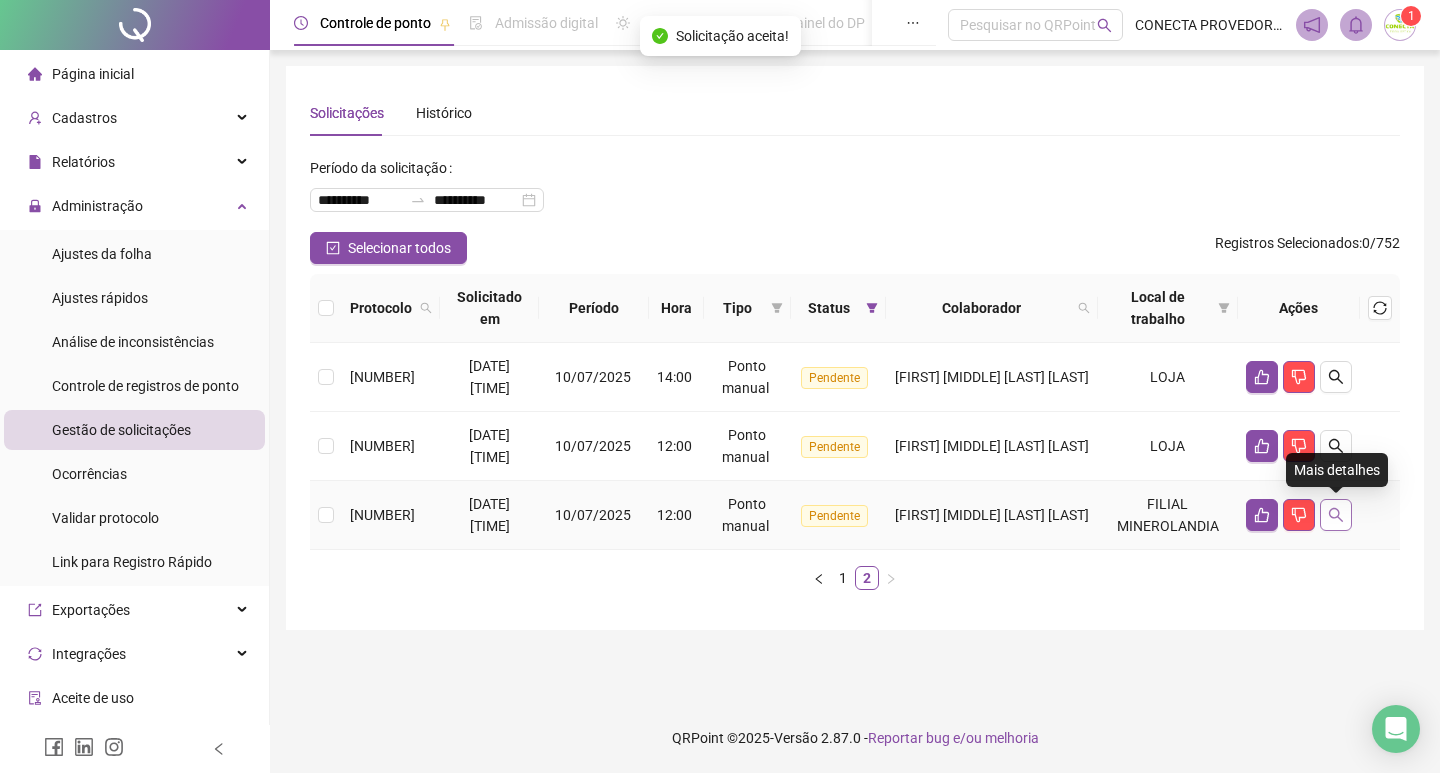 click 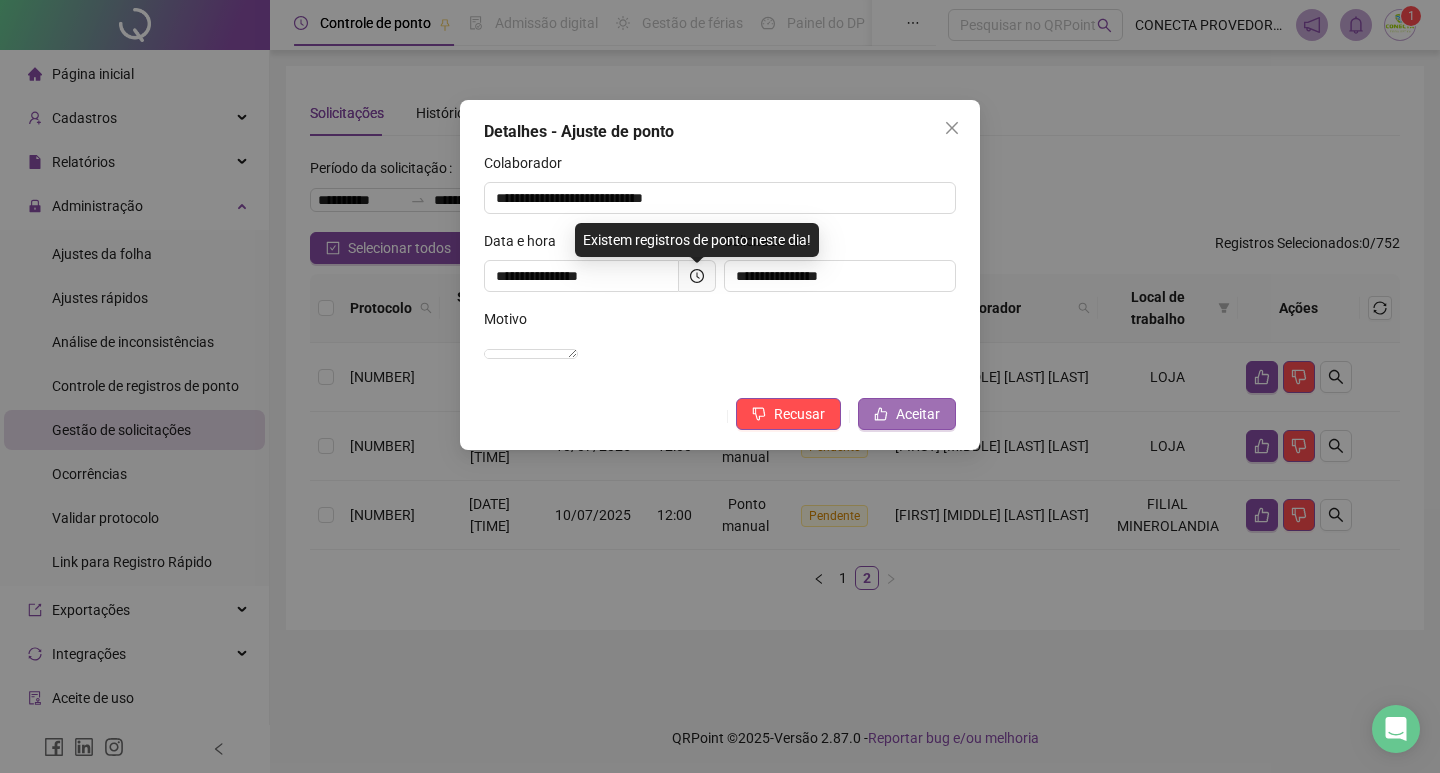 click on "Aceitar" at bounding box center [907, 414] 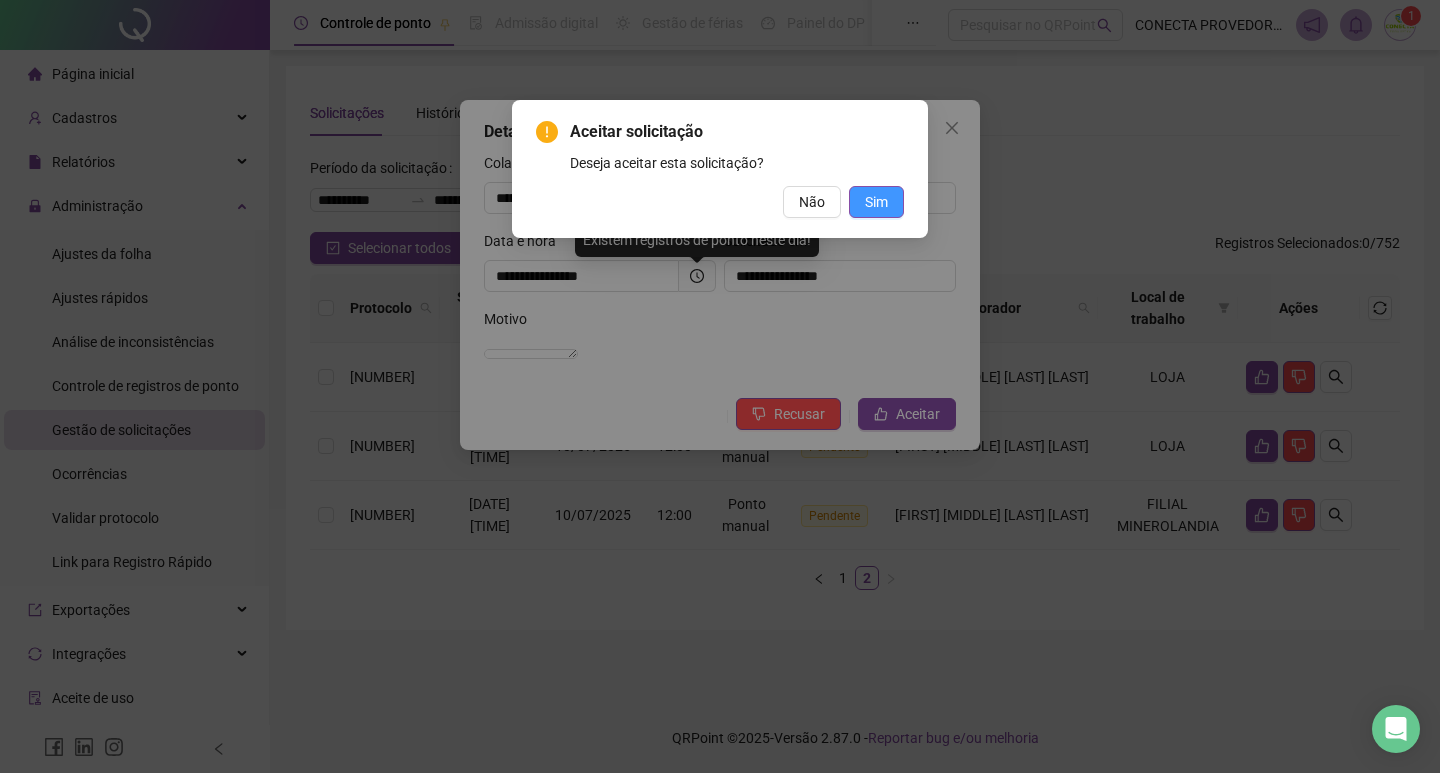 click on "Sim" at bounding box center (876, 202) 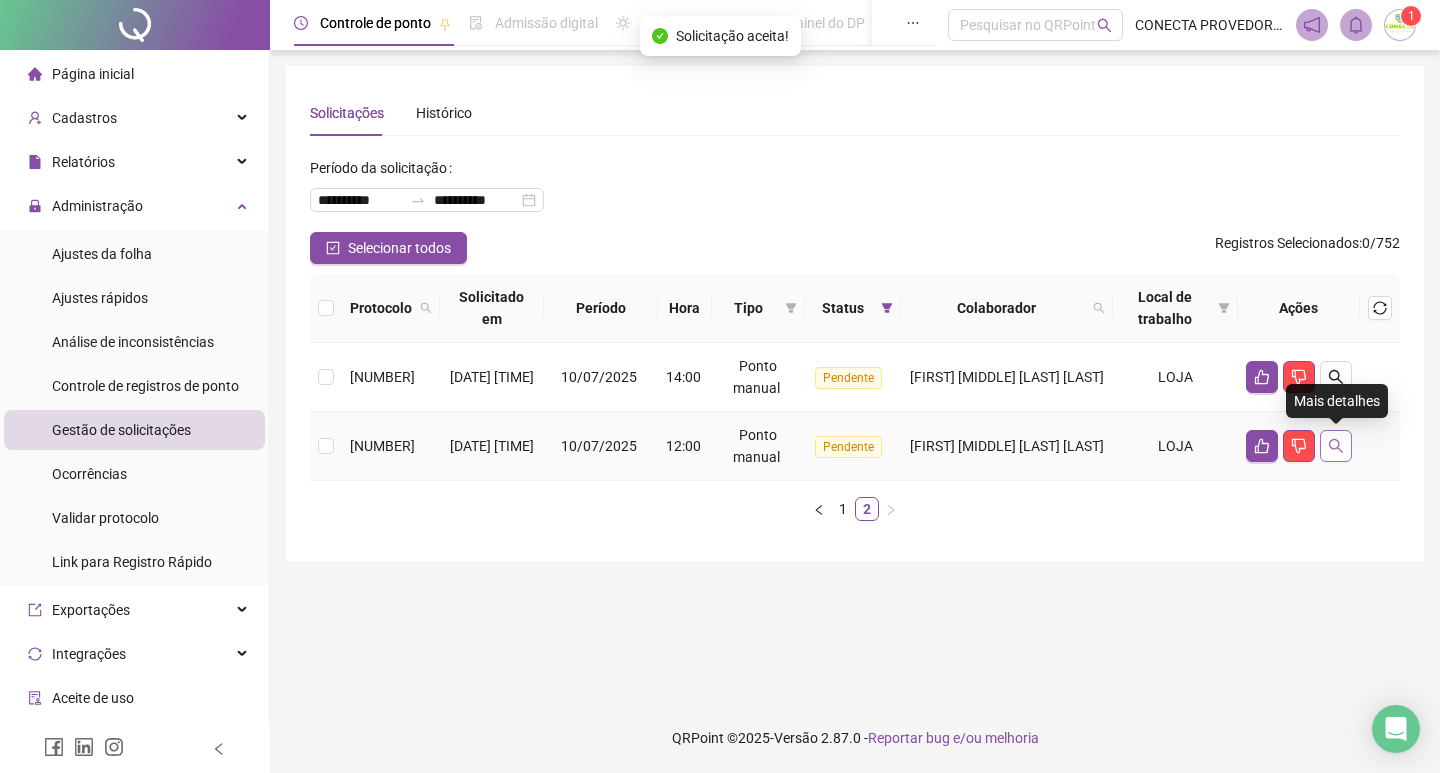 click 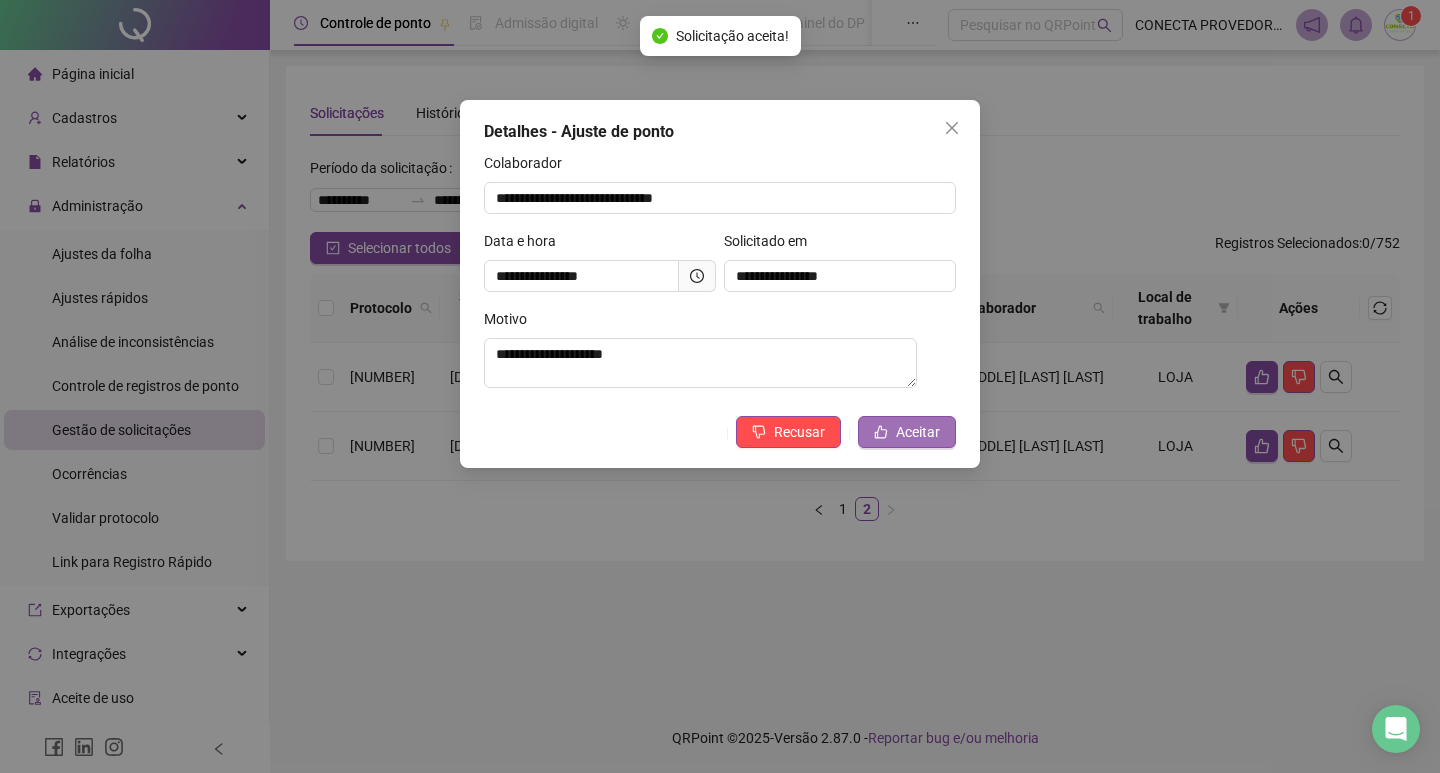click on "Aceitar" at bounding box center (918, 432) 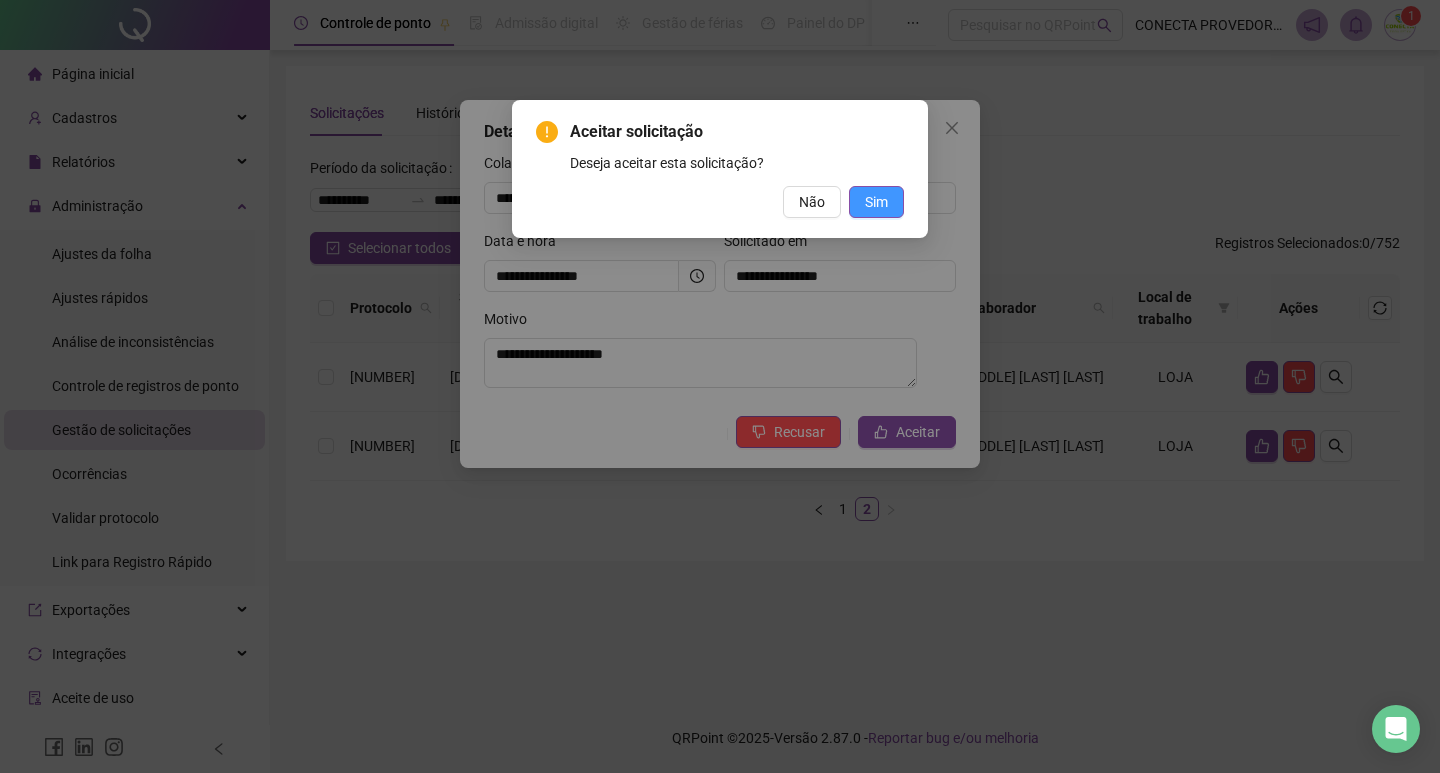 click on "Sim" at bounding box center [876, 202] 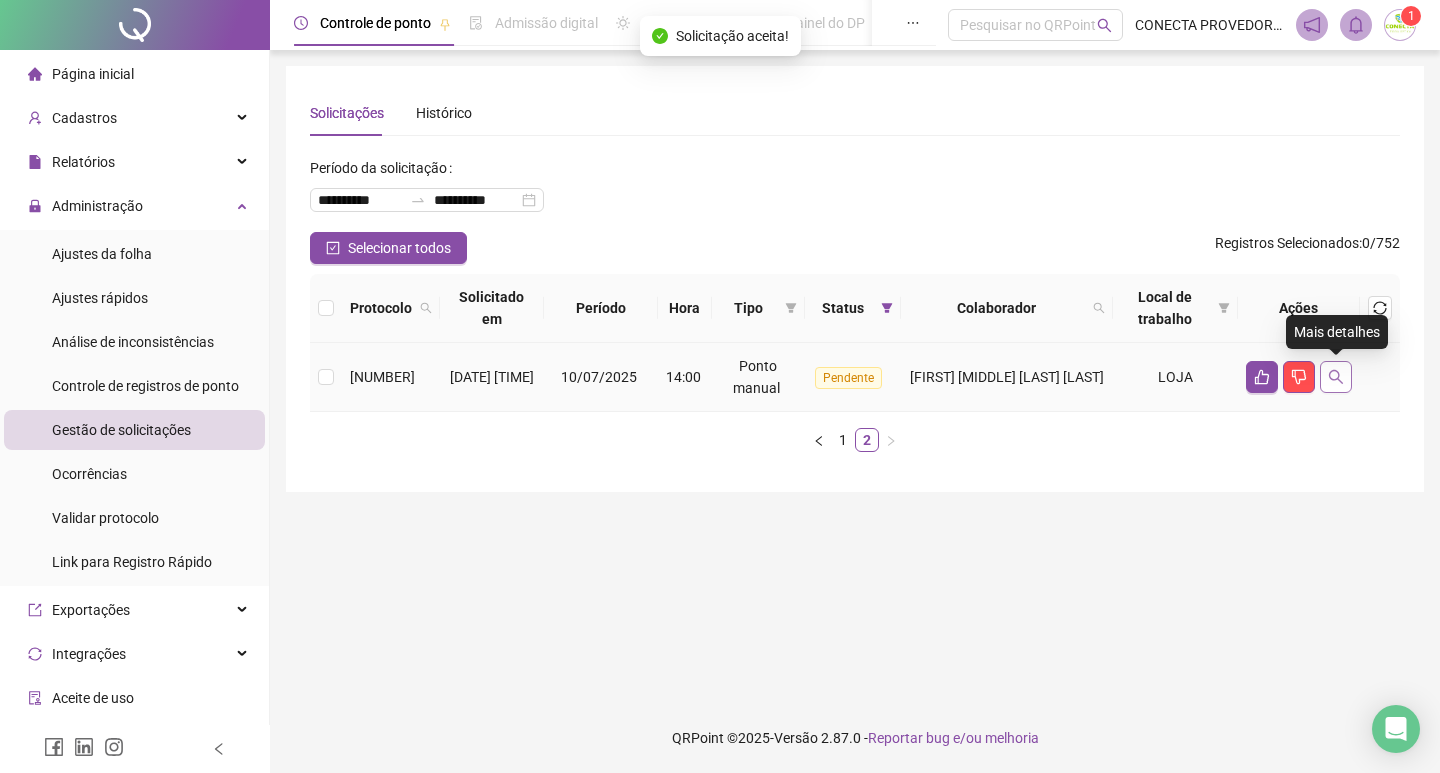 click at bounding box center (1336, 377) 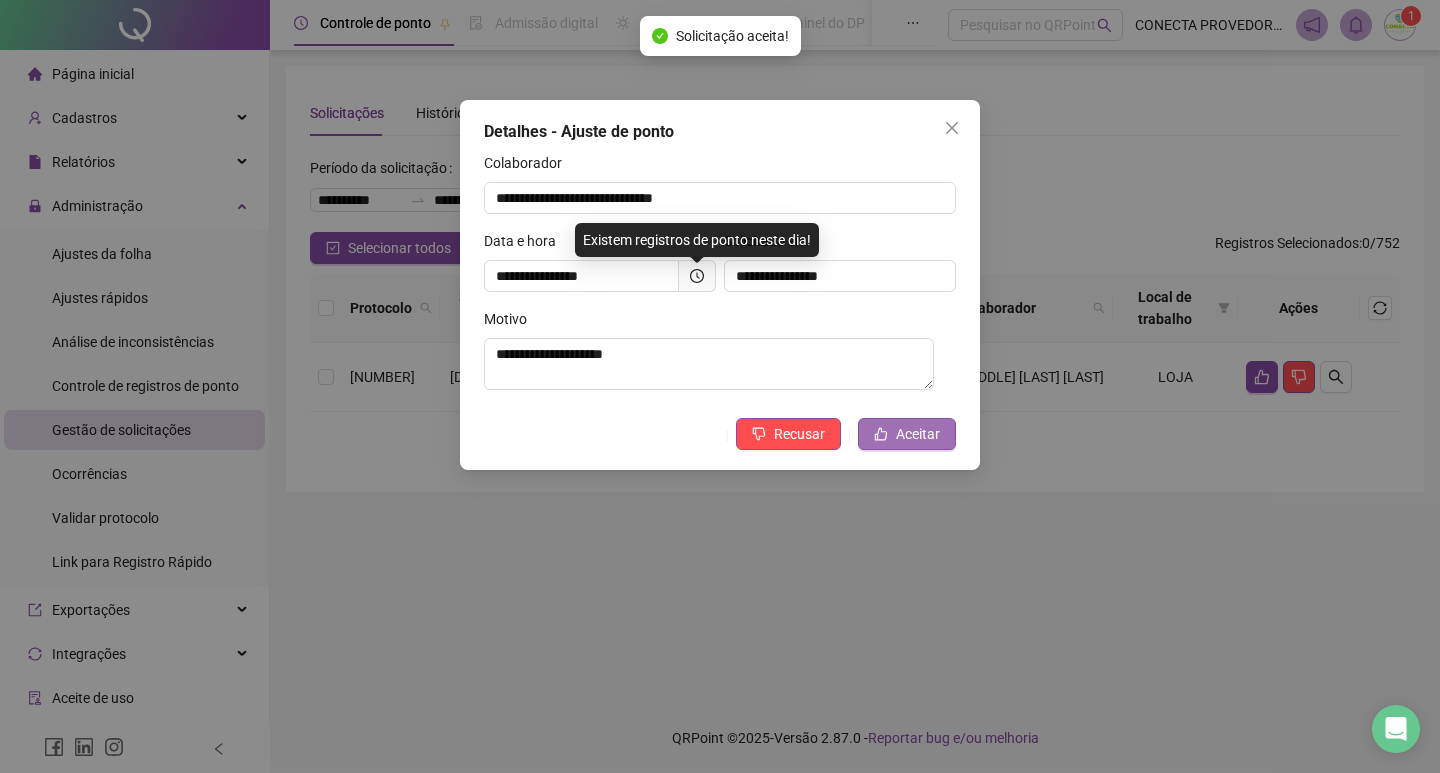 click on "Aceitar" at bounding box center (918, 434) 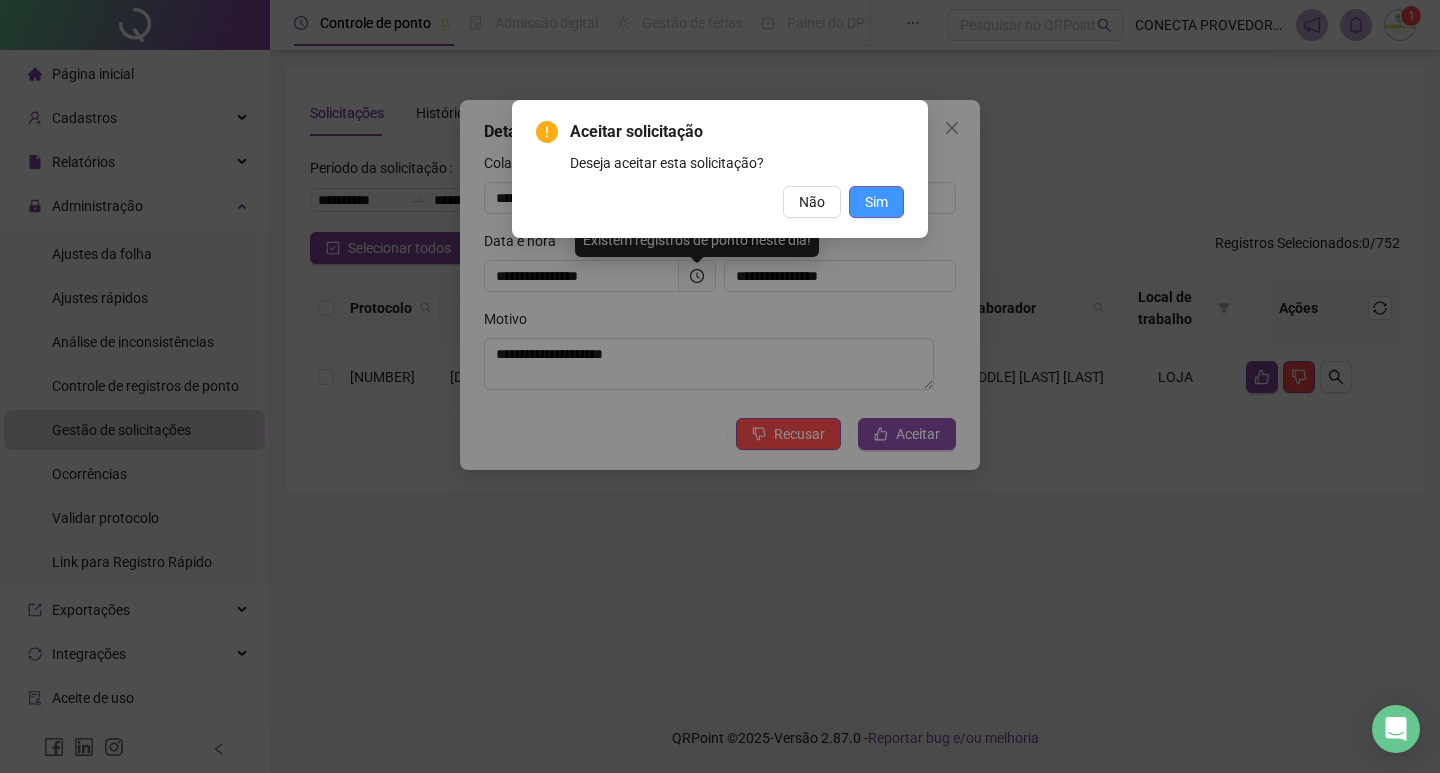 click on "Sim" at bounding box center [876, 202] 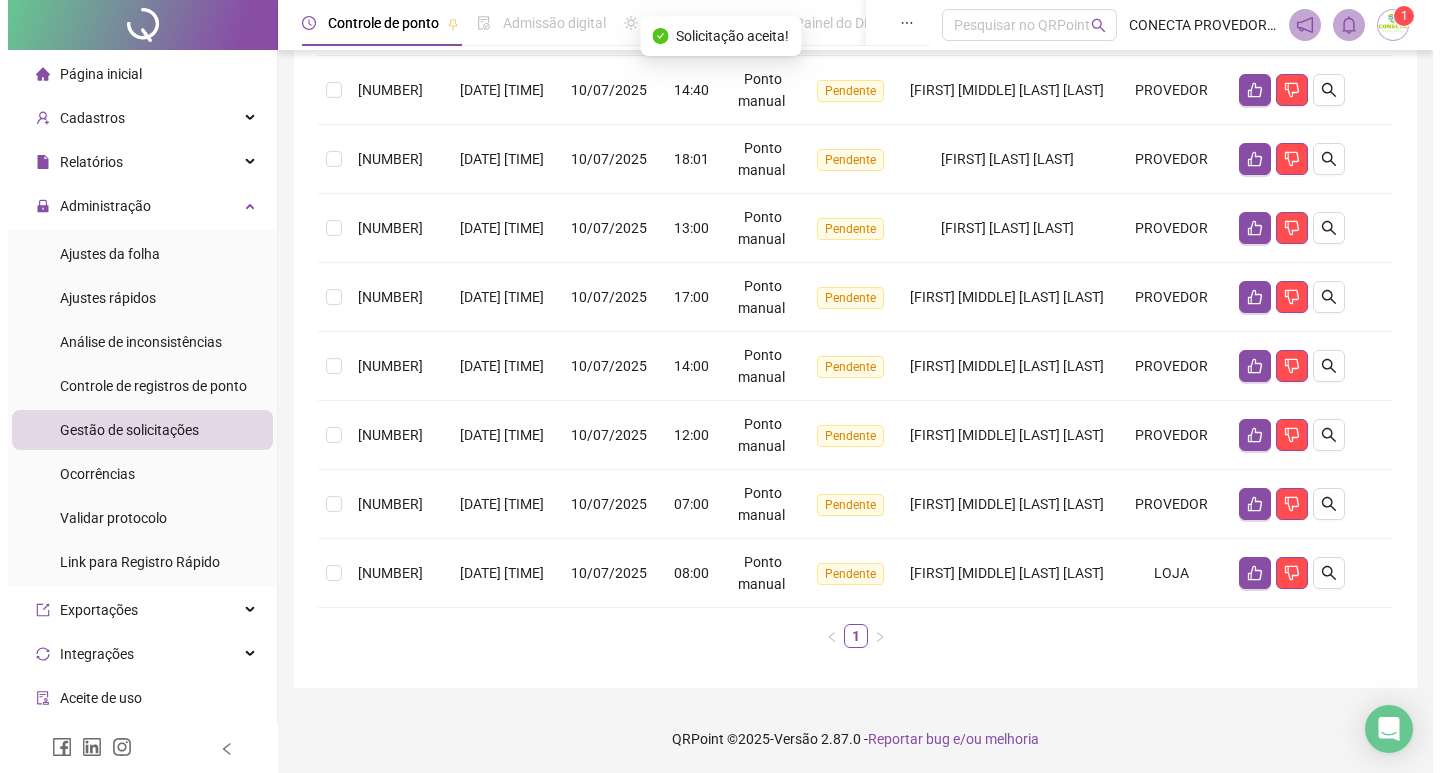 scroll, scrollTop: 630, scrollLeft: 0, axis: vertical 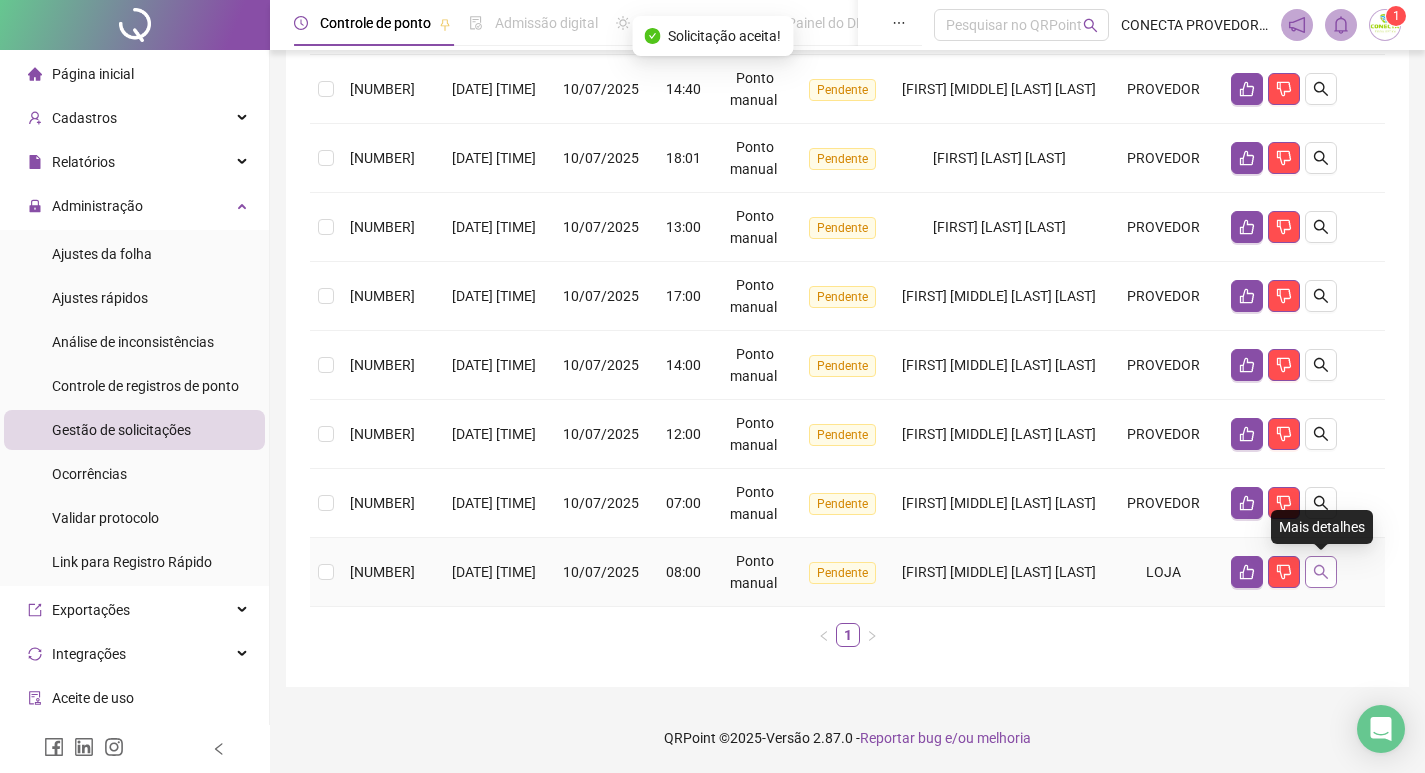 click 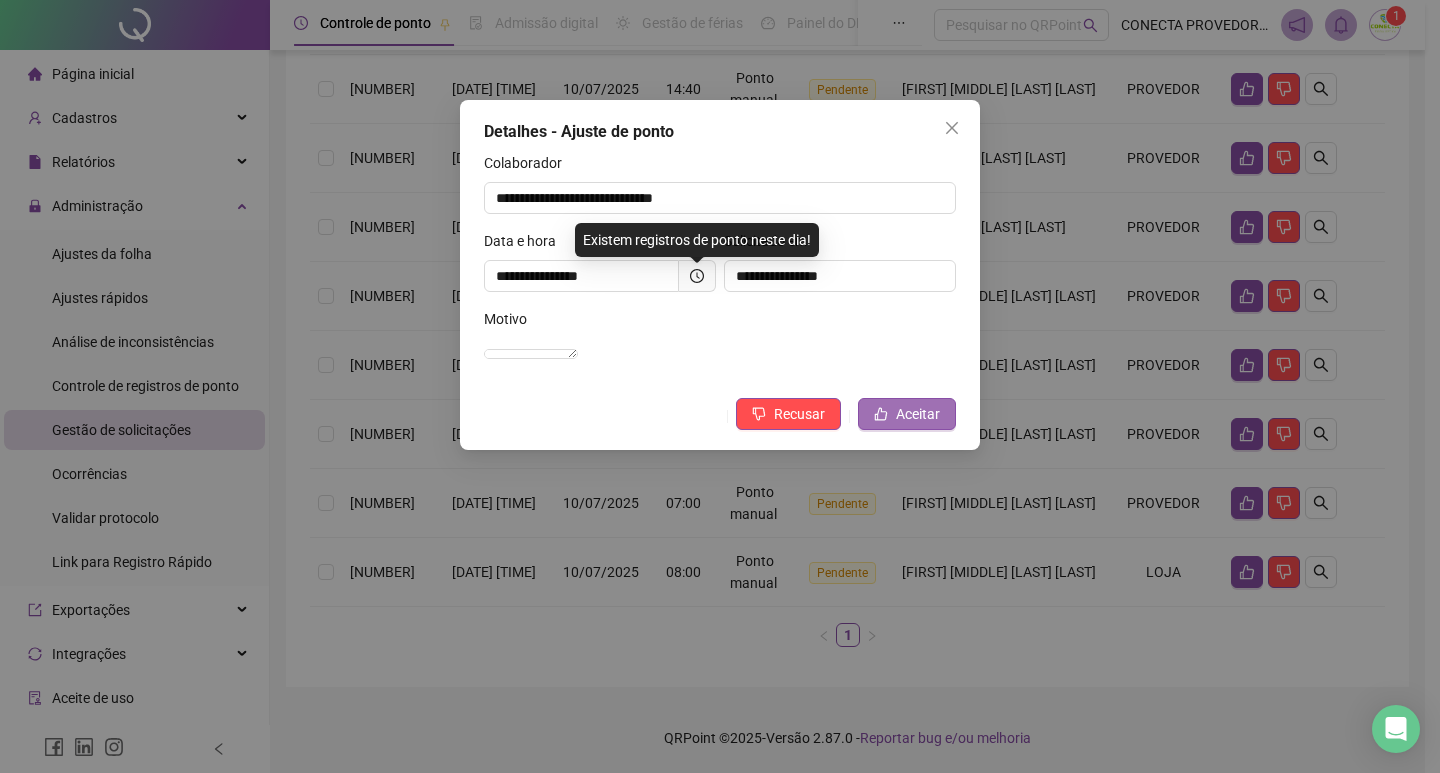 click on "Aceitar" at bounding box center (918, 414) 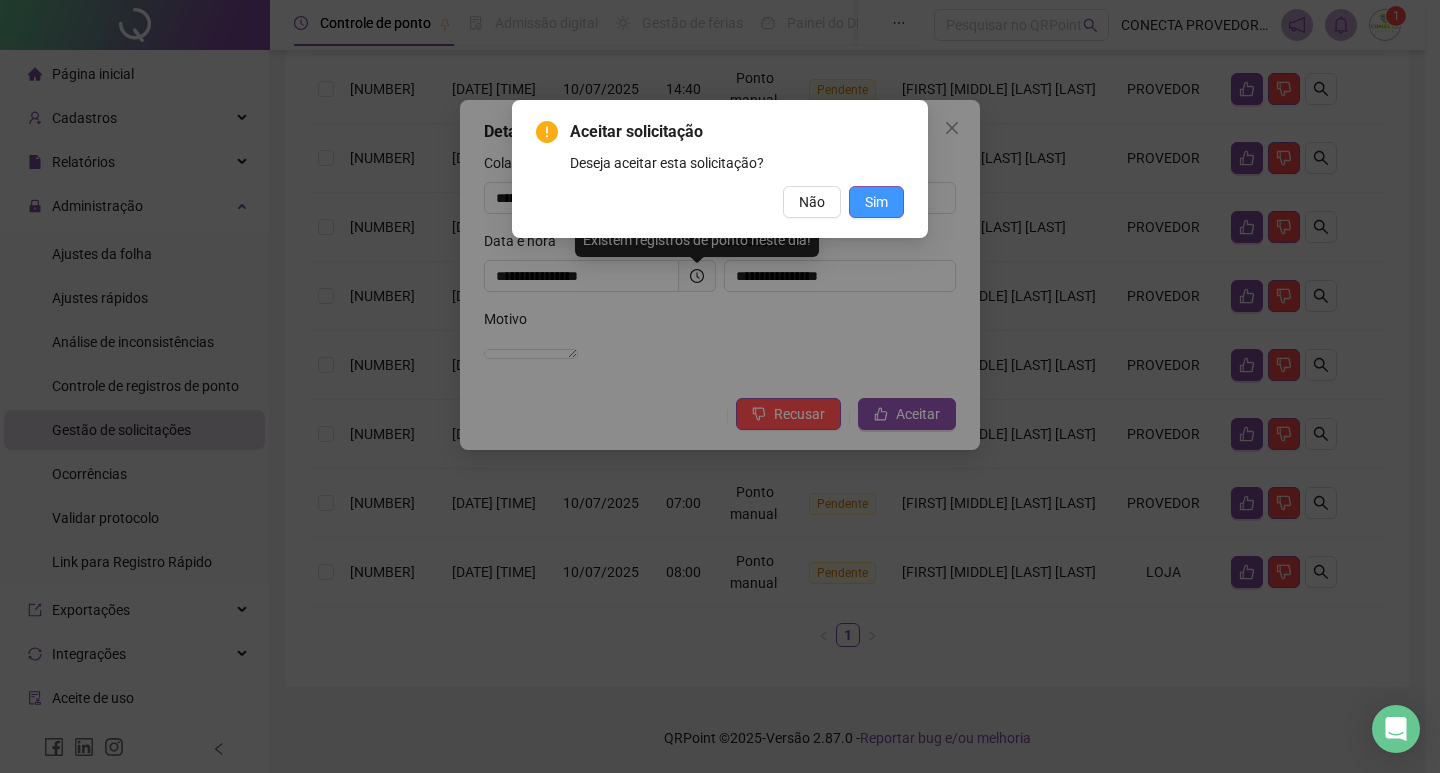 click on "Sim" at bounding box center [876, 202] 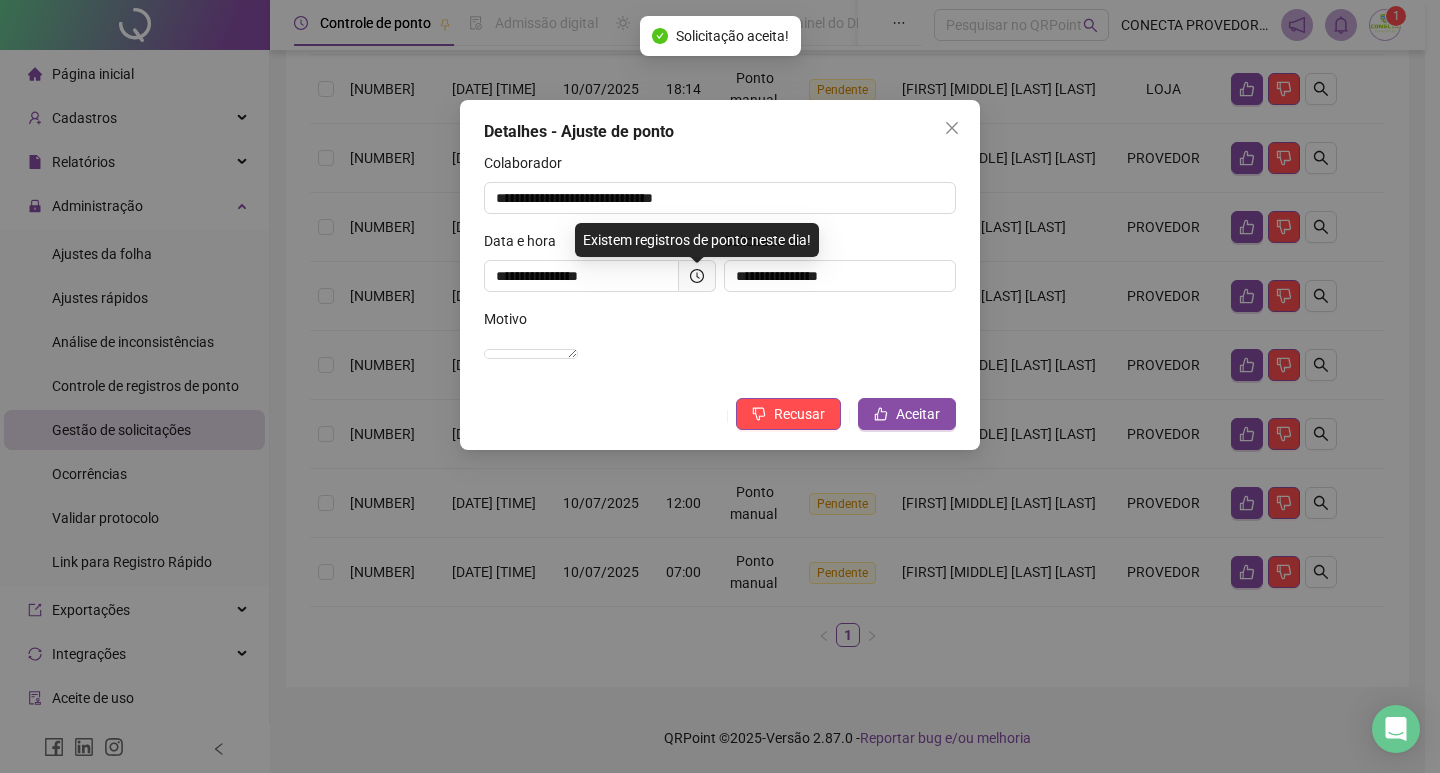 scroll, scrollTop: 561, scrollLeft: 0, axis: vertical 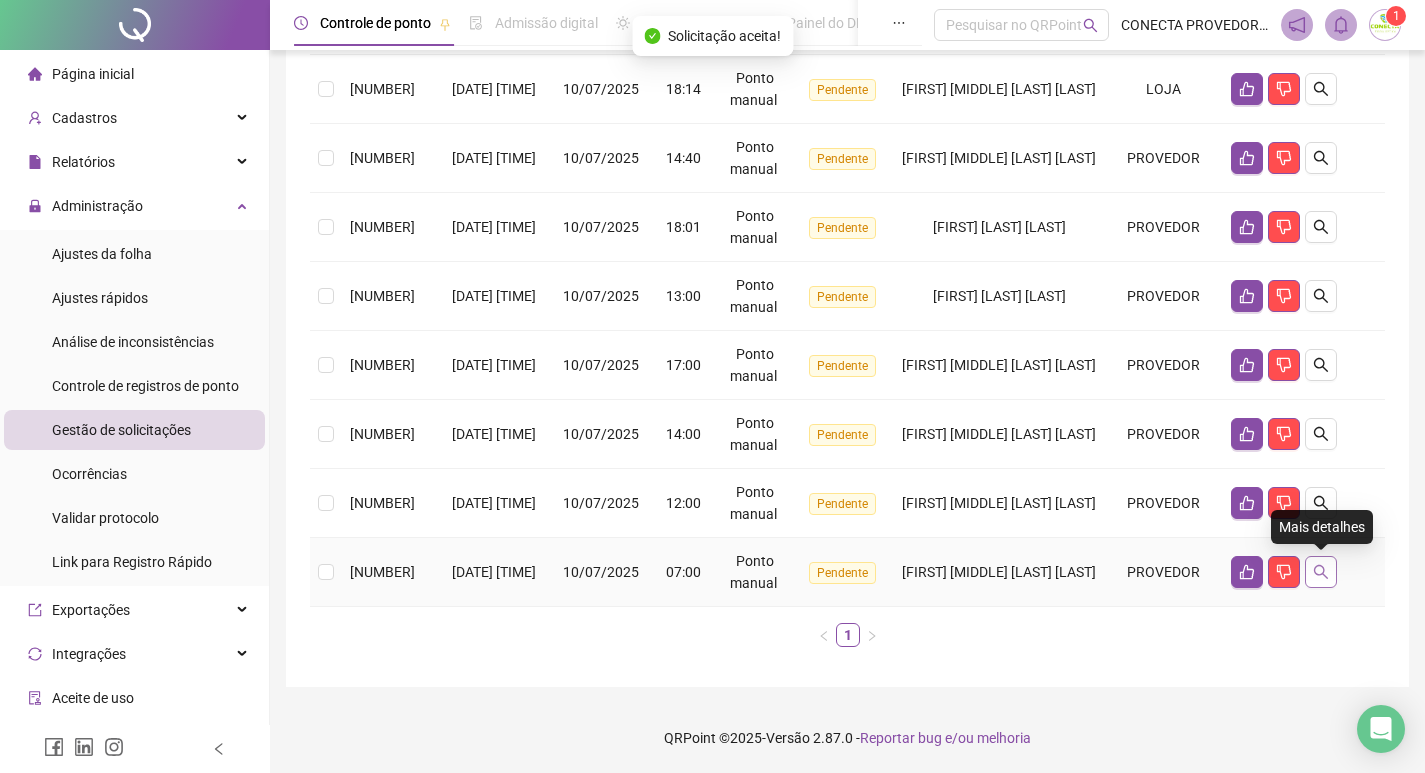 click 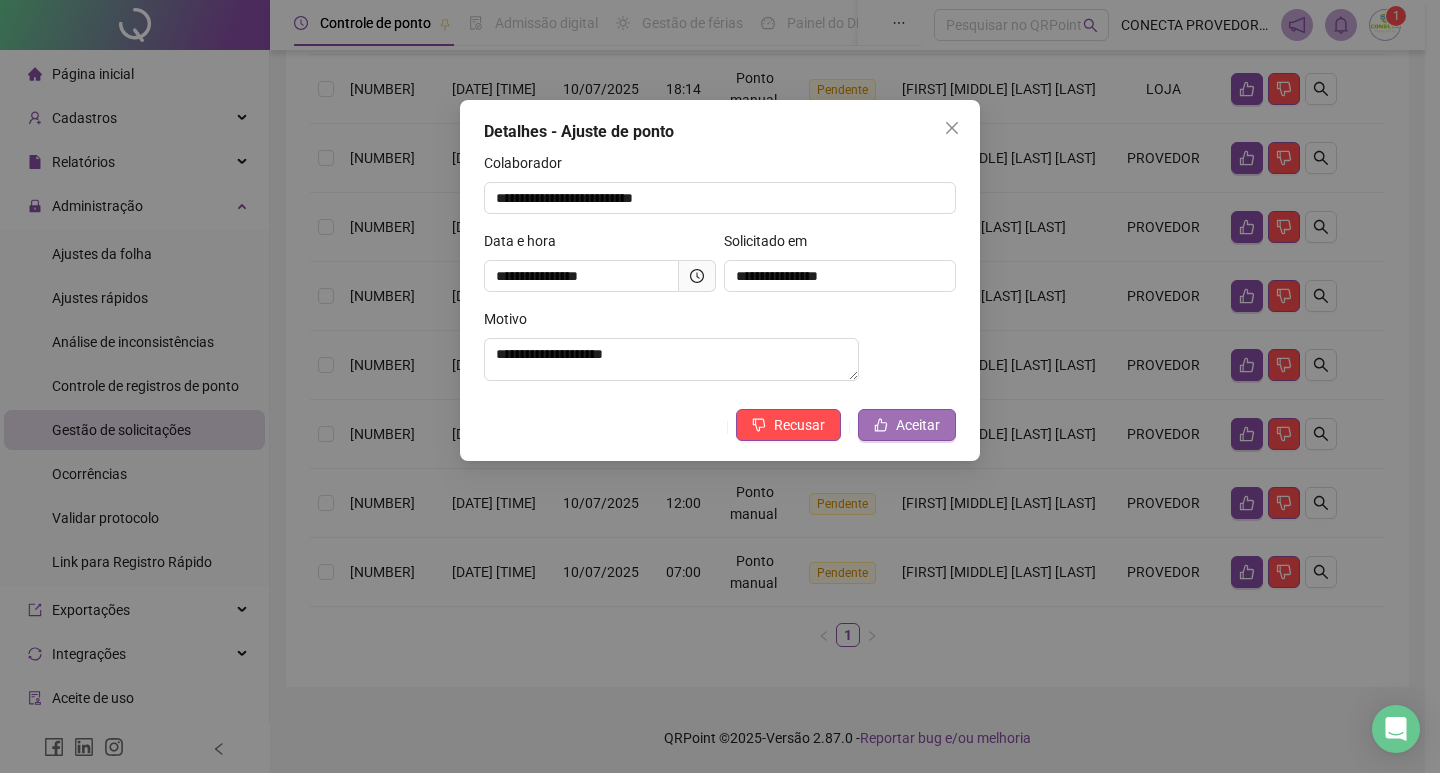 click on "Aceitar" at bounding box center [918, 425] 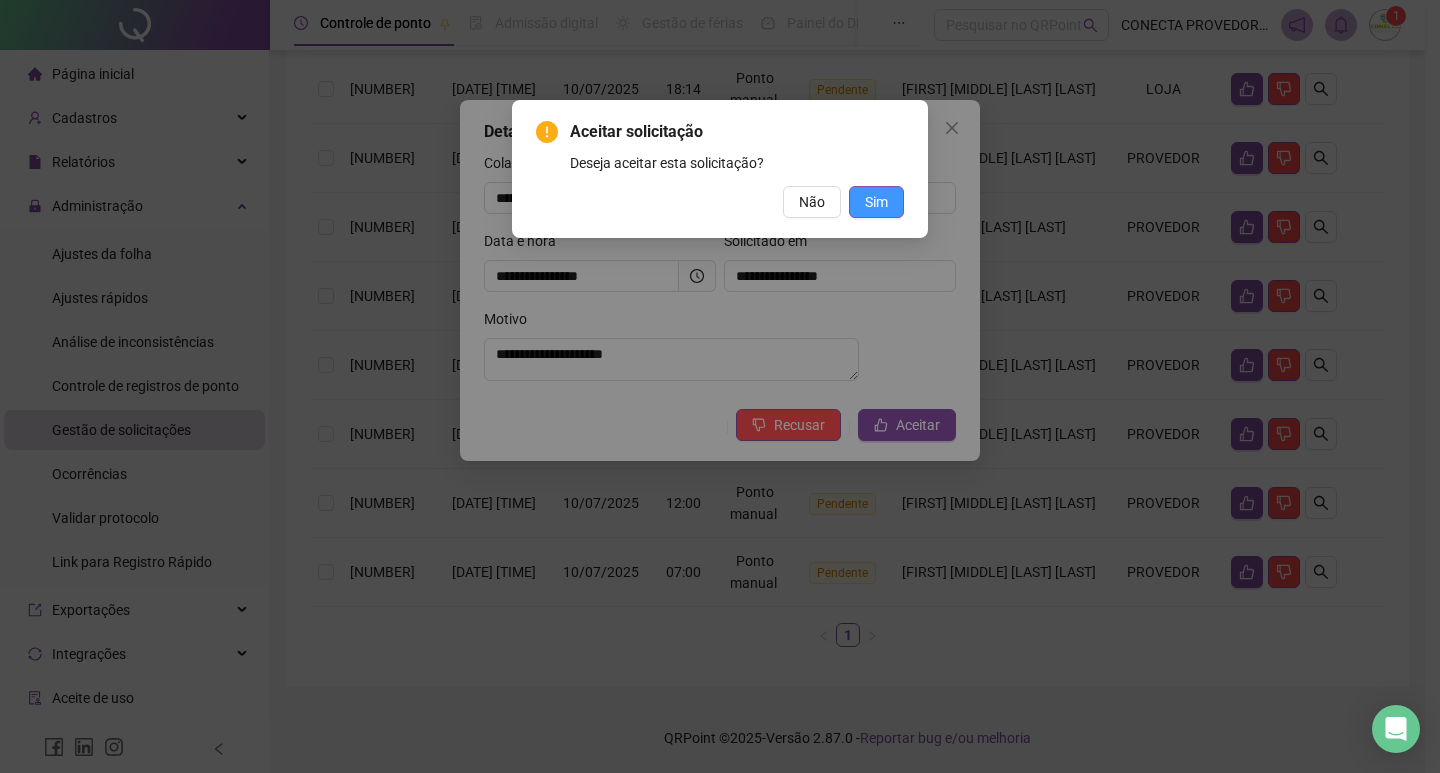 click on "Sim" at bounding box center (876, 202) 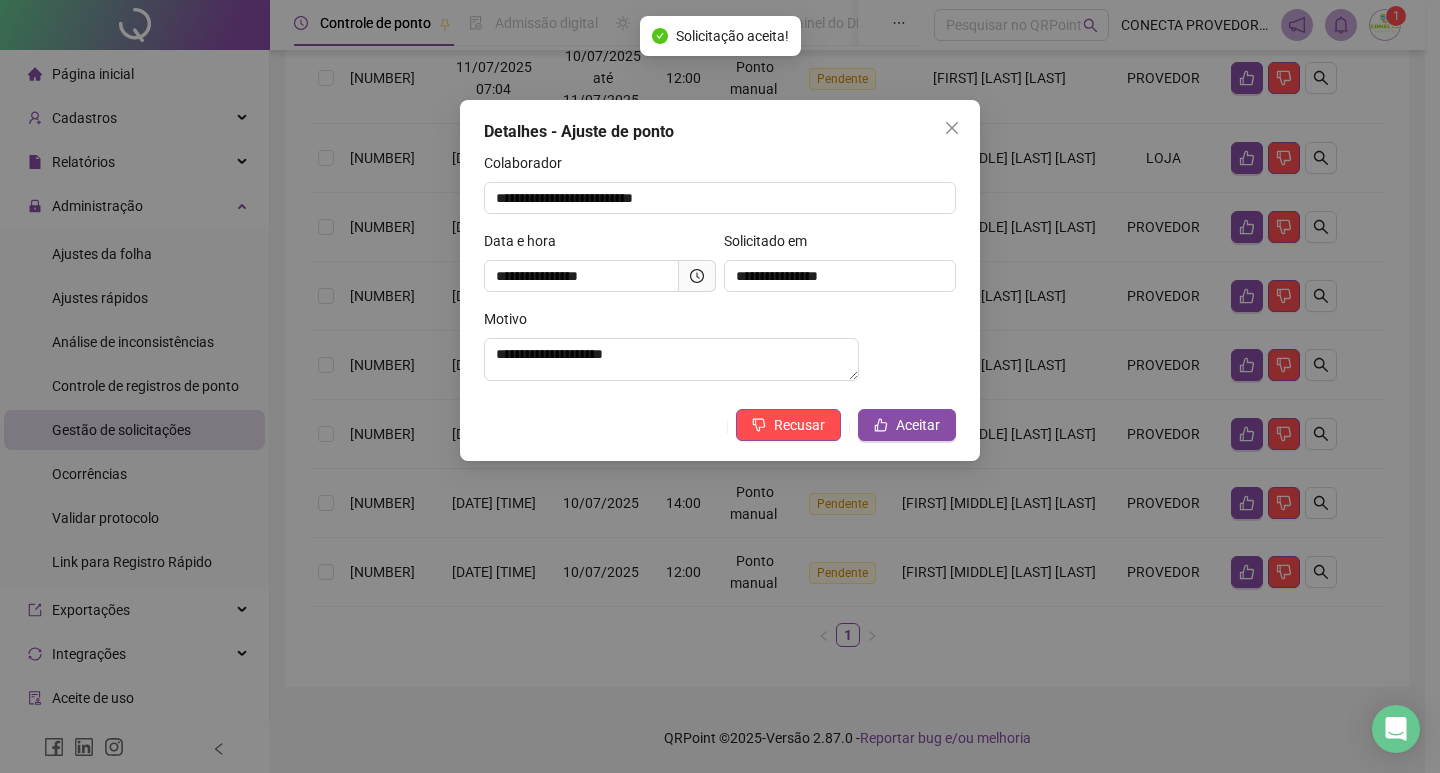 scroll, scrollTop: 492, scrollLeft: 0, axis: vertical 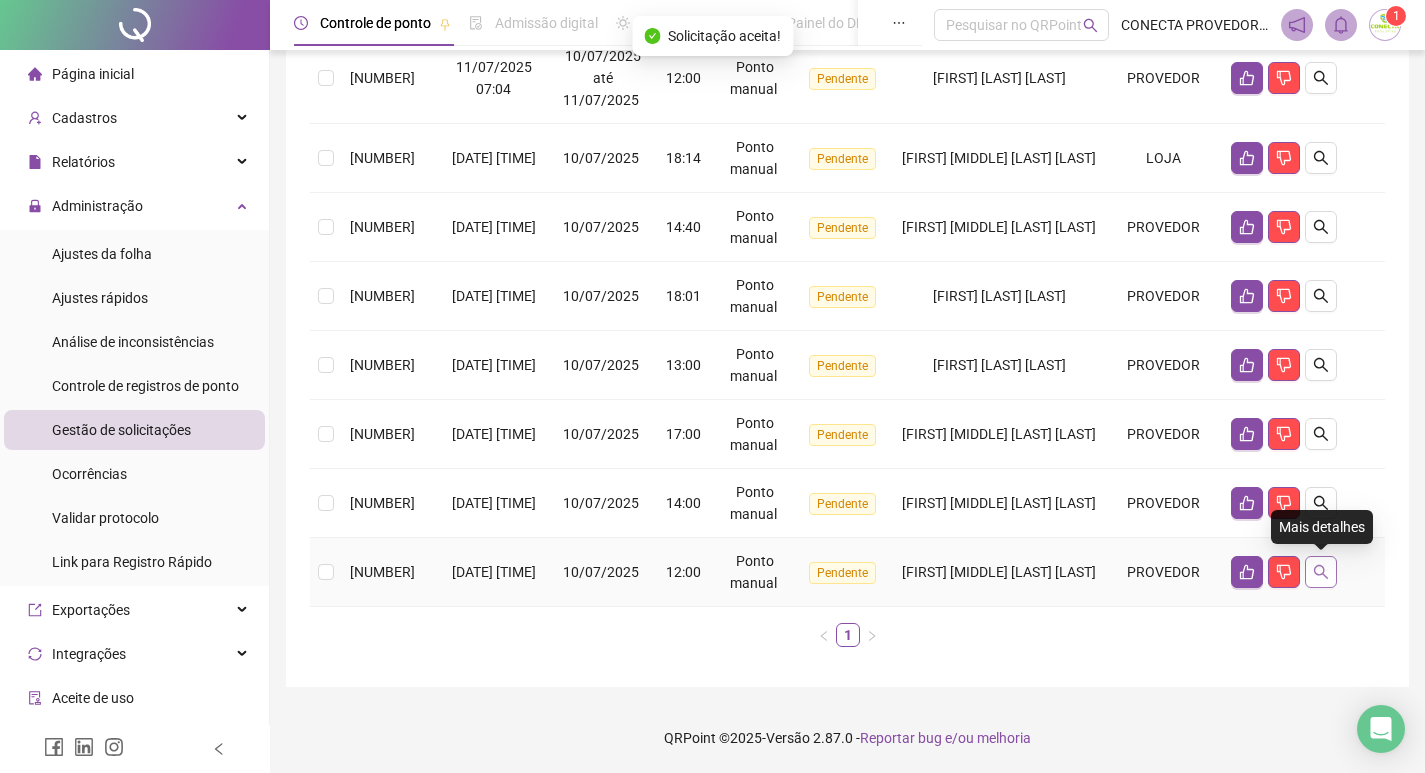 click 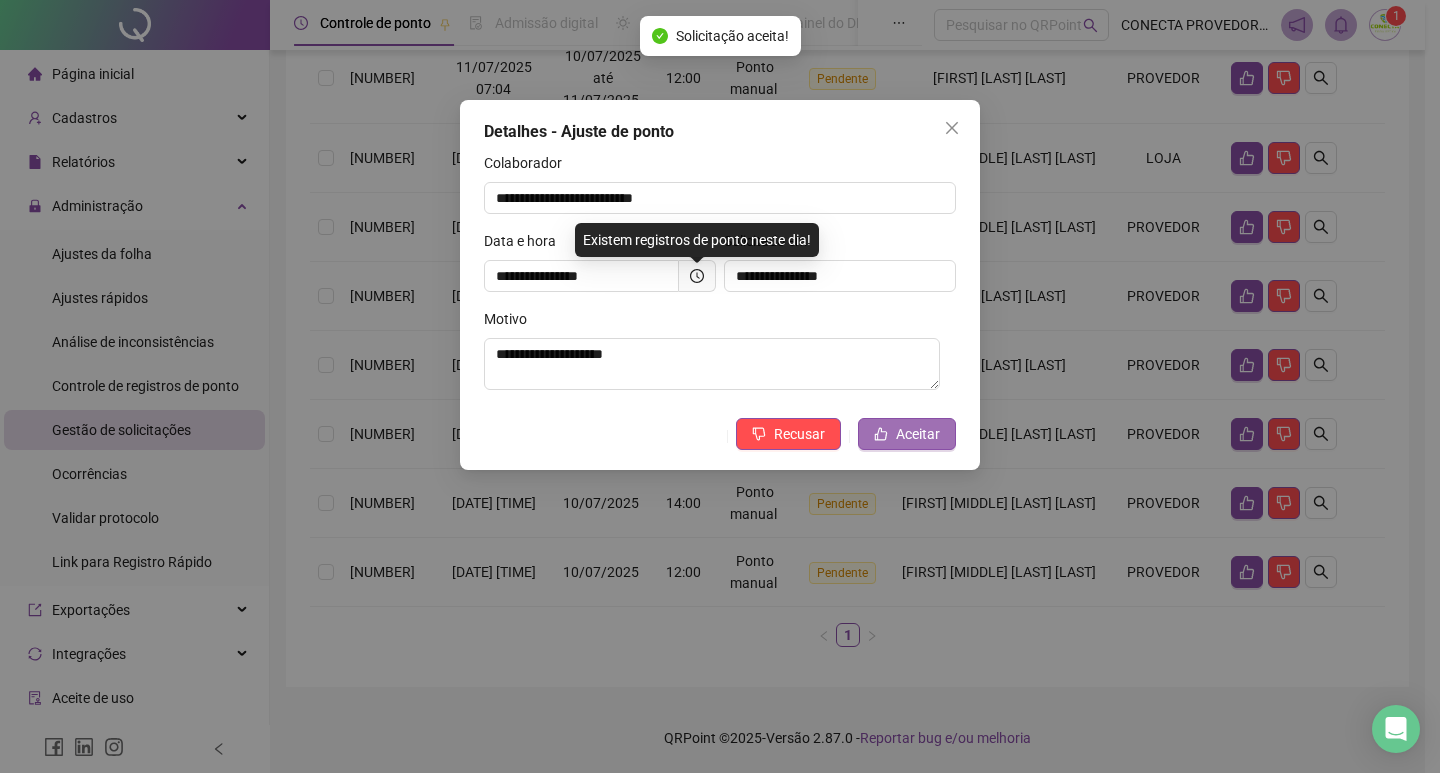 click on "Aceitar" at bounding box center (918, 434) 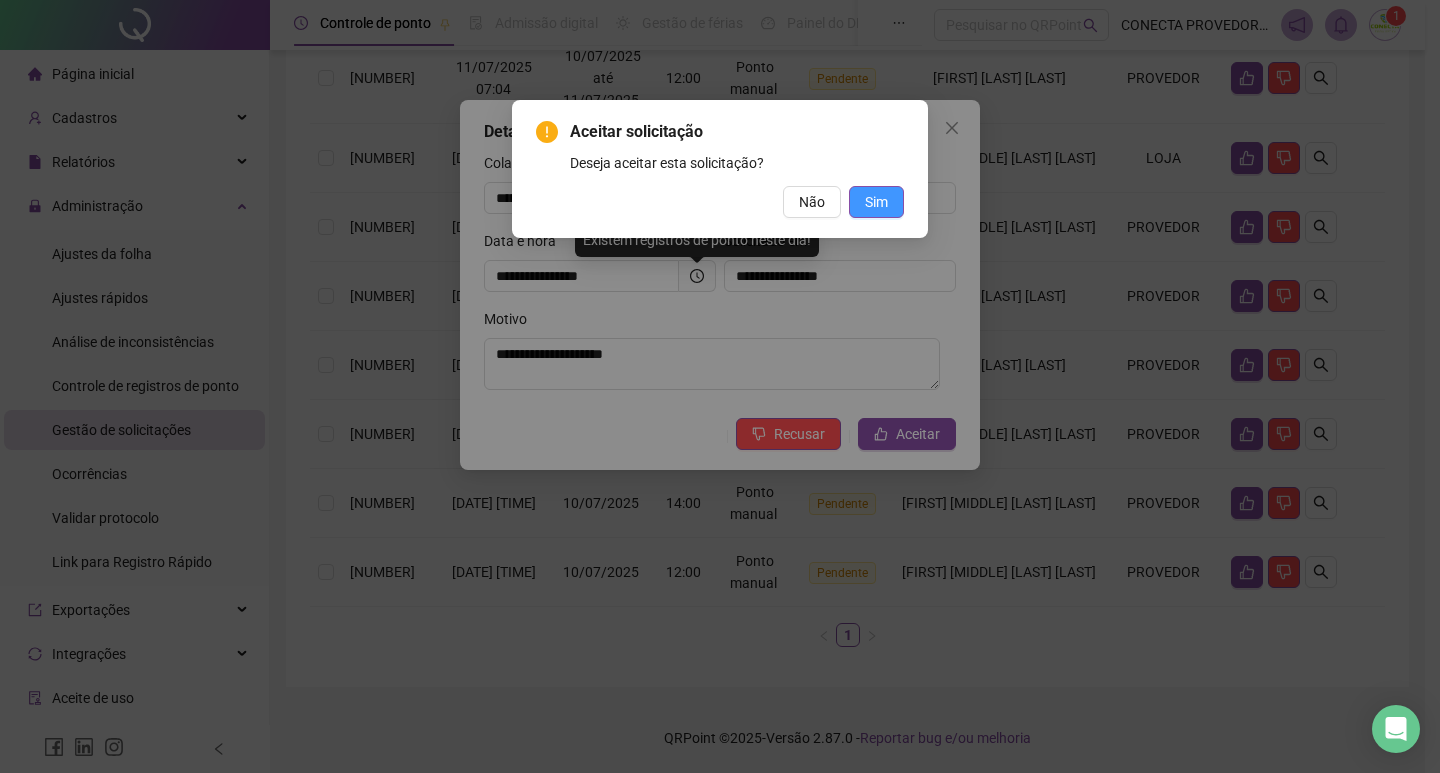 click on "Sim" at bounding box center (876, 202) 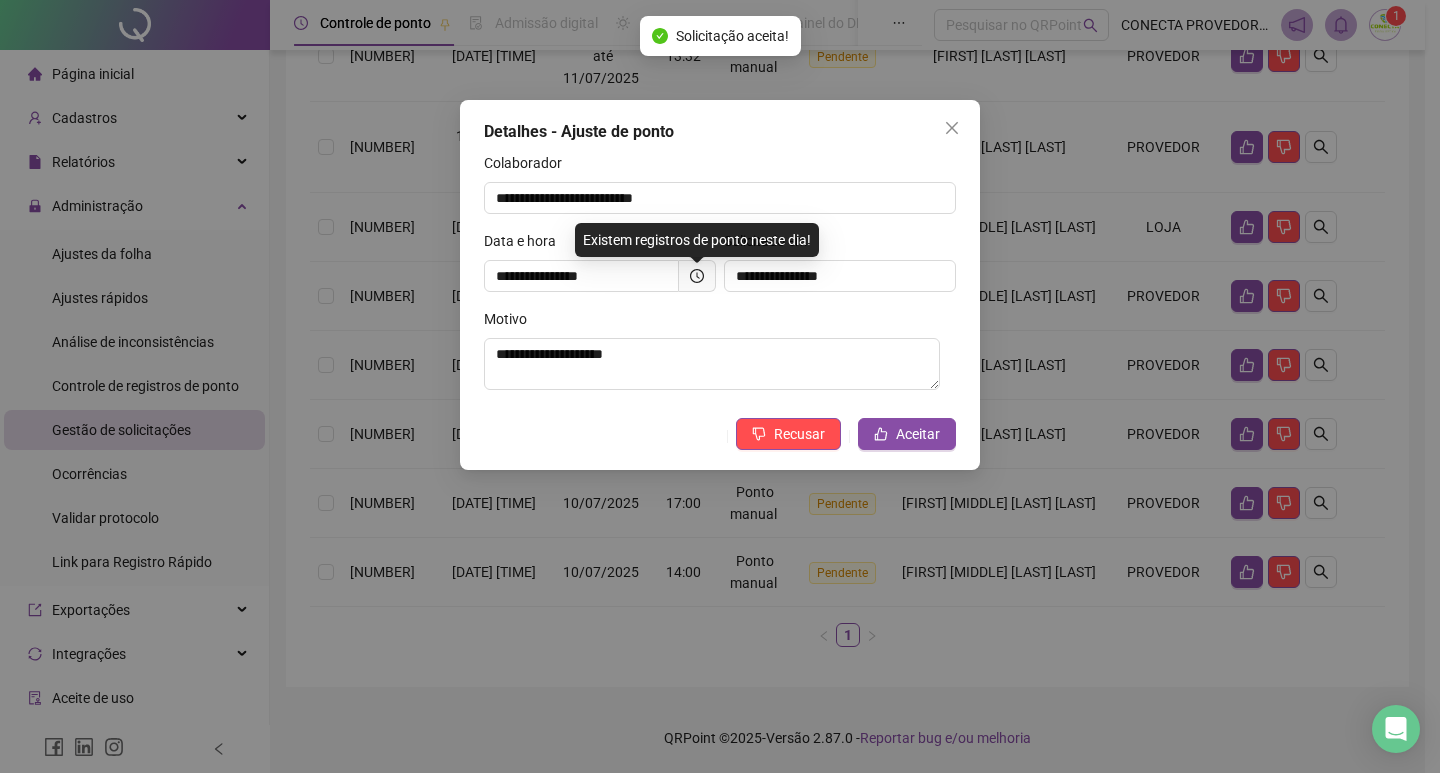 scroll, scrollTop: 423, scrollLeft: 0, axis: vertical 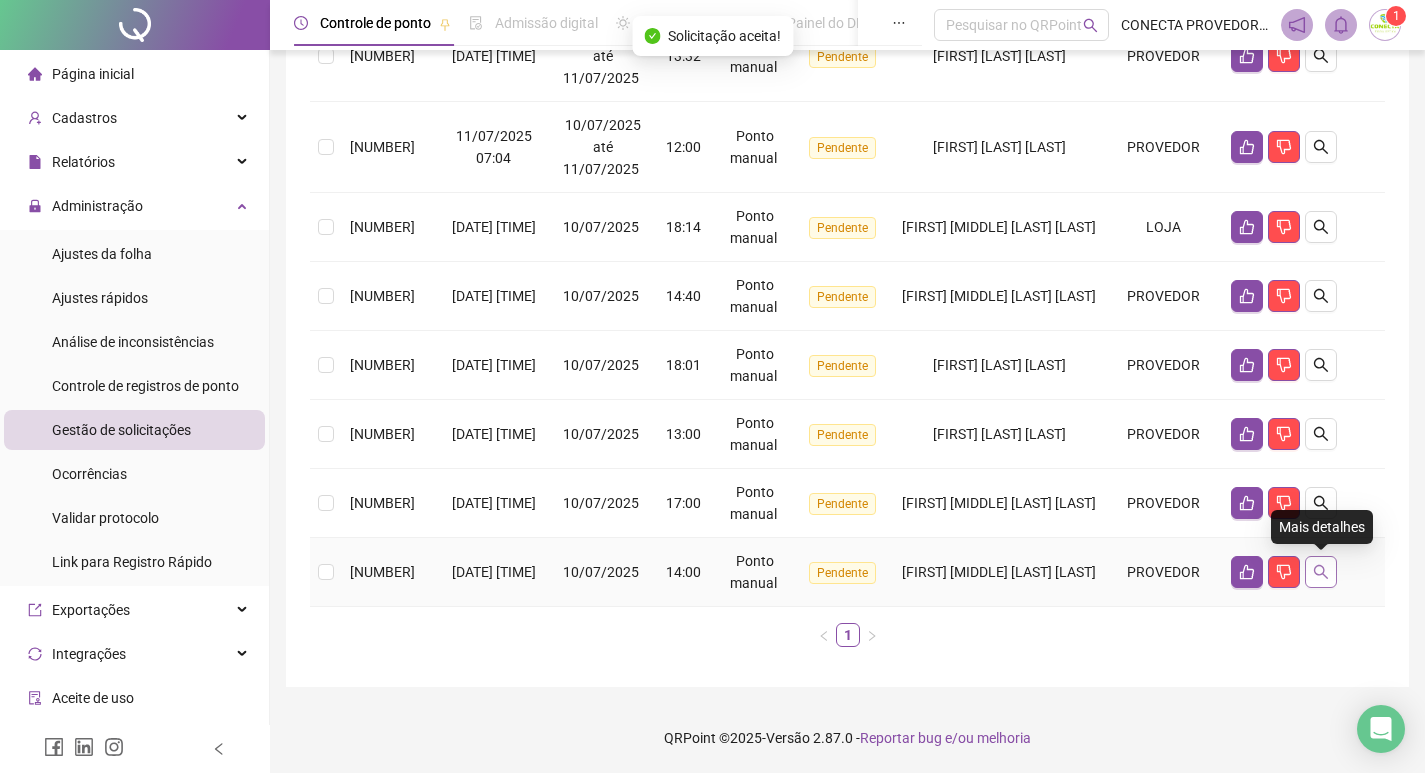 click at bounding box center (1321, 572) 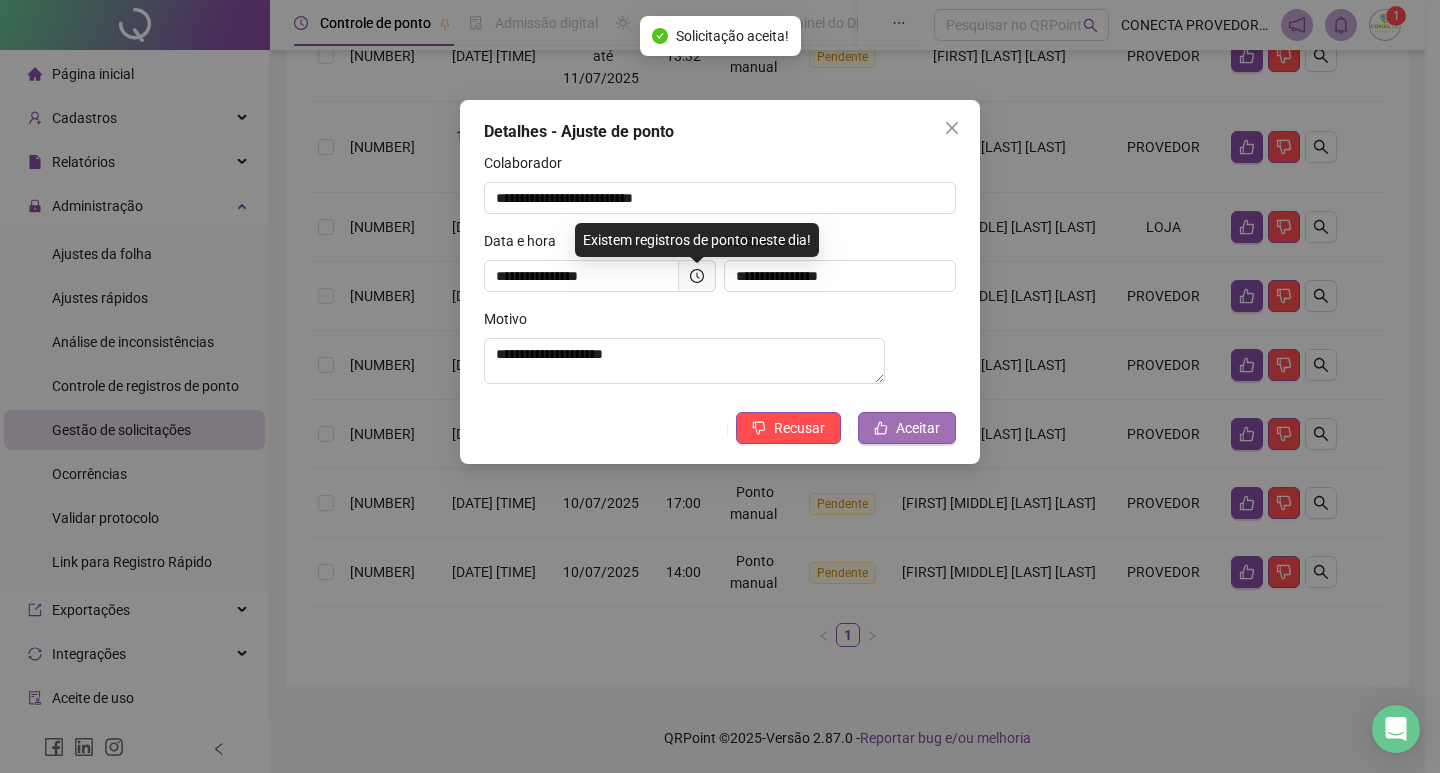 click on "Aceitar" at bounding box center [907, 428] 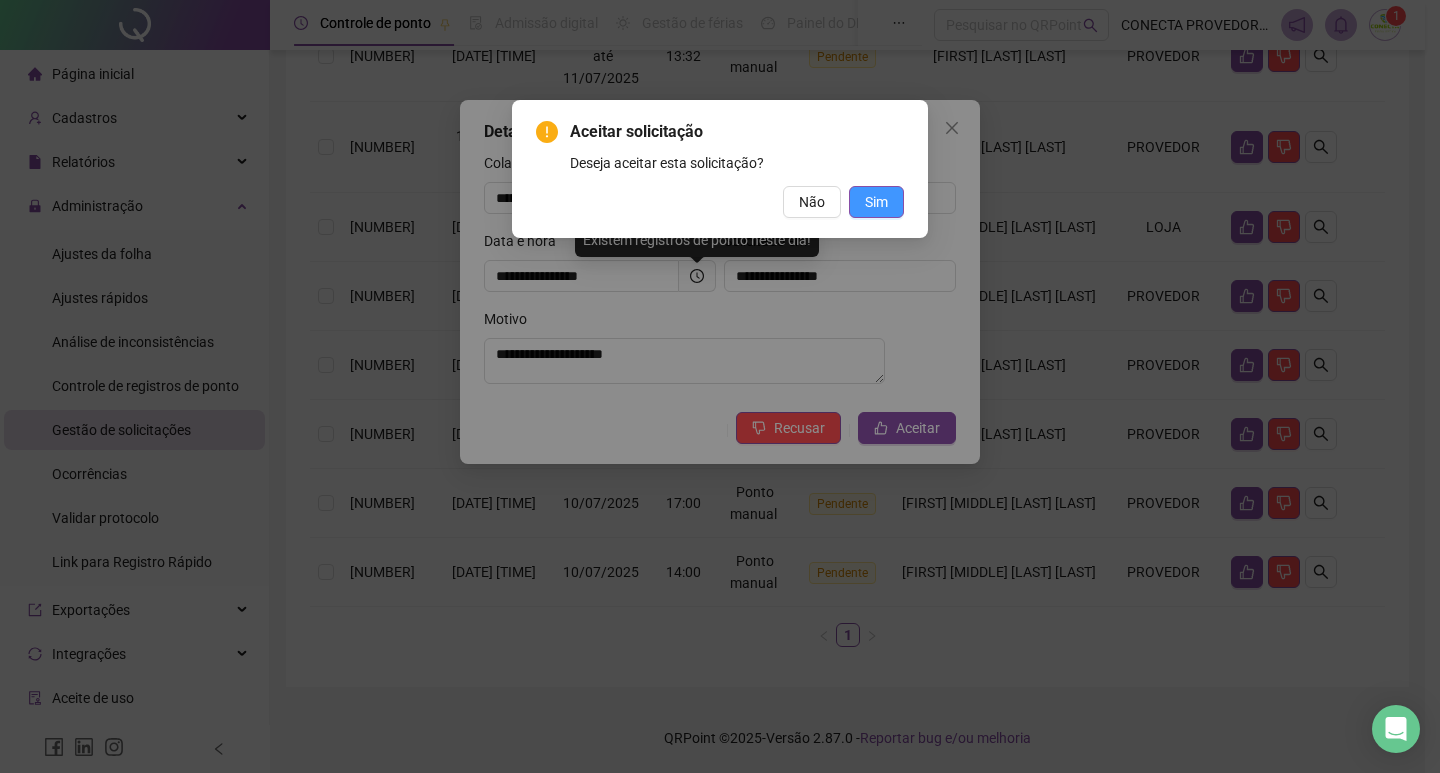 click on "Sim" at bounding box center [876, 202] 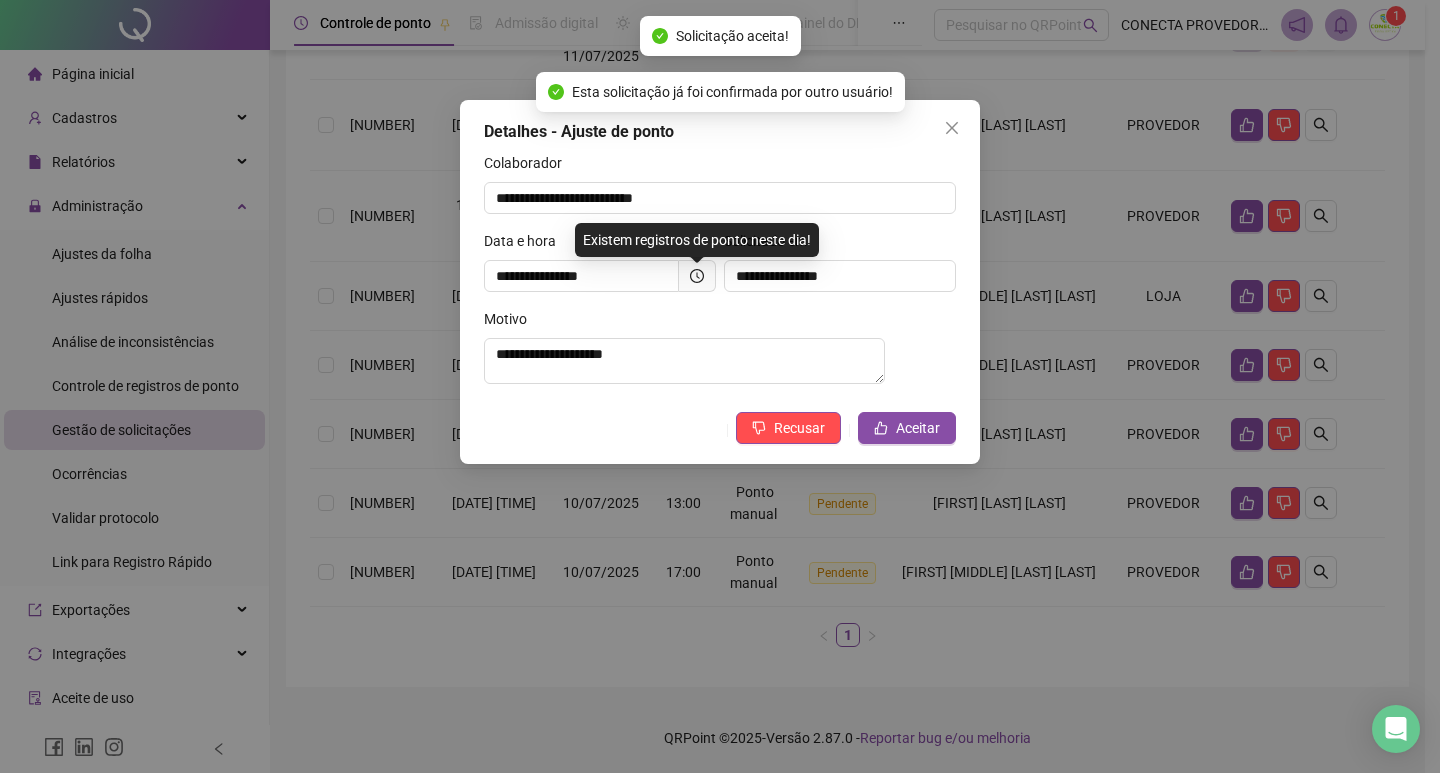 scroll, scrollTop: 354, scrollLeft: 0, axis: vertical 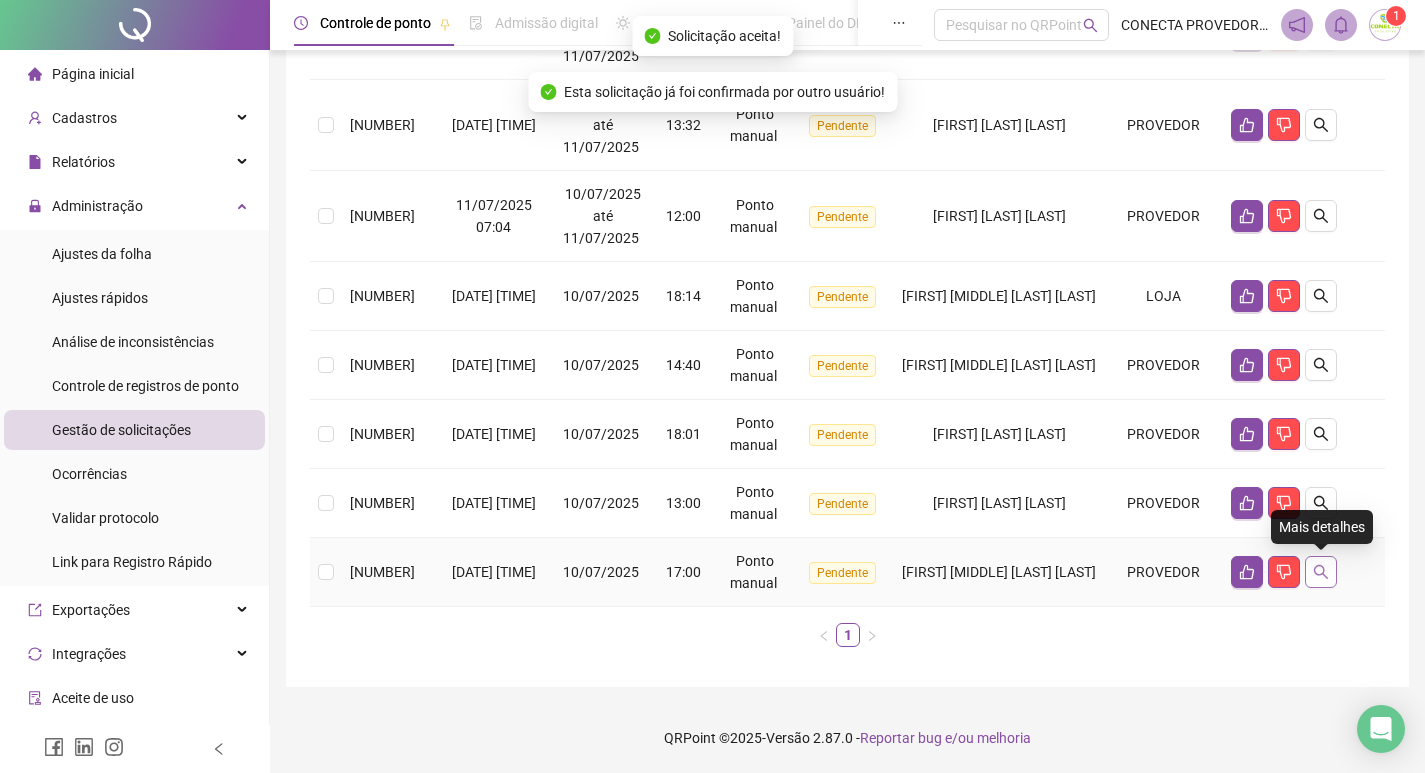 click 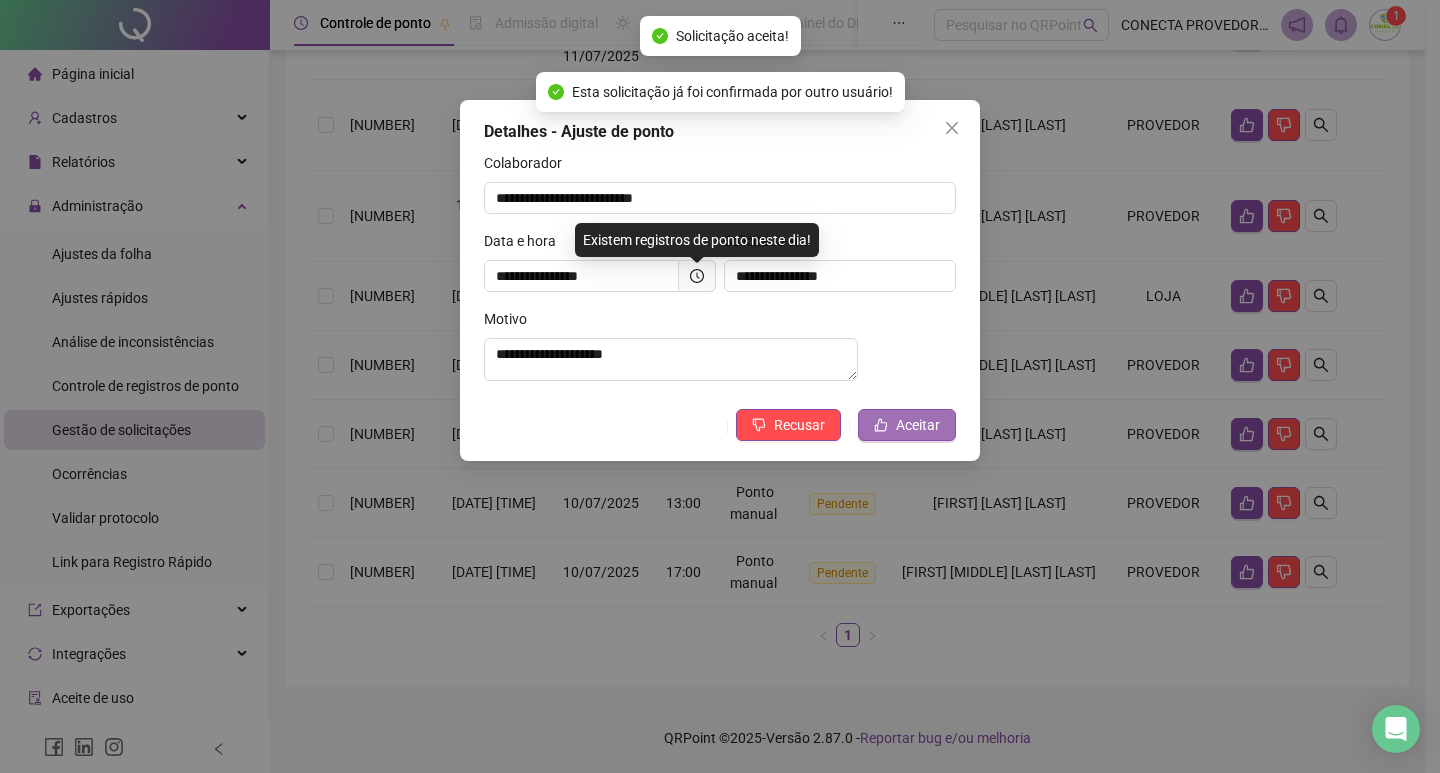 click 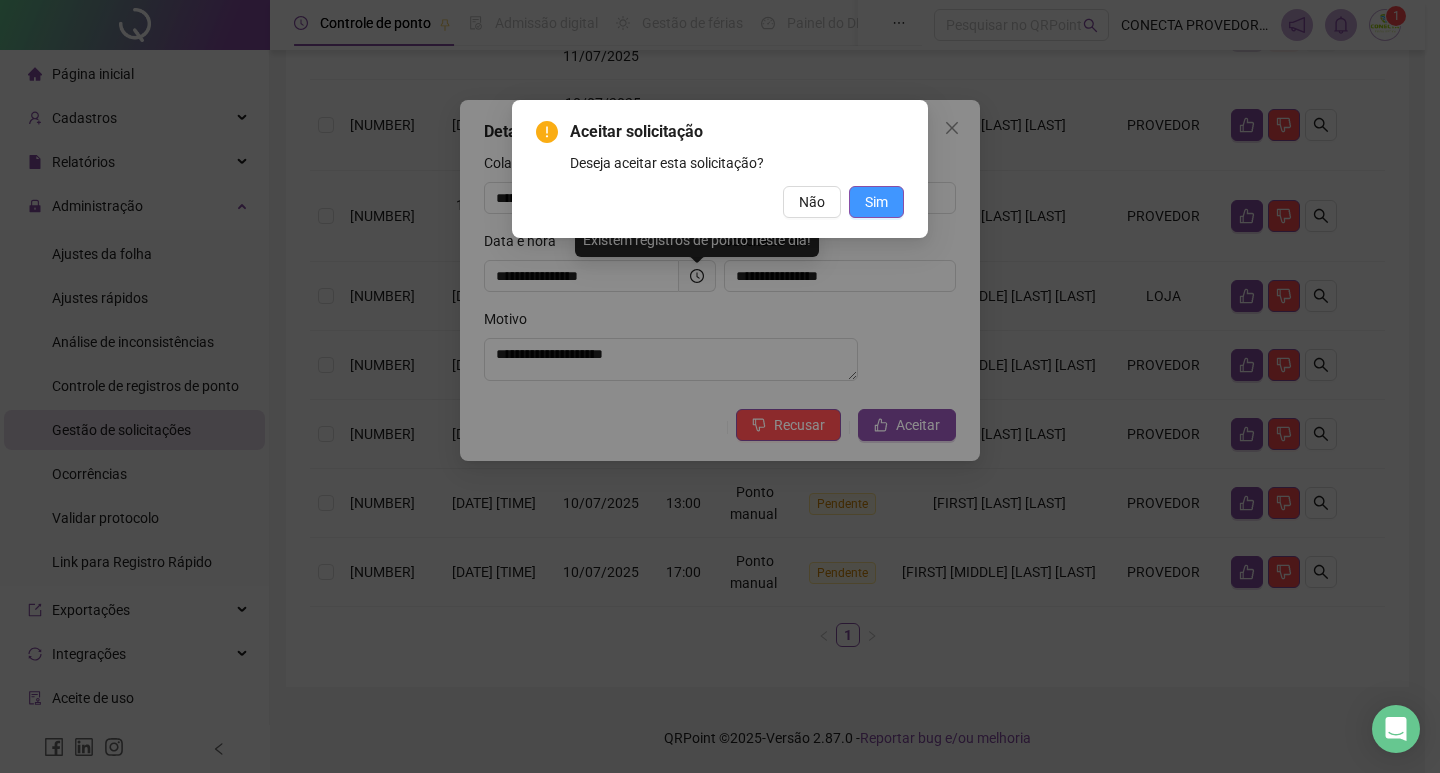 click on "Sim" at bounding box center (876, 202) 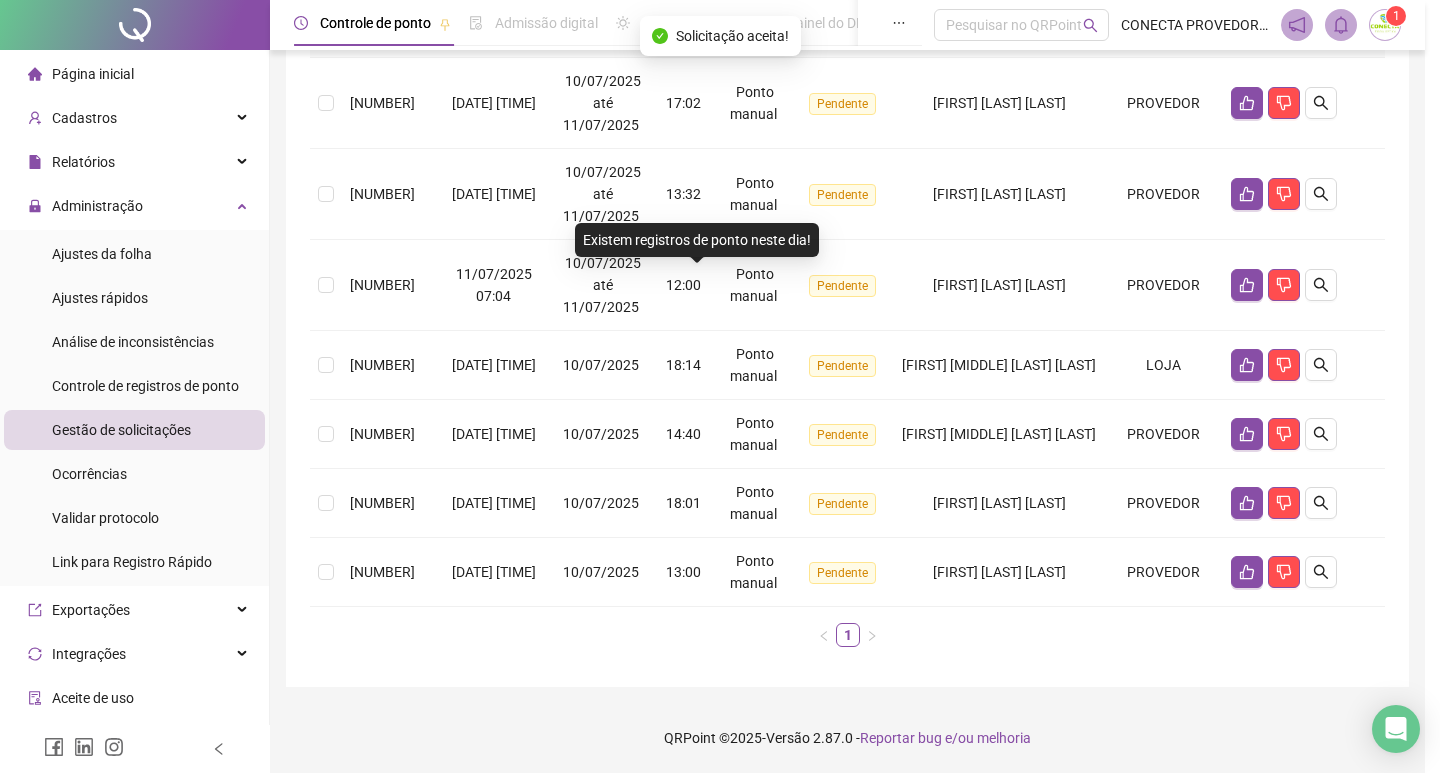 scroll, scrollTop: 285, scrollLeft: 0, axis: vertical 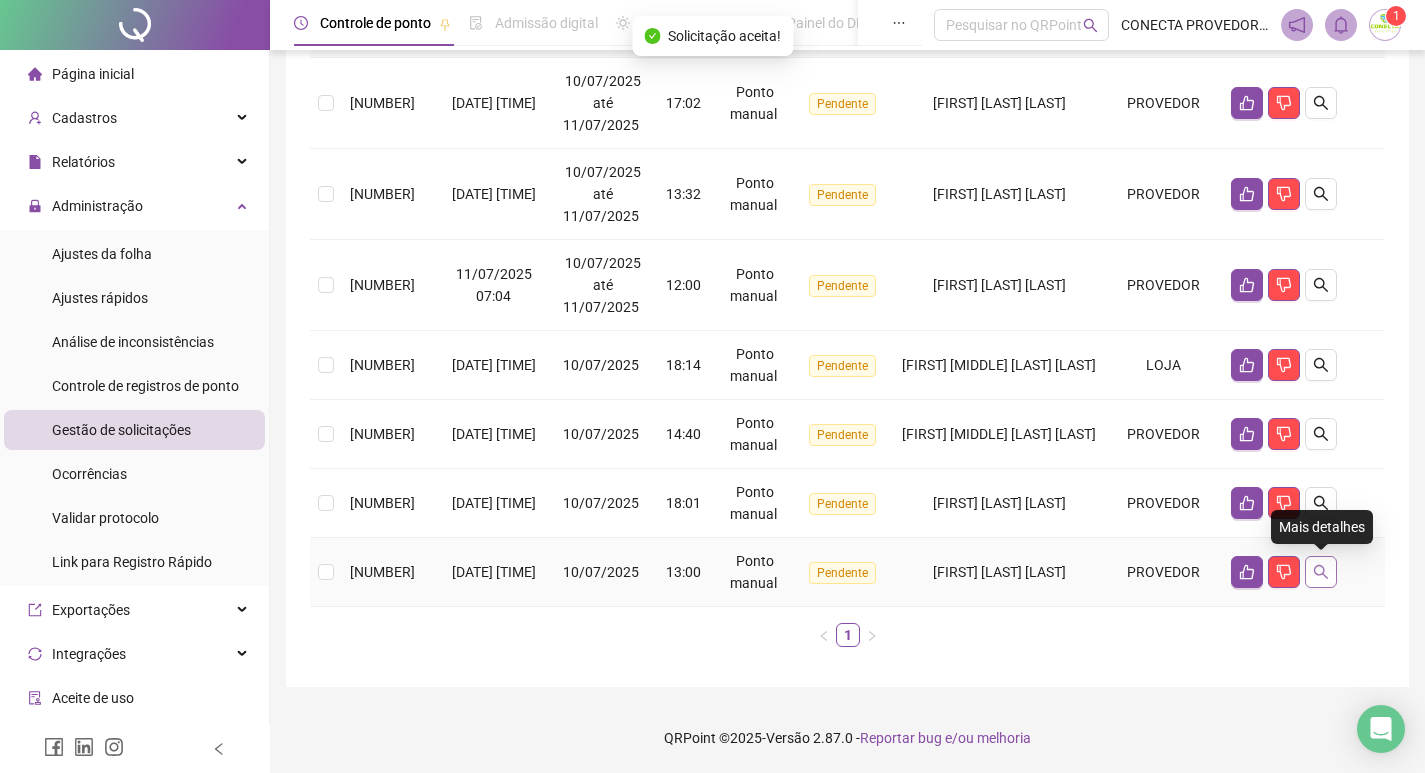 click 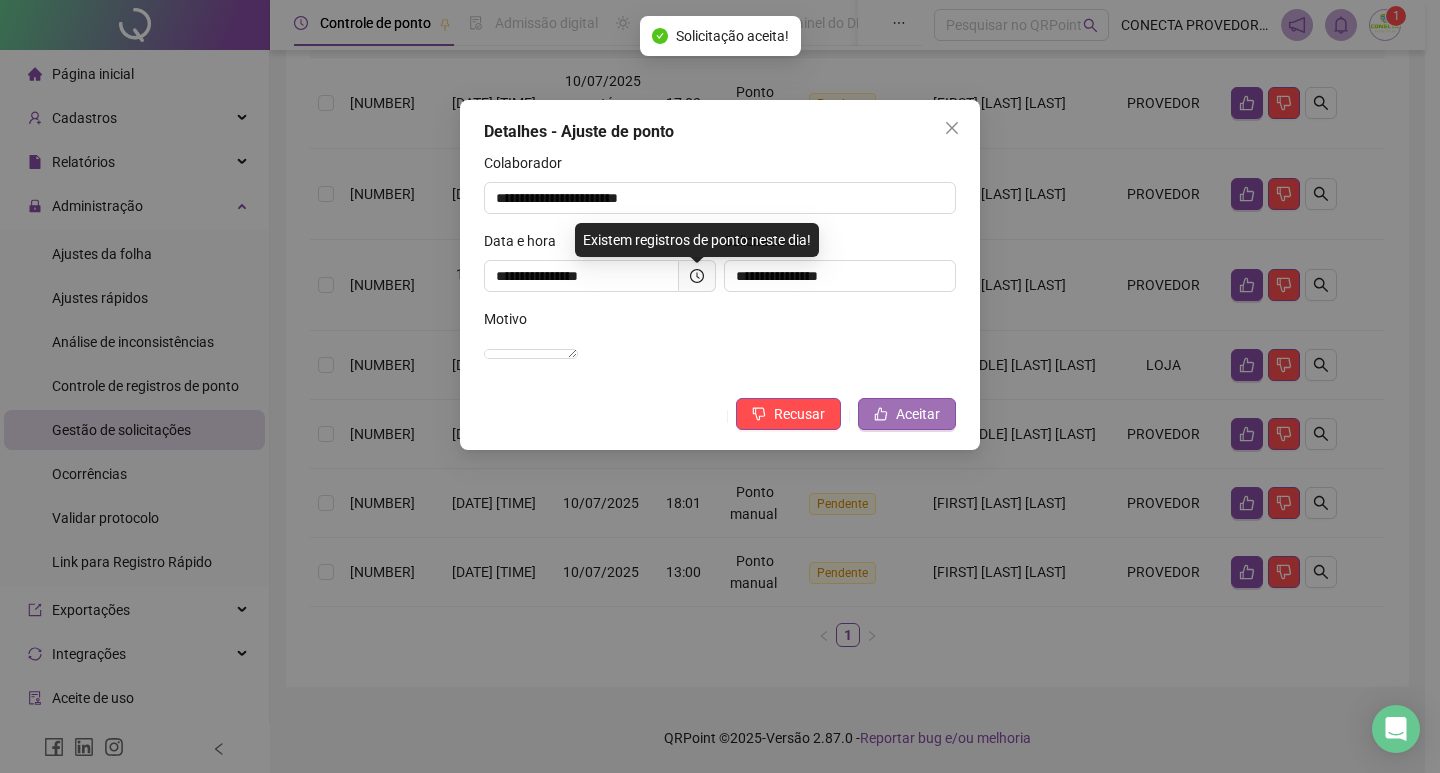 click on "Aceitar" at bounding box center [918, 414] 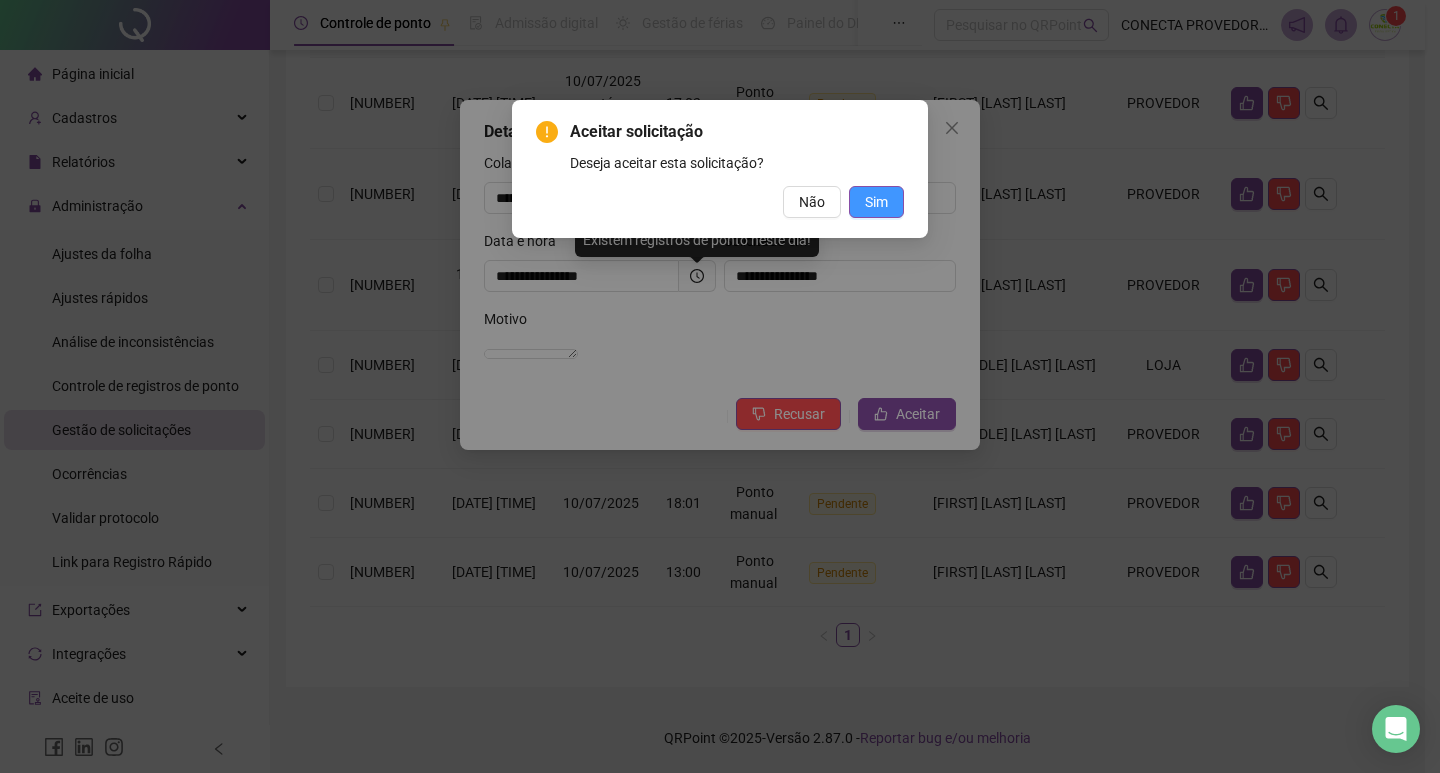 click on "Sim" at bounding box center (876, 202) 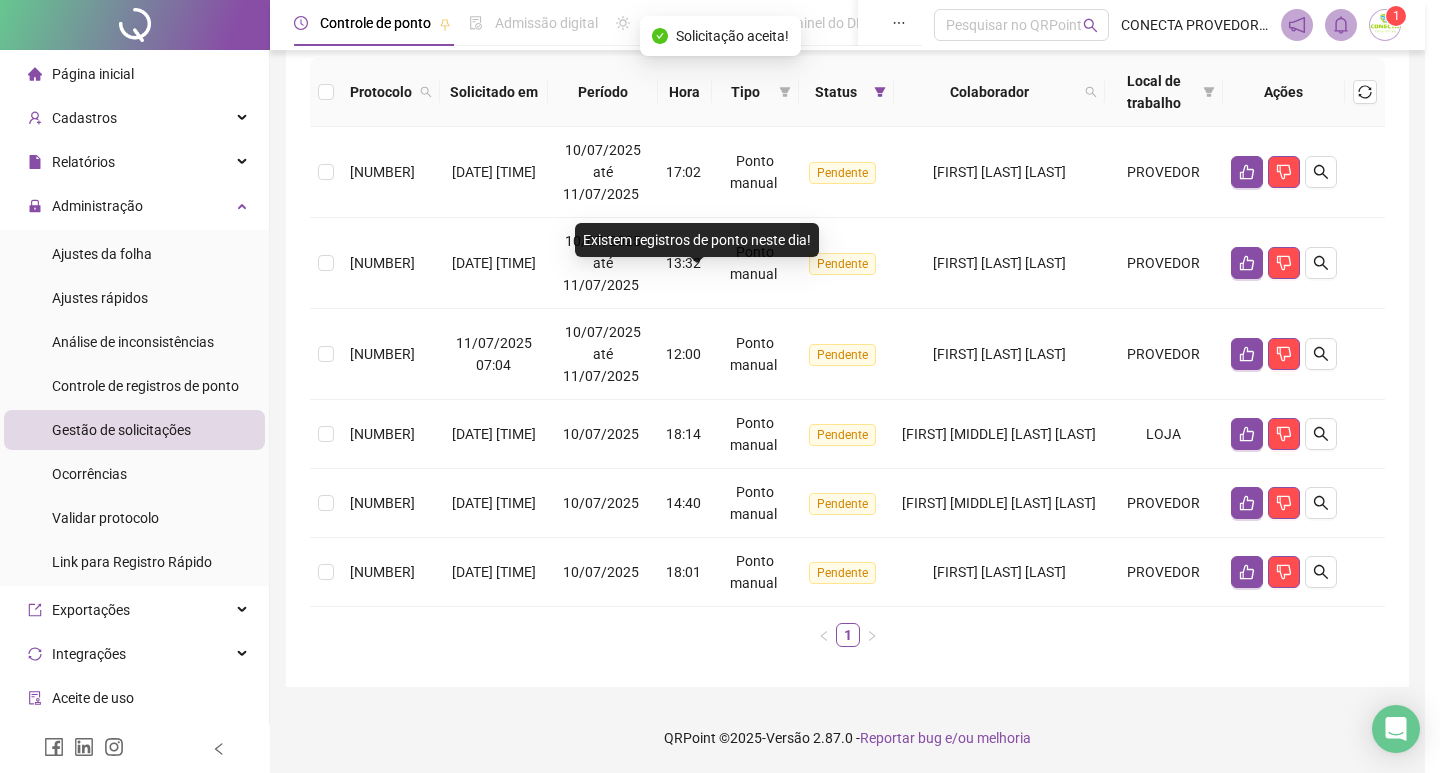 scroll, scrollTop: 216, scrollLeft: 0, axis: vertical 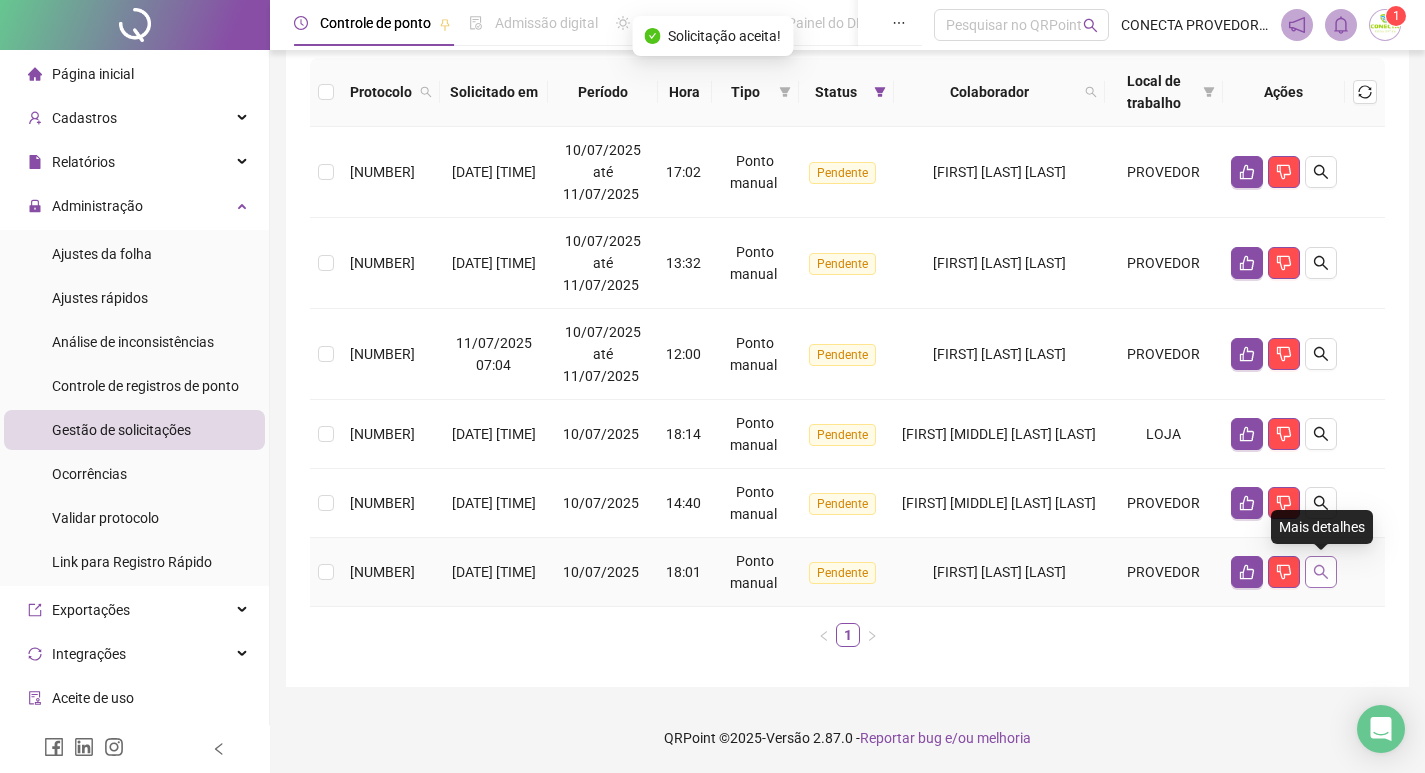 click 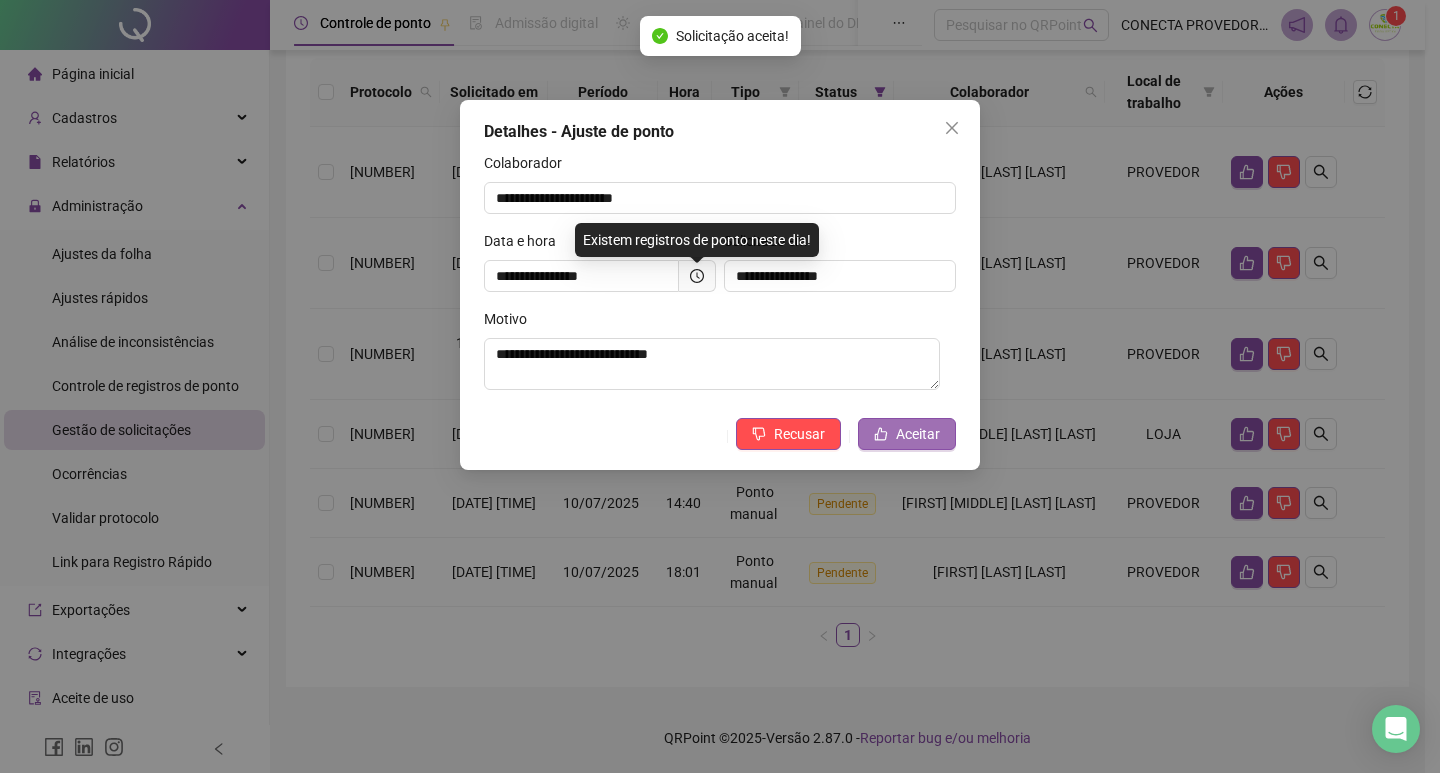 click on "Aceitar" at bounding box center [918, 434] 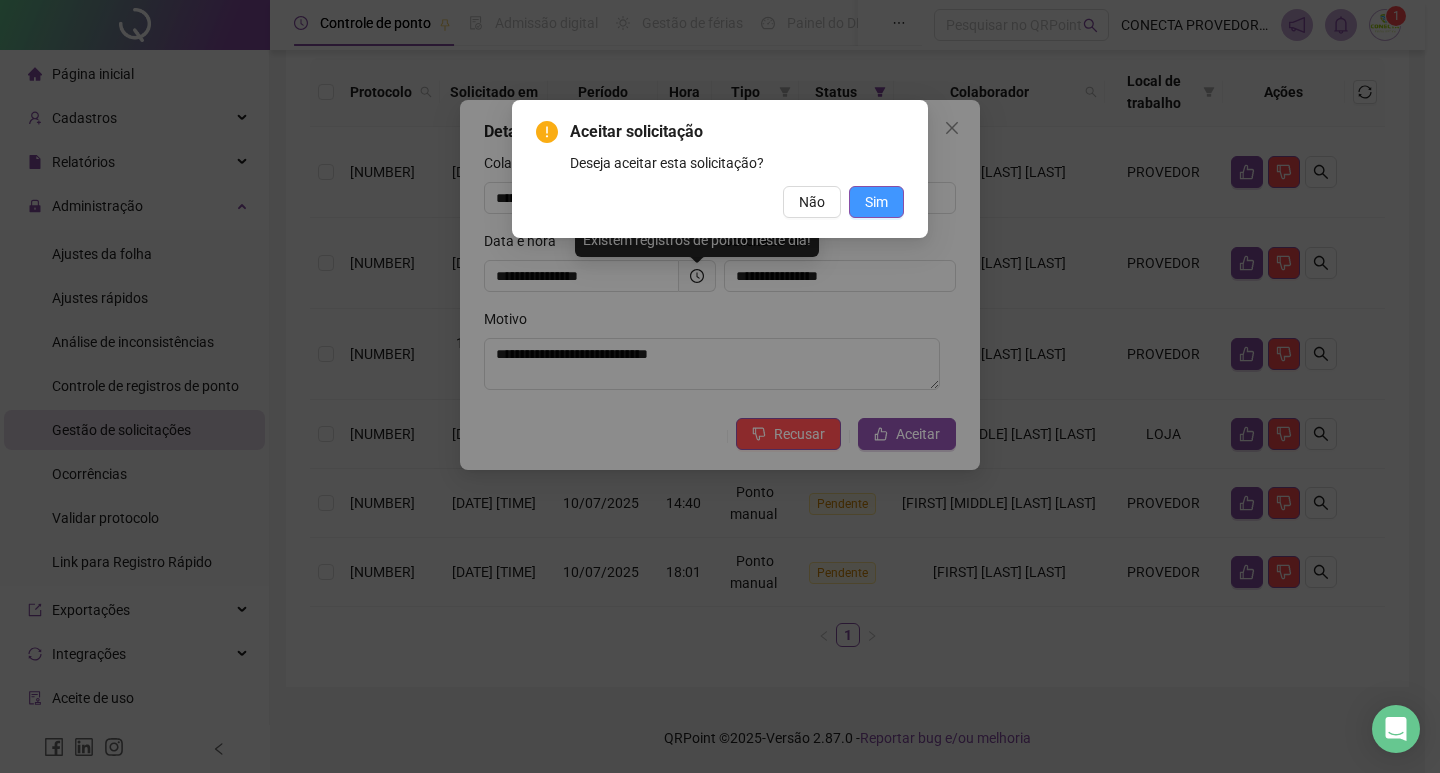click on "Sim" at bounding box center (876, 202) 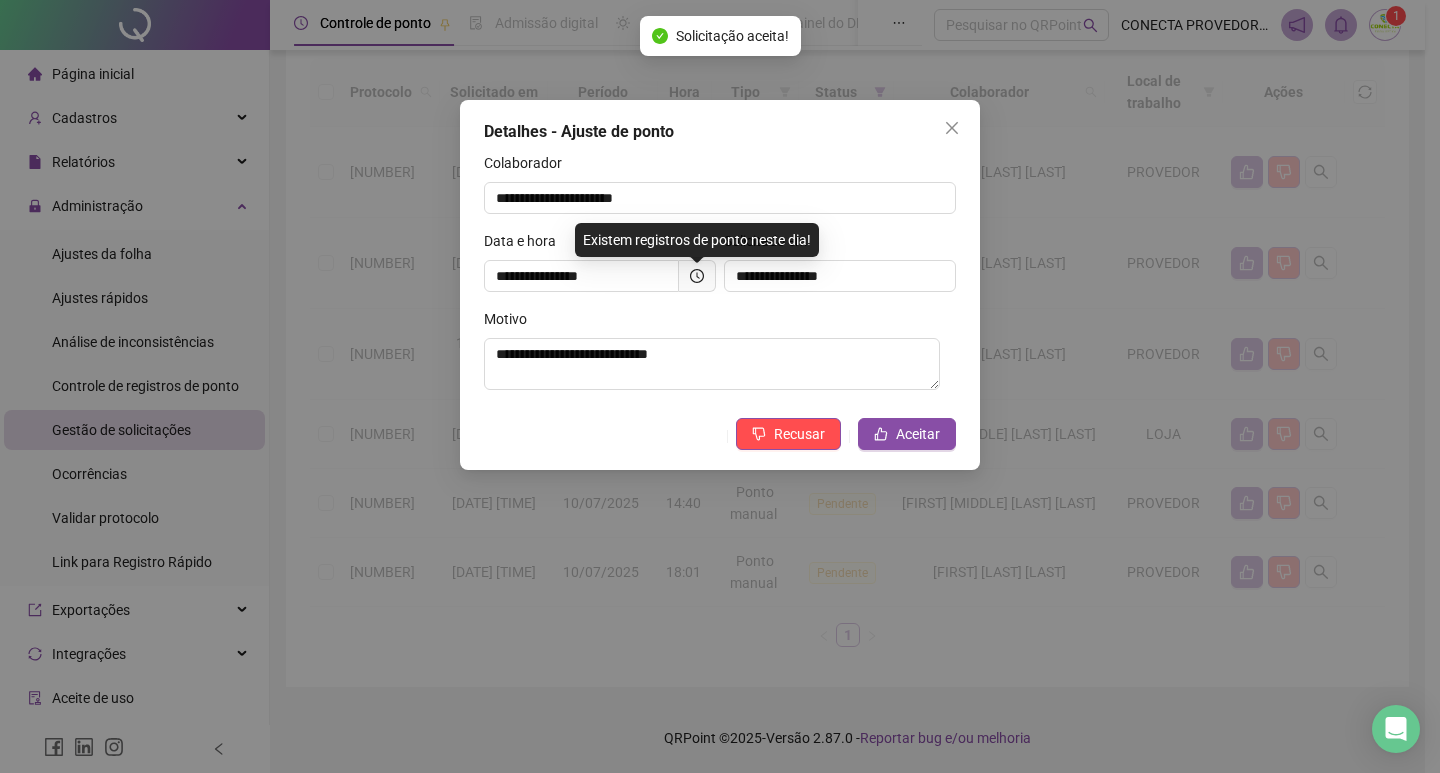scroll, scrollTop: 147, scrollLeft: 0, axis: vertical 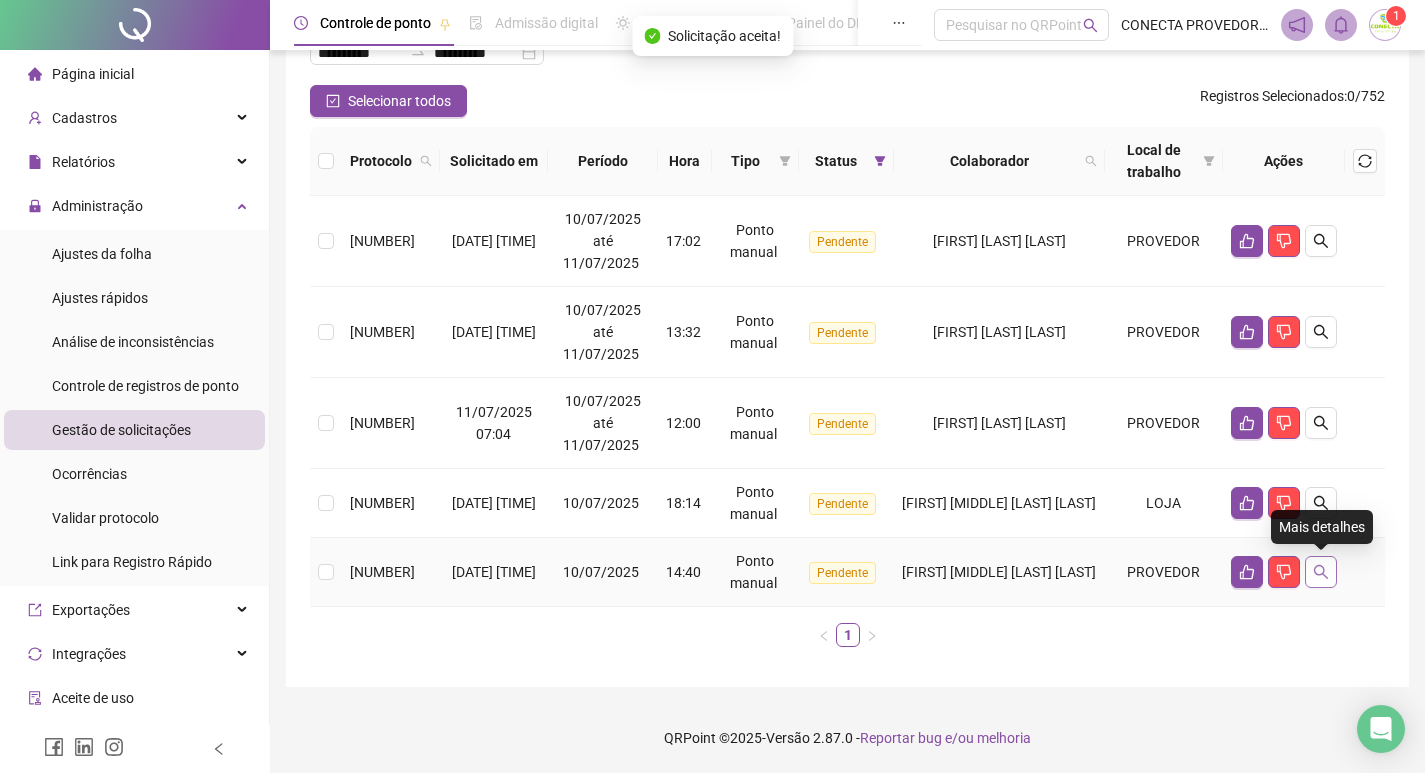 click 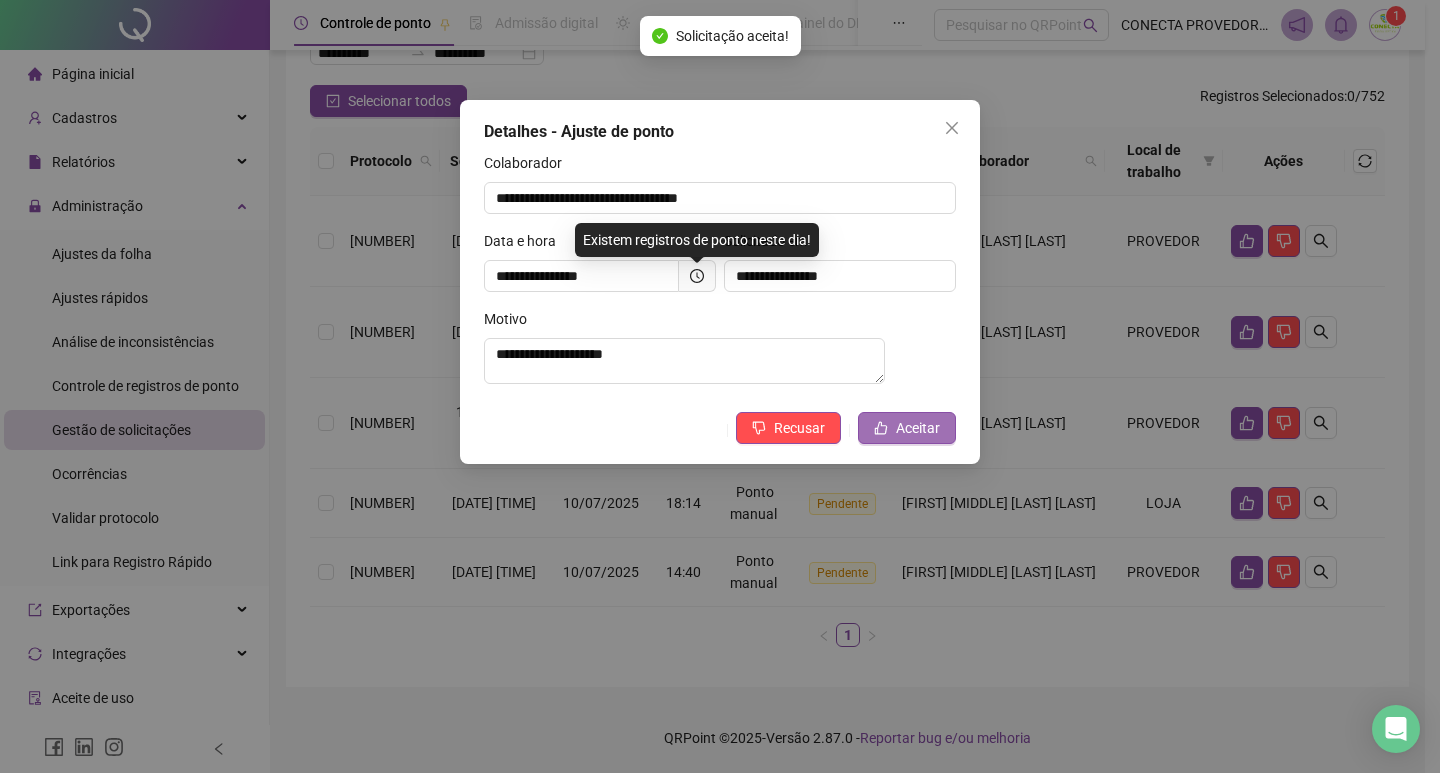 click on "Aceitar" at bounding box center (907, 428) 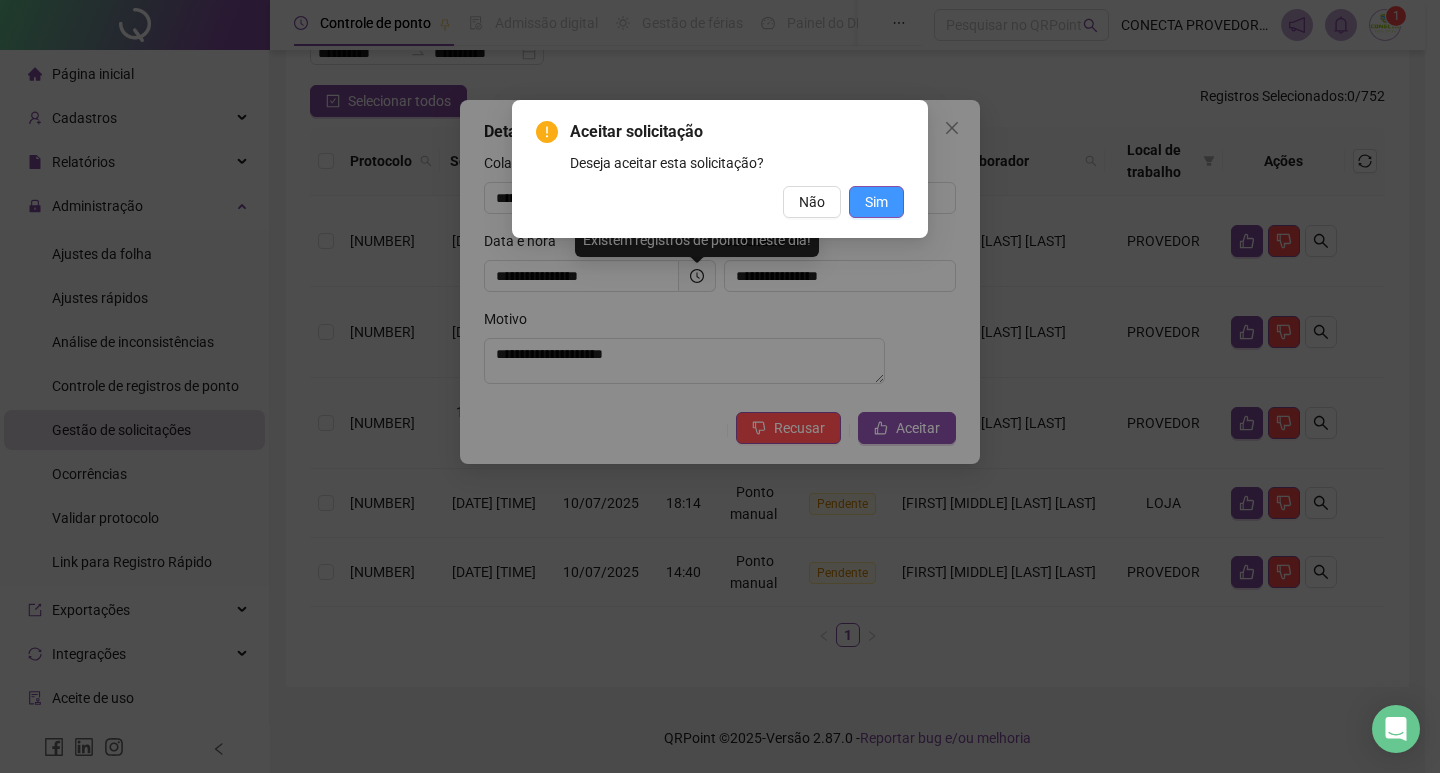 click on "Sim" at bounding box center (876, 202) 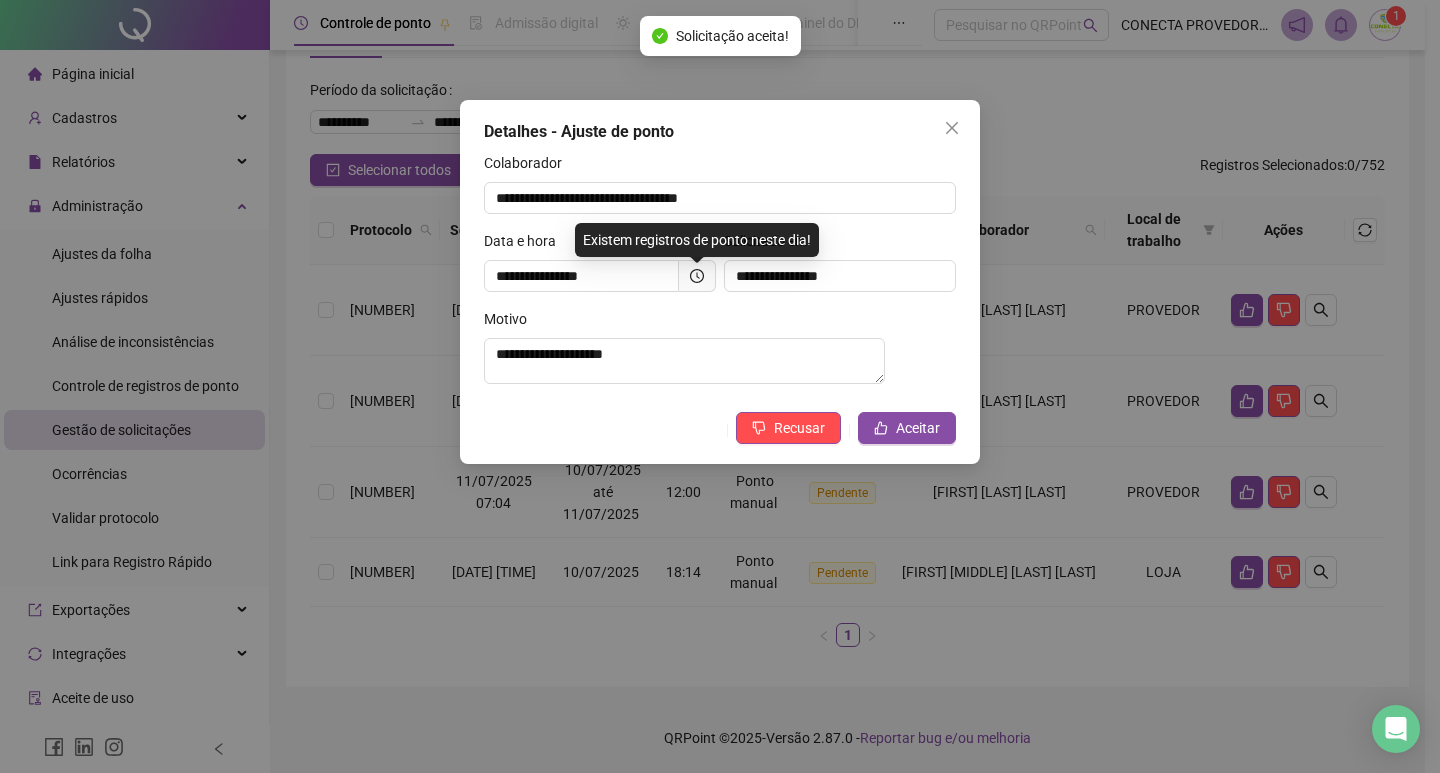 scroll, scrollTop: 78, scrollLeft: 0, axis: vertical 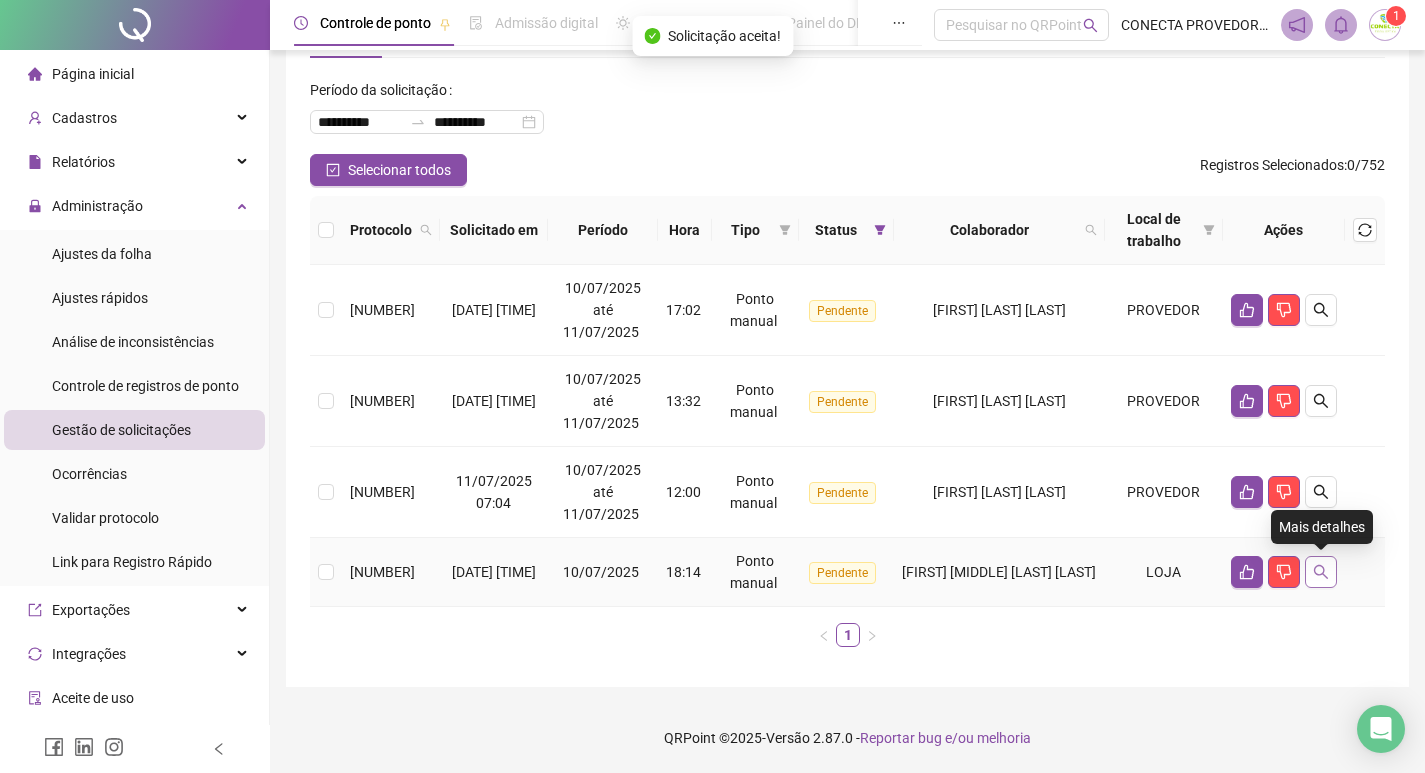 click 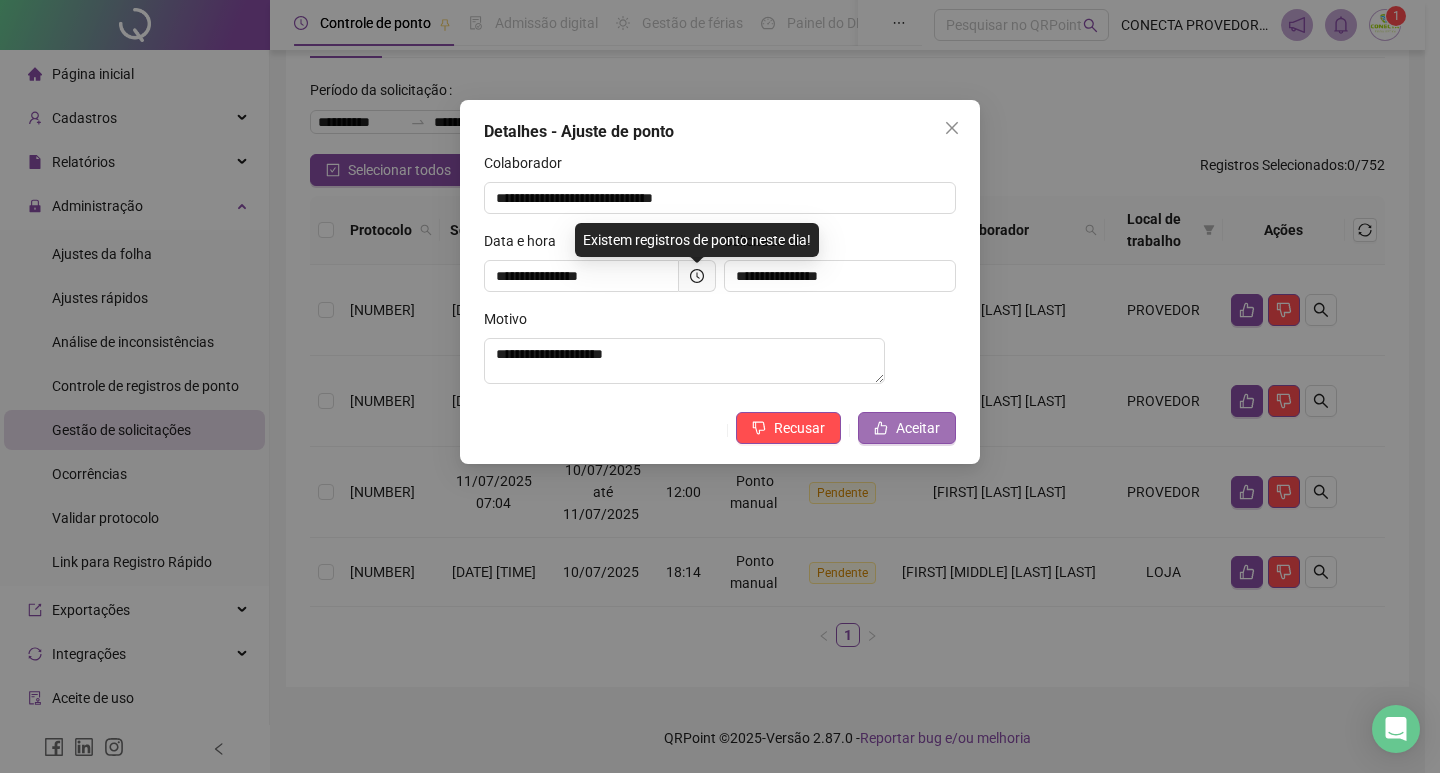 click on "Aceitar" at bounding box center (918, 428) 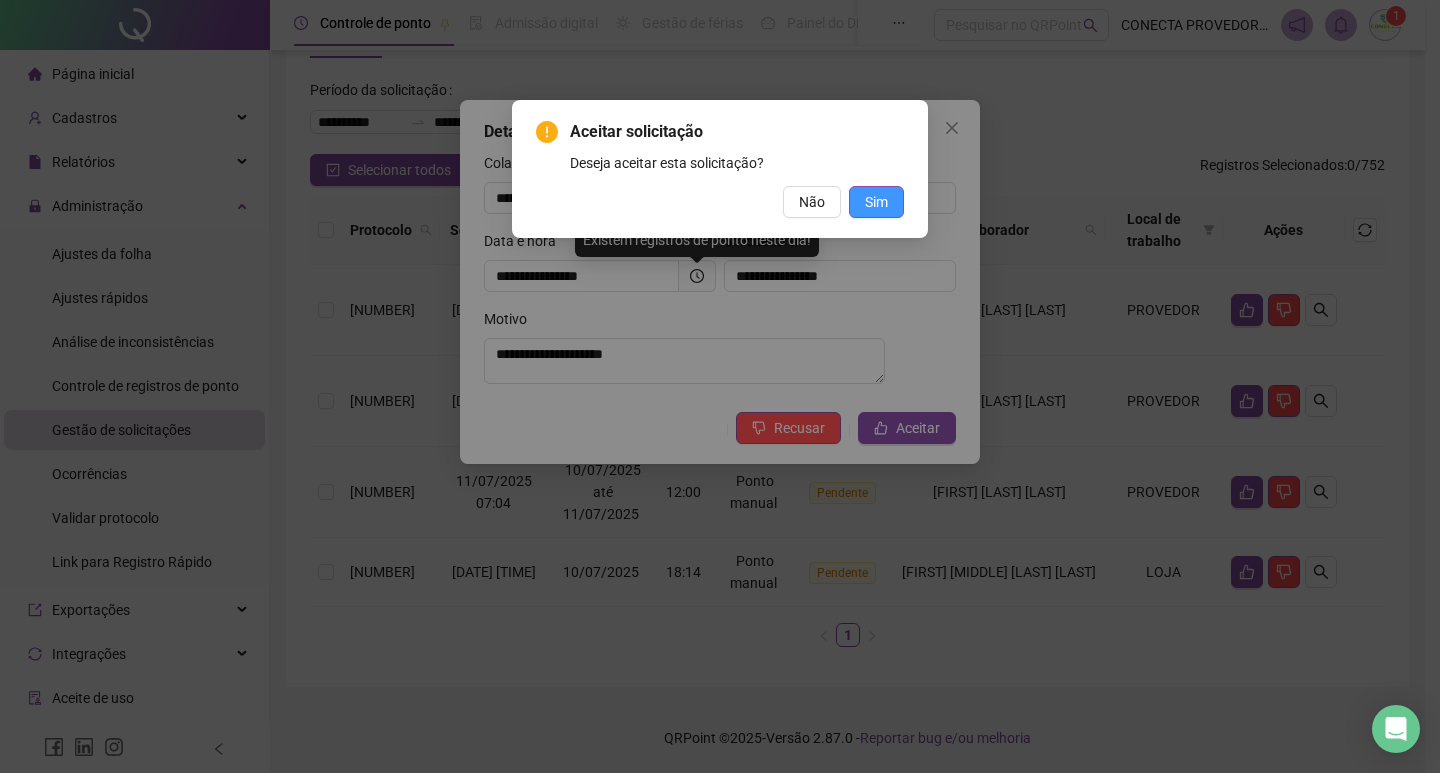 click on "Sim" at bounding box center (876, 202) 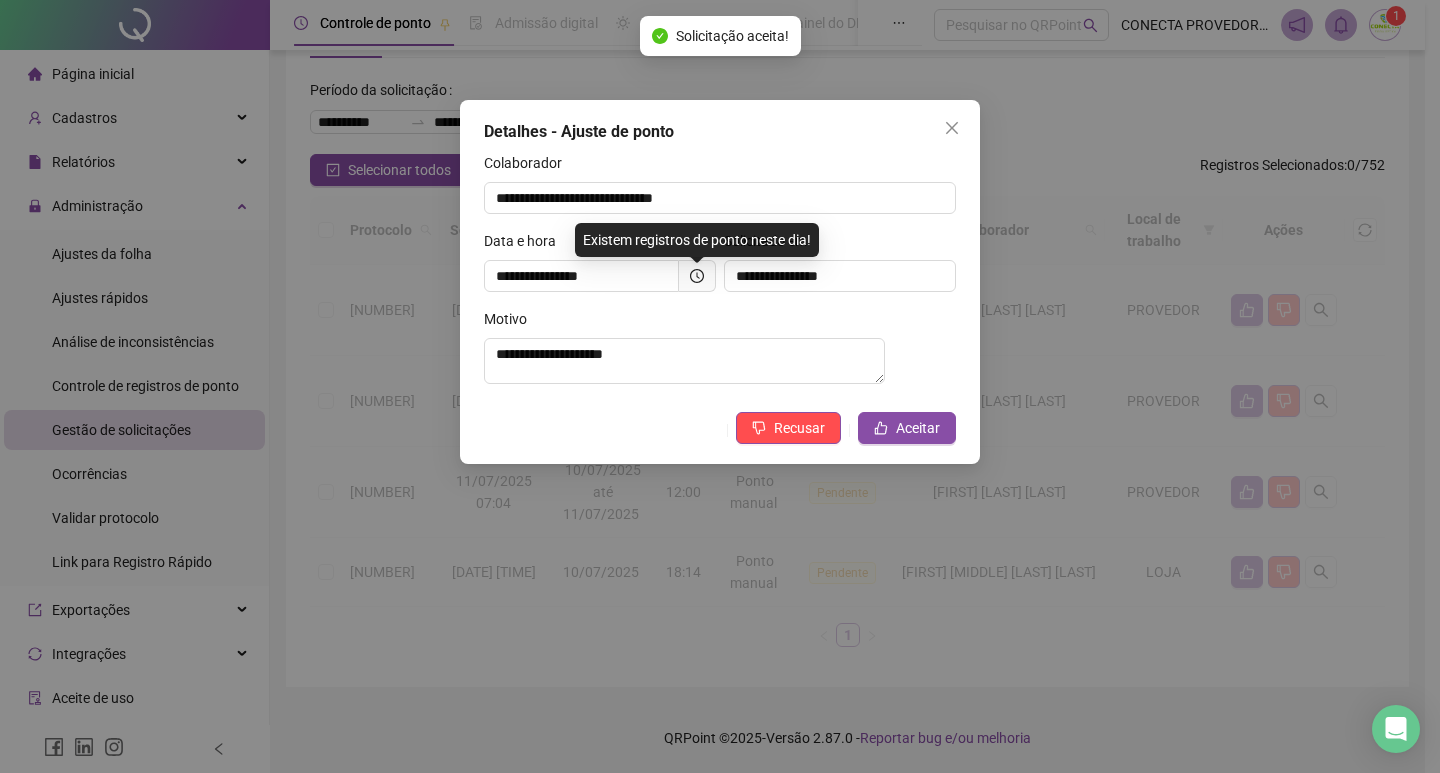 scroll, scrollTop: 9, scrollLeft: 0, axis: vertical 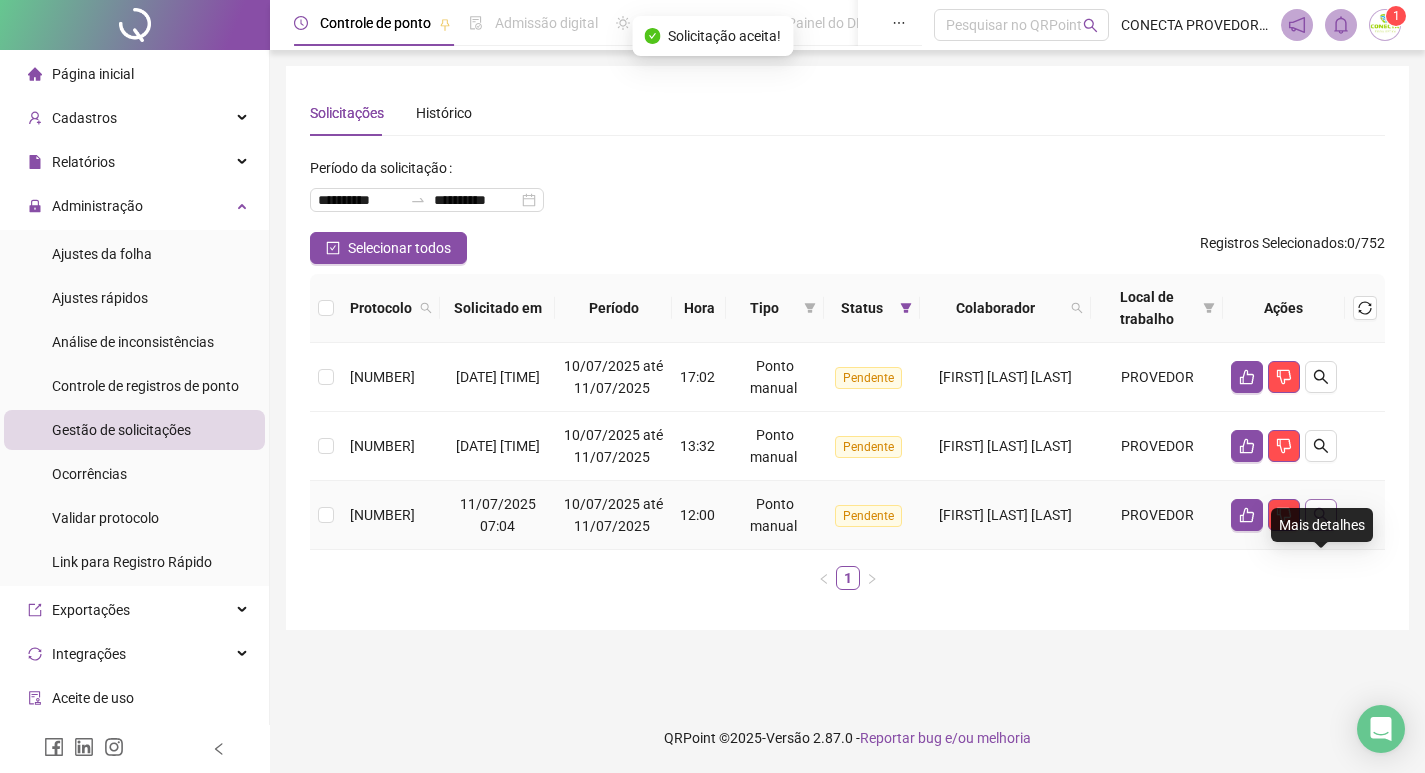 click 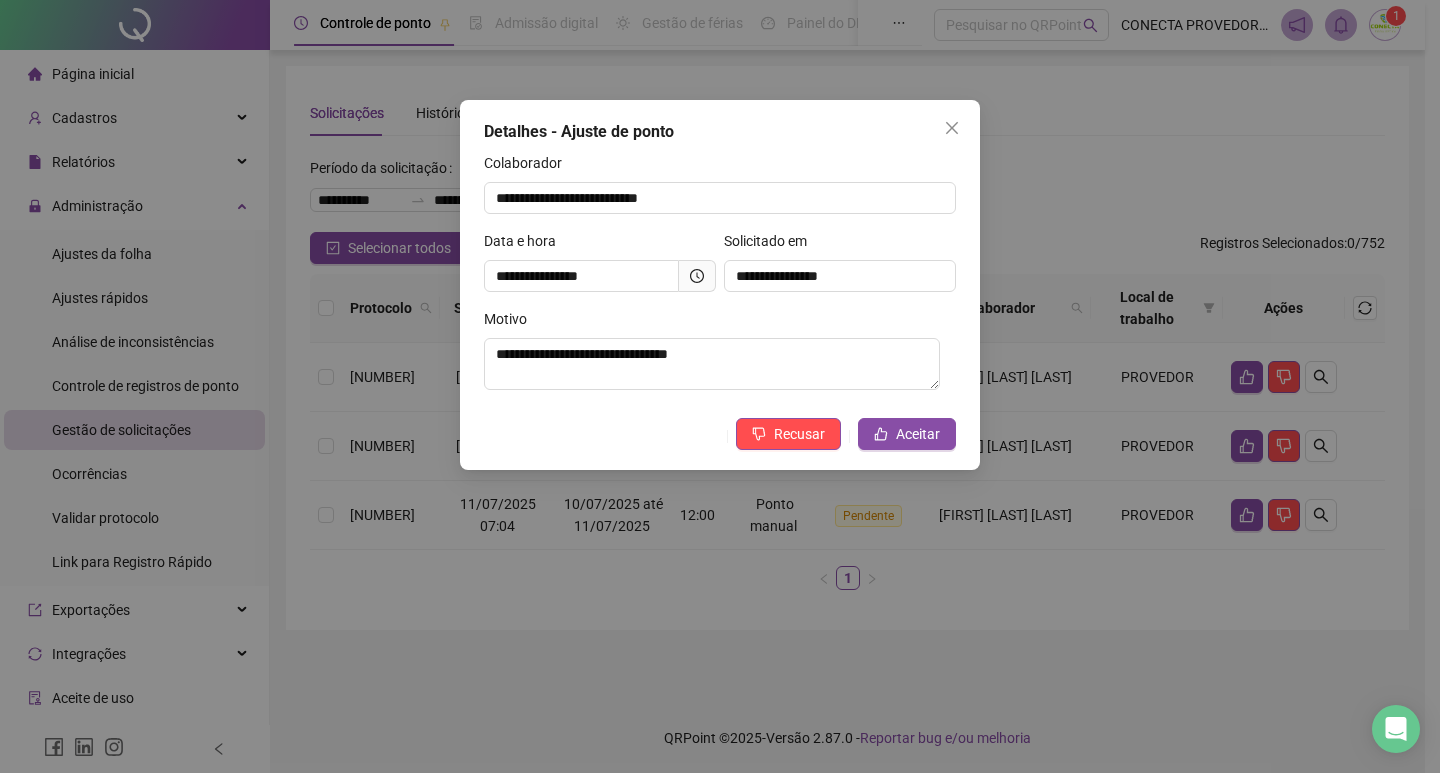 click 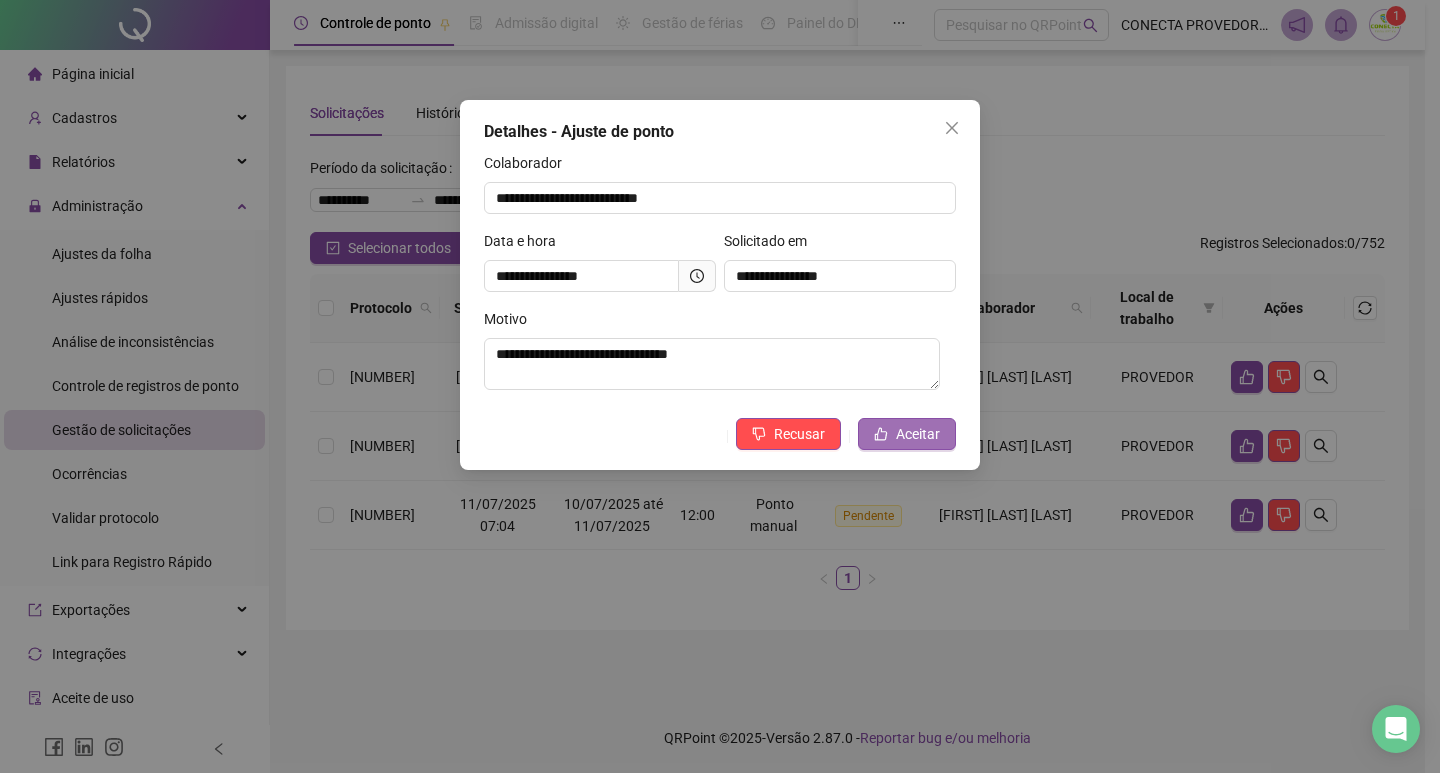 click on "Aceitar" at bounding box center (918, 434) 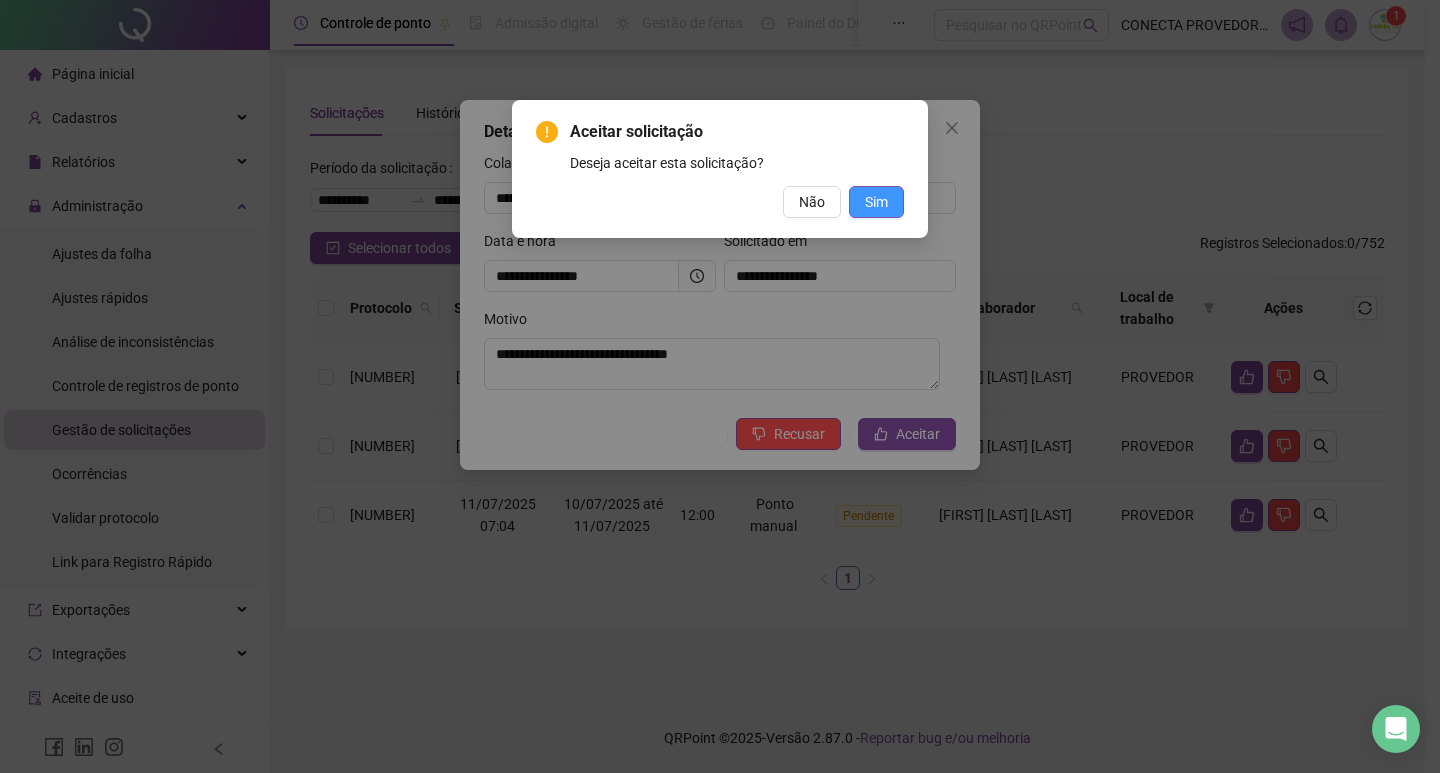 click on "Sim" at bounding box center (876, 202) 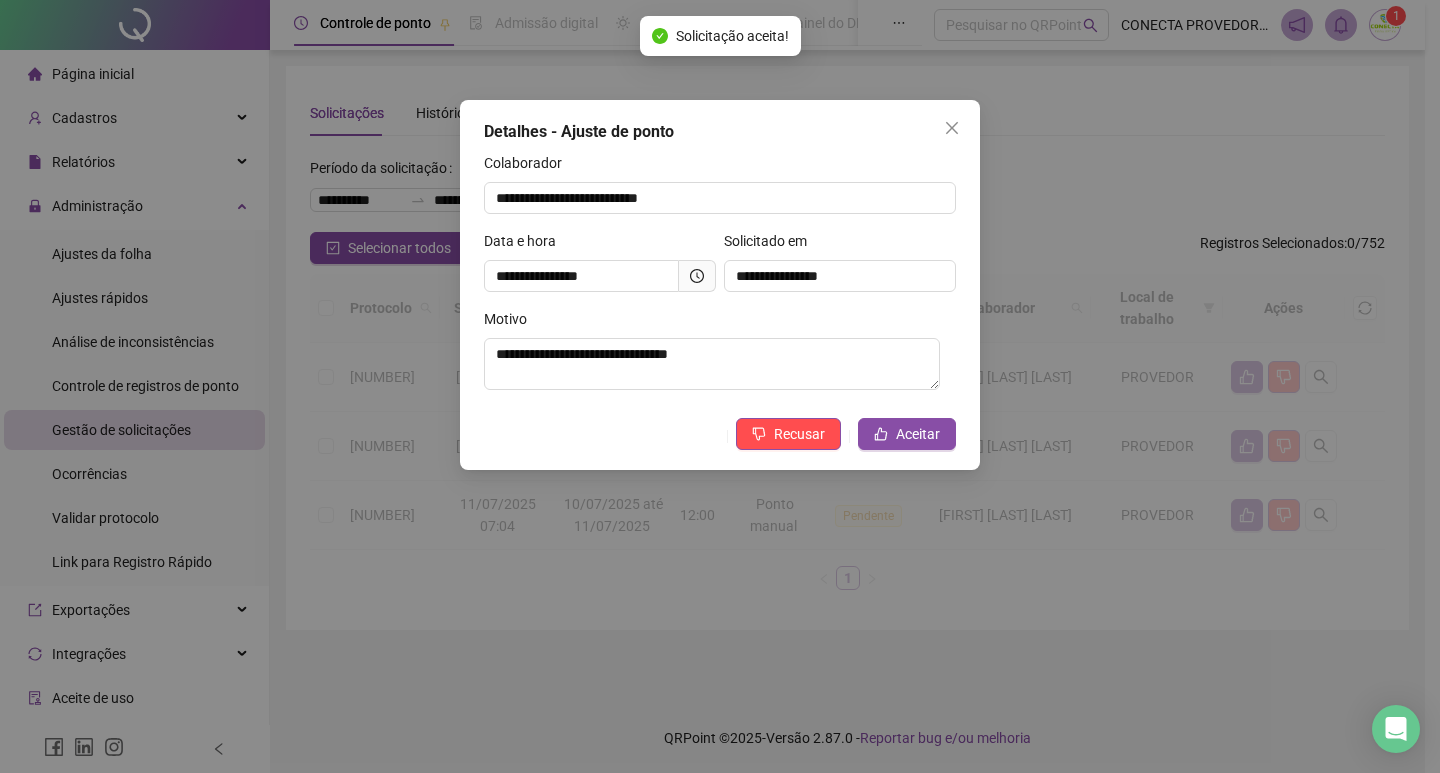 scroll, scrollTop: 0, scrollLeft: 0, axis: both 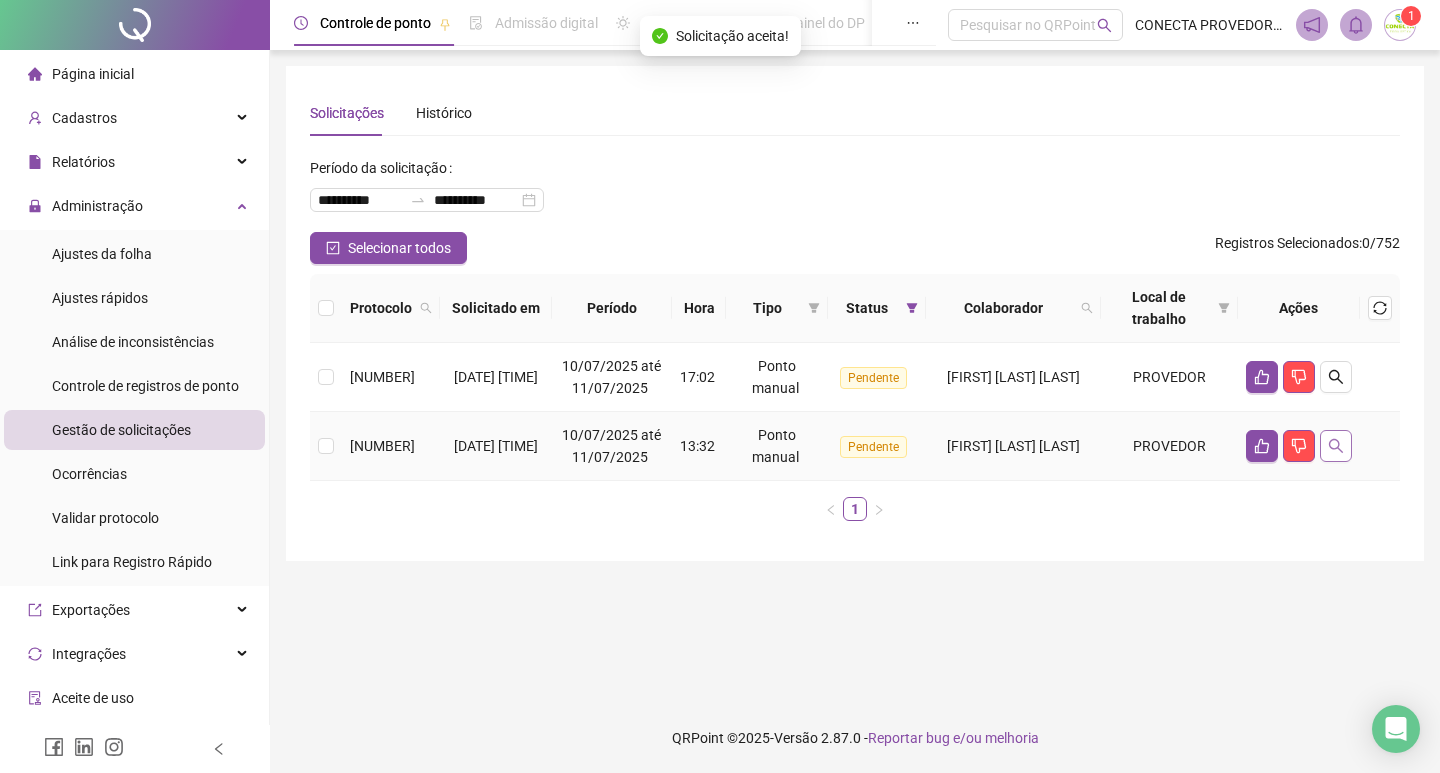 click 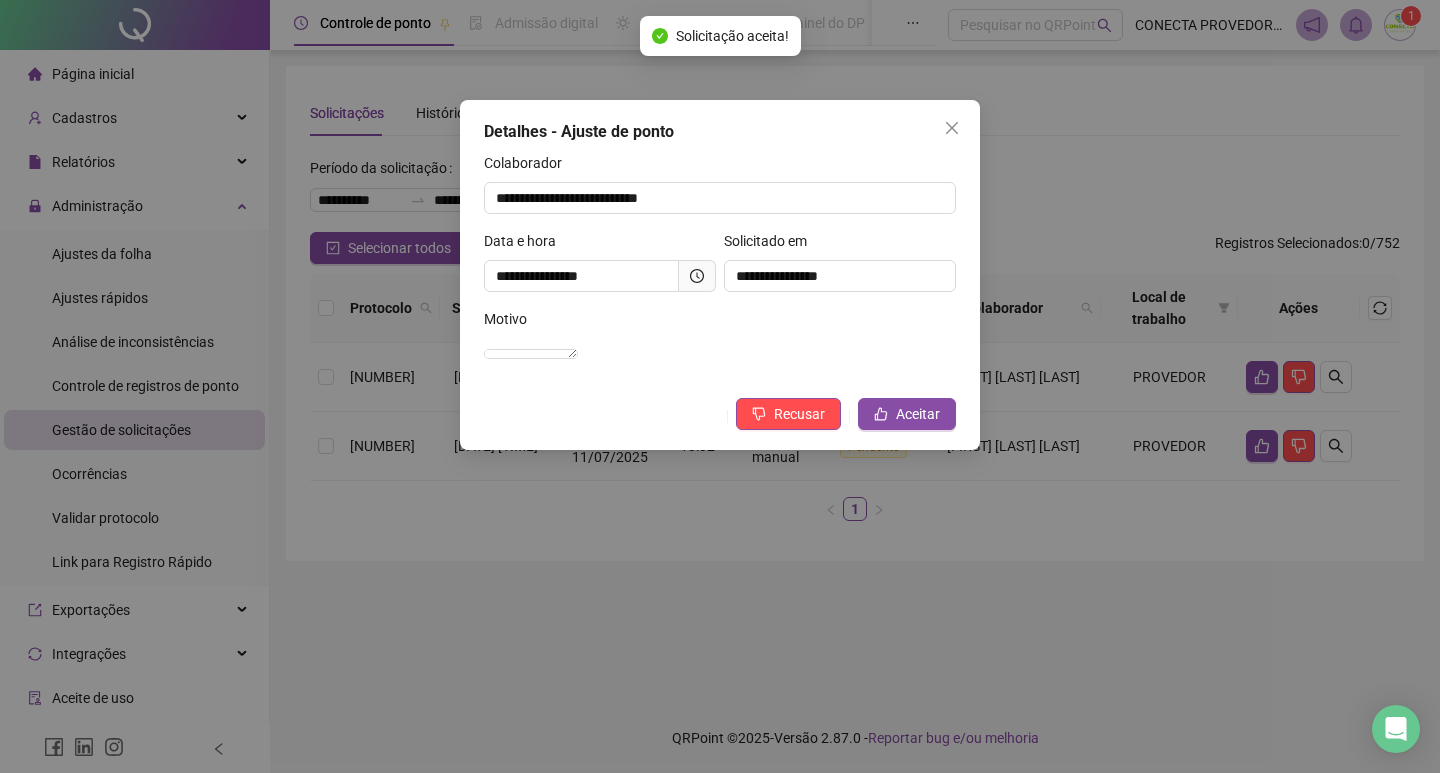 click 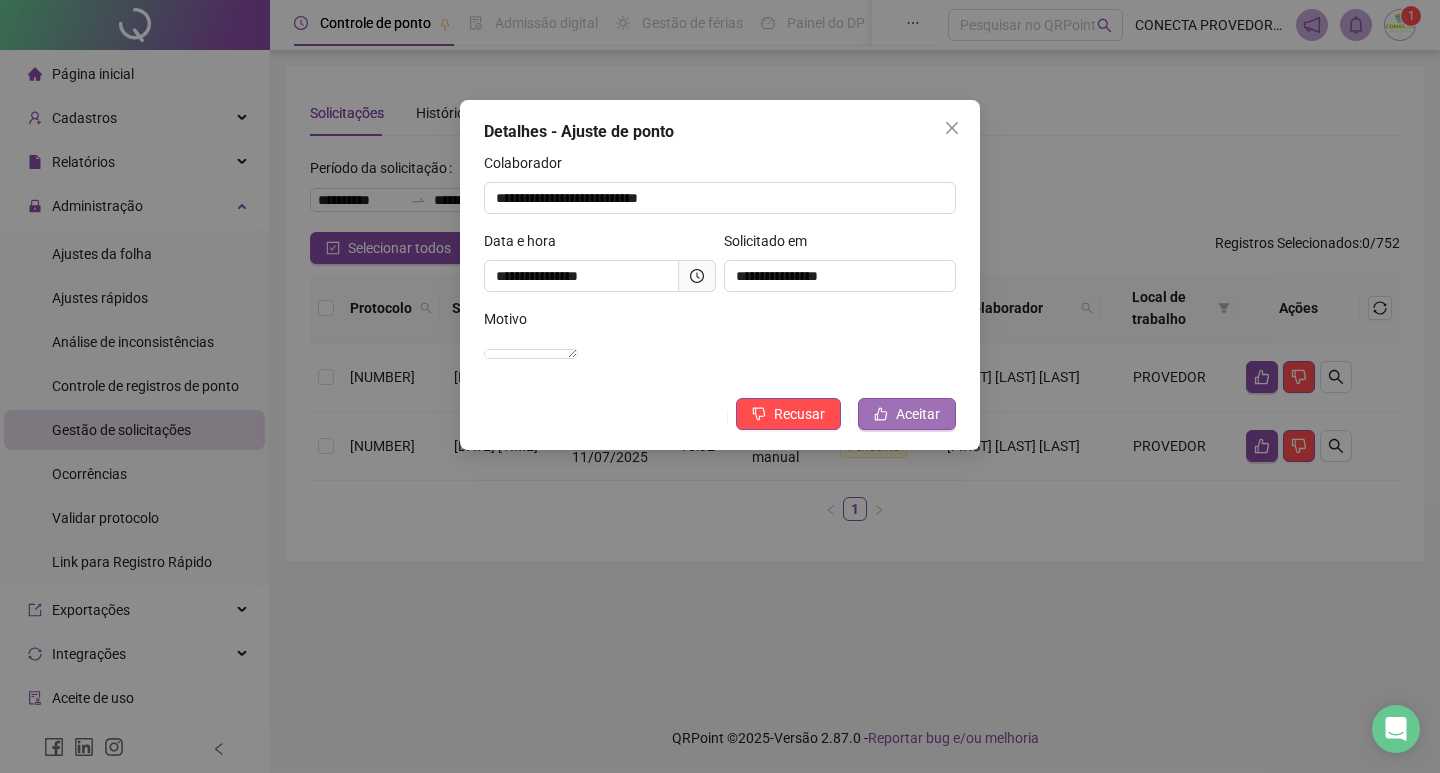 click on "Aceitar" at bounding box center [918, 414] 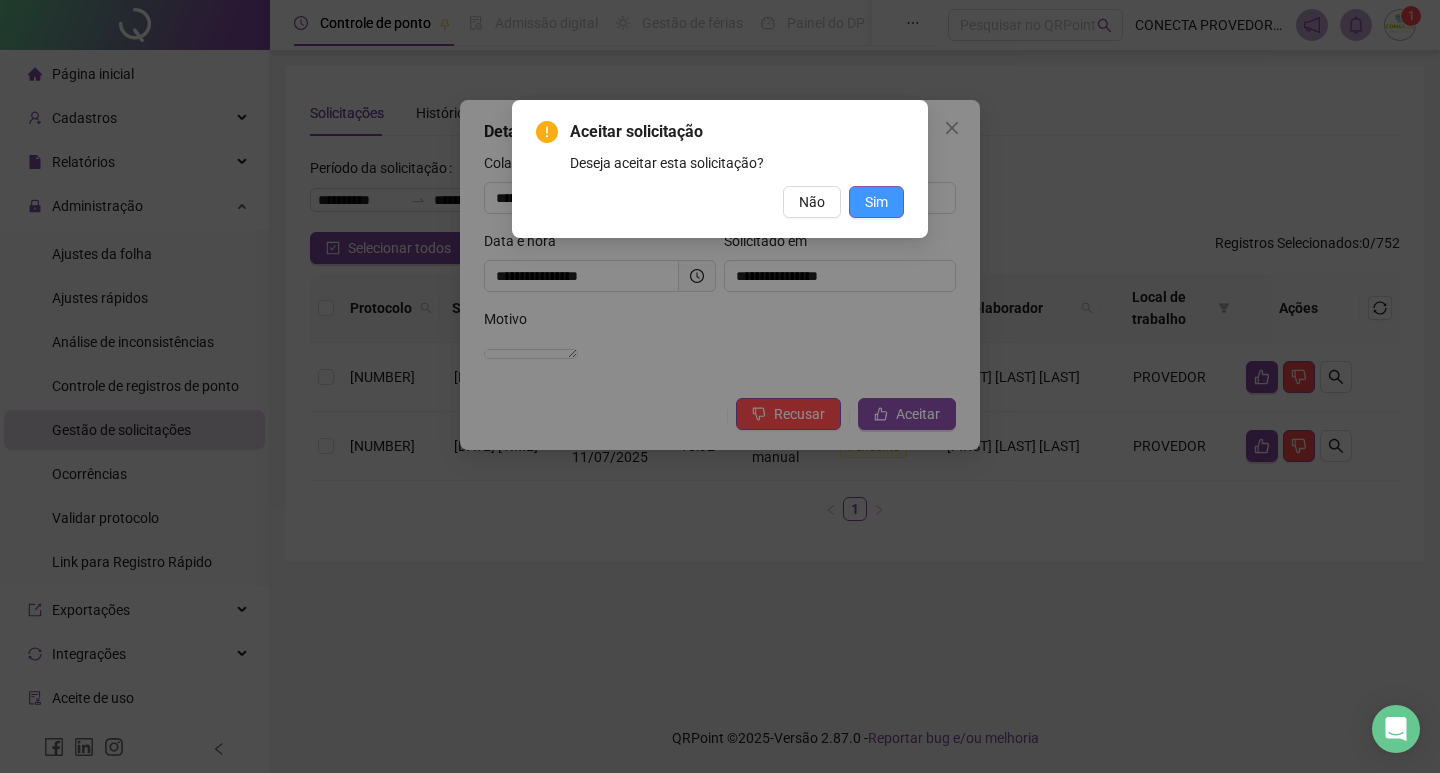 click on "Sim" at bounding box center (876, 202) 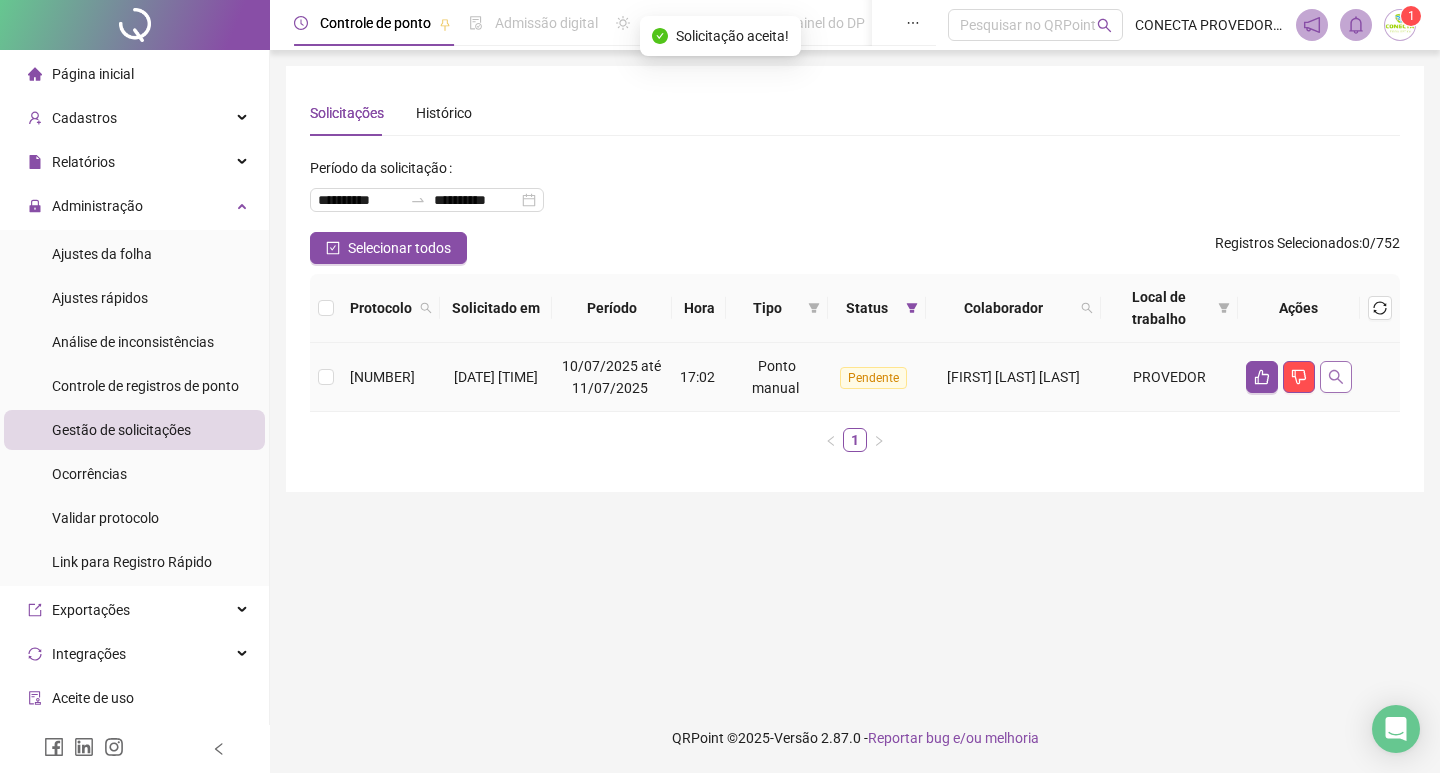 click 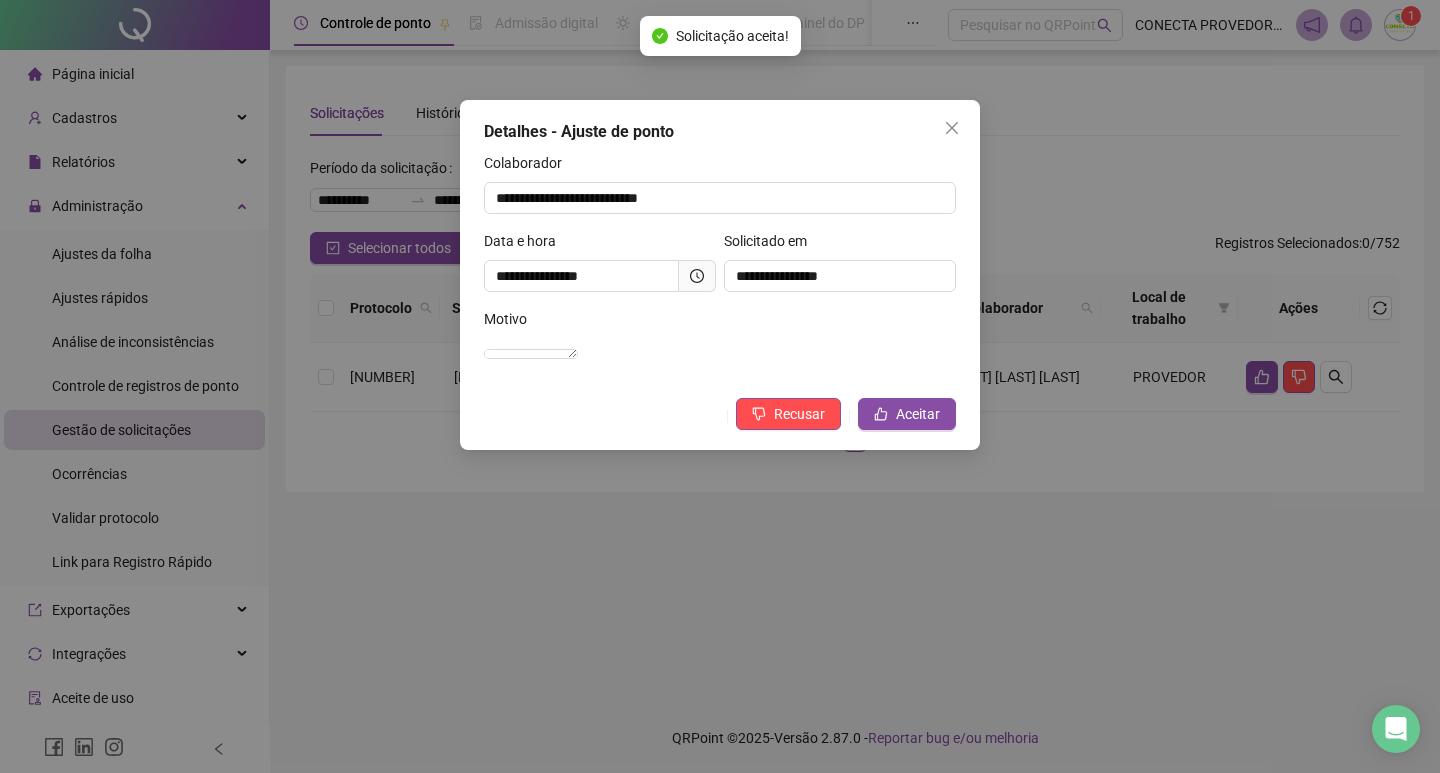 click 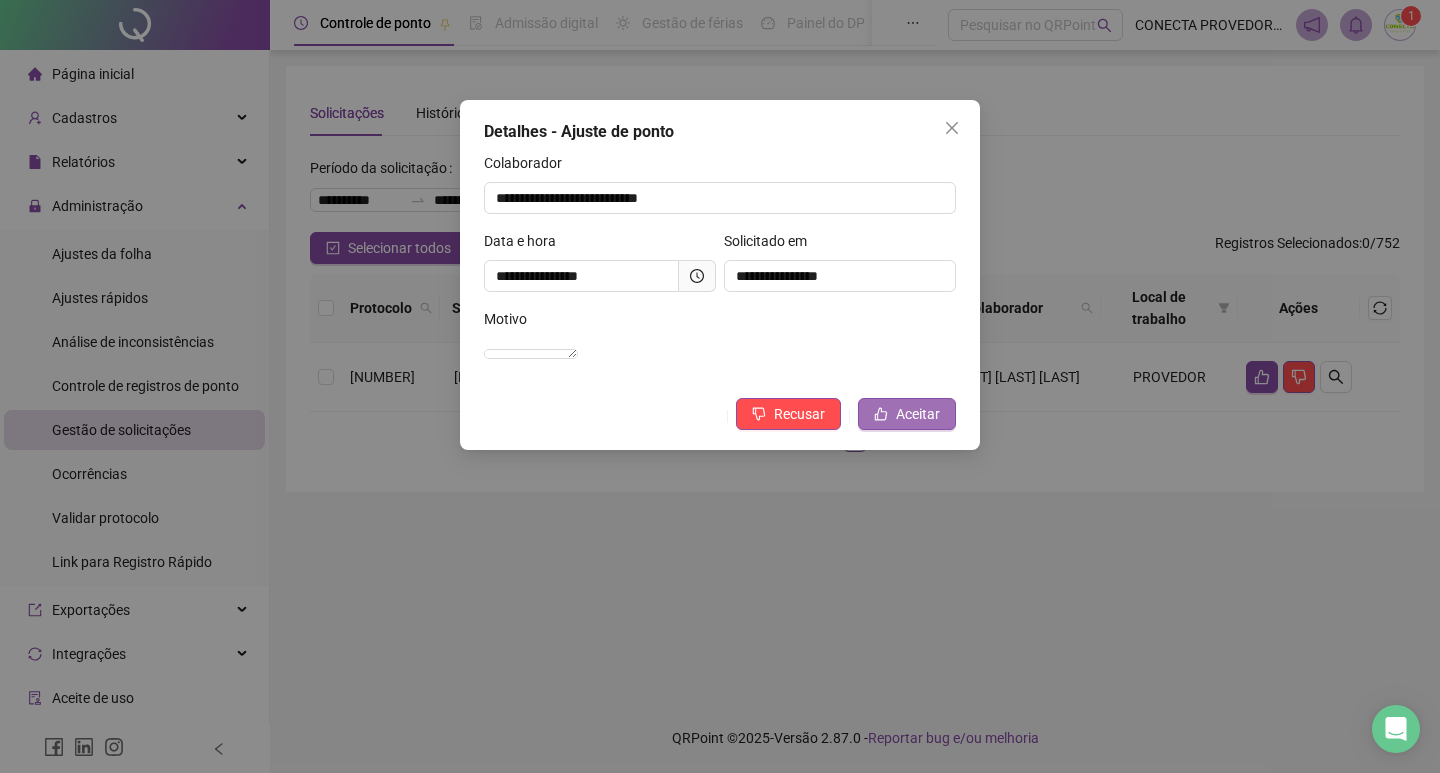 click on "Aceitar" at bounding box center [918, 414] 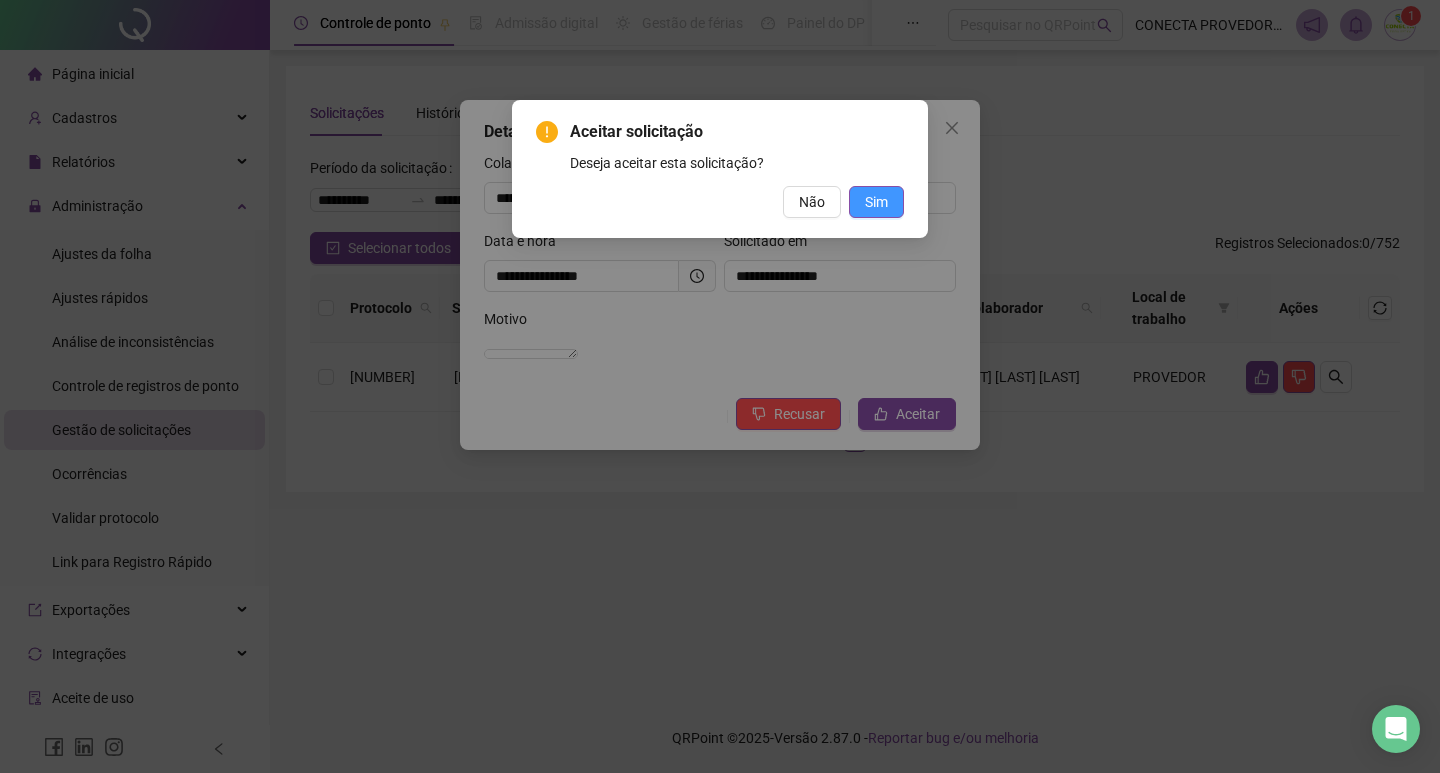click on "Sim" at bounding box center [876, 202] 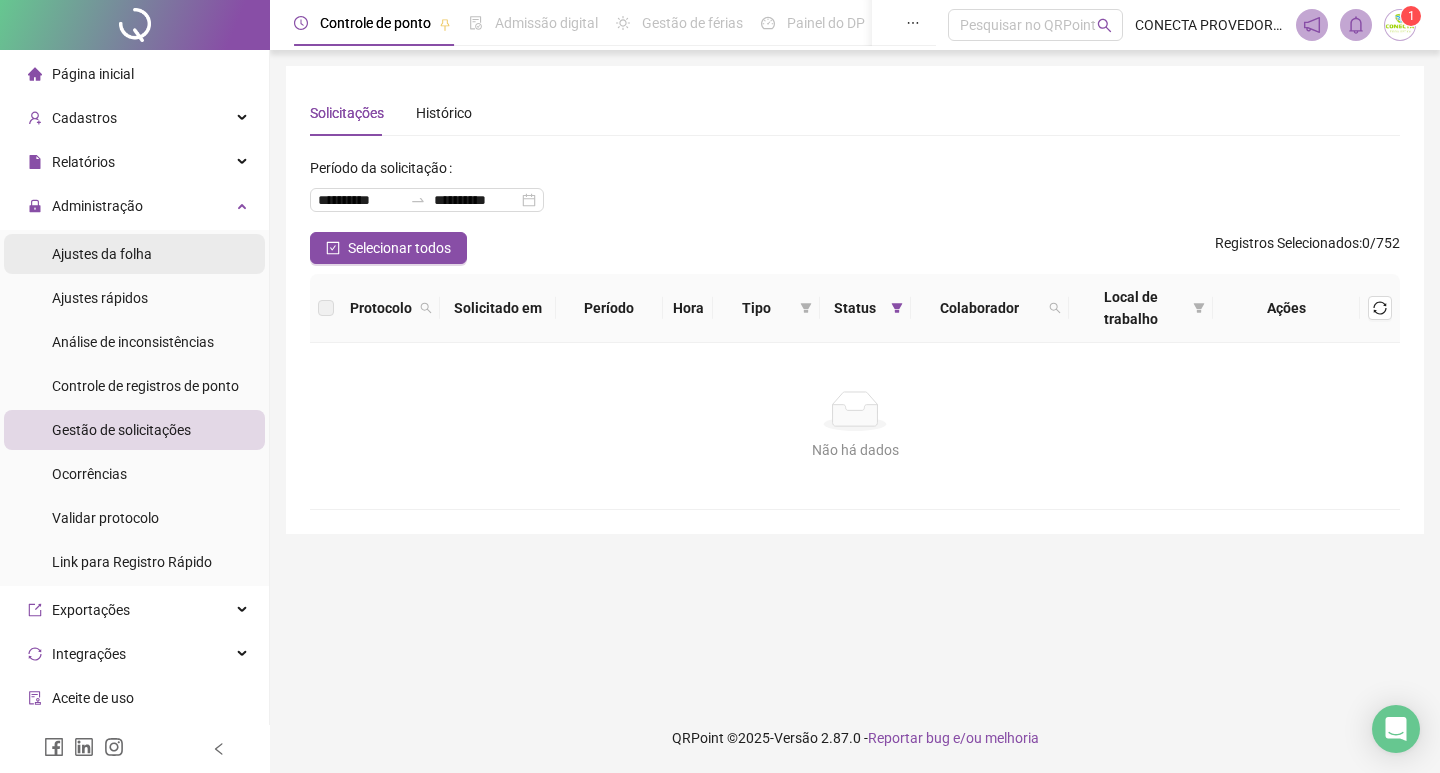 click on "Ajustes da folha" at bounding box center [102, 254] 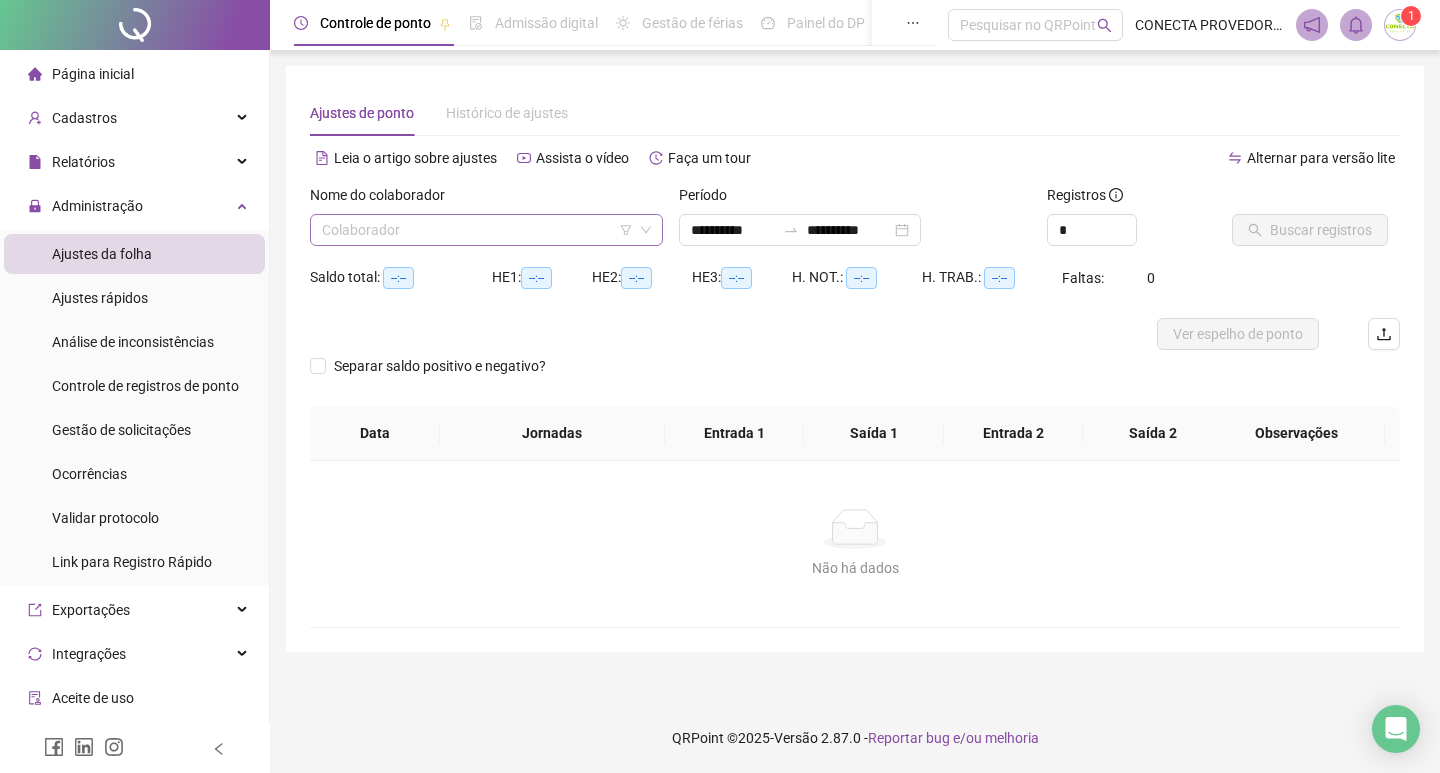 click at bounding box center [480, 230] 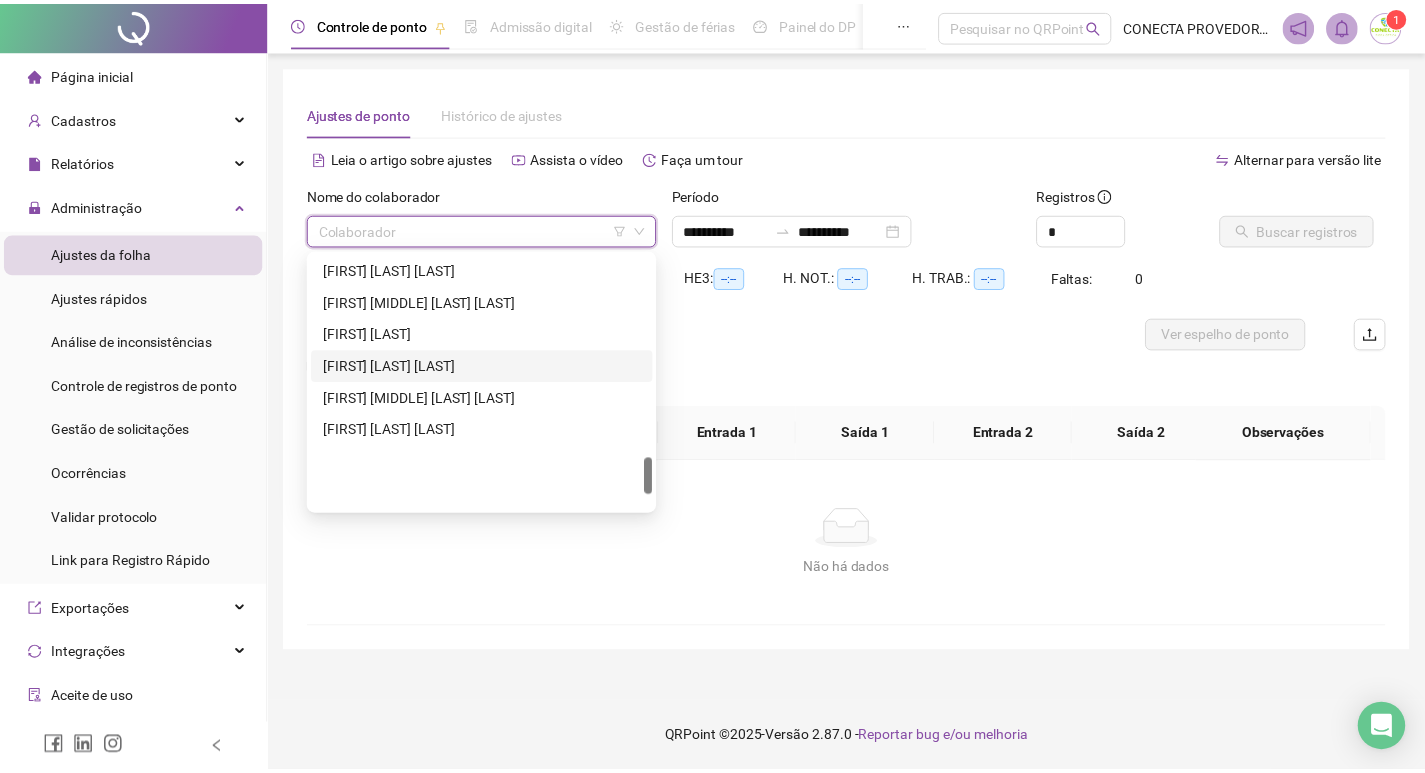 scroll, scrollTop: 1404, scrollLeft: 0, axis: vertical 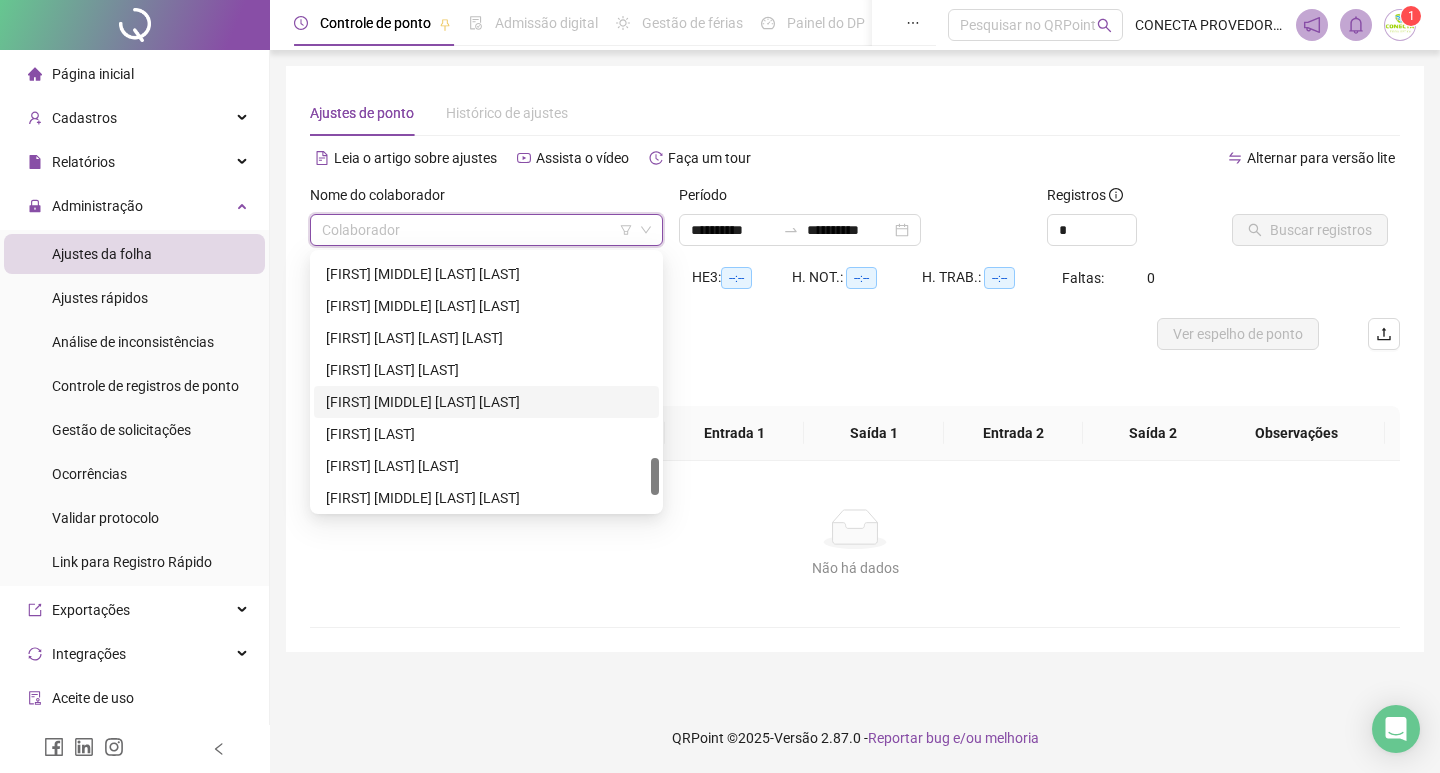 click on "[FIRST] [MIDDLE] [LAST] [LAST]" at bounding box center [486, 402] 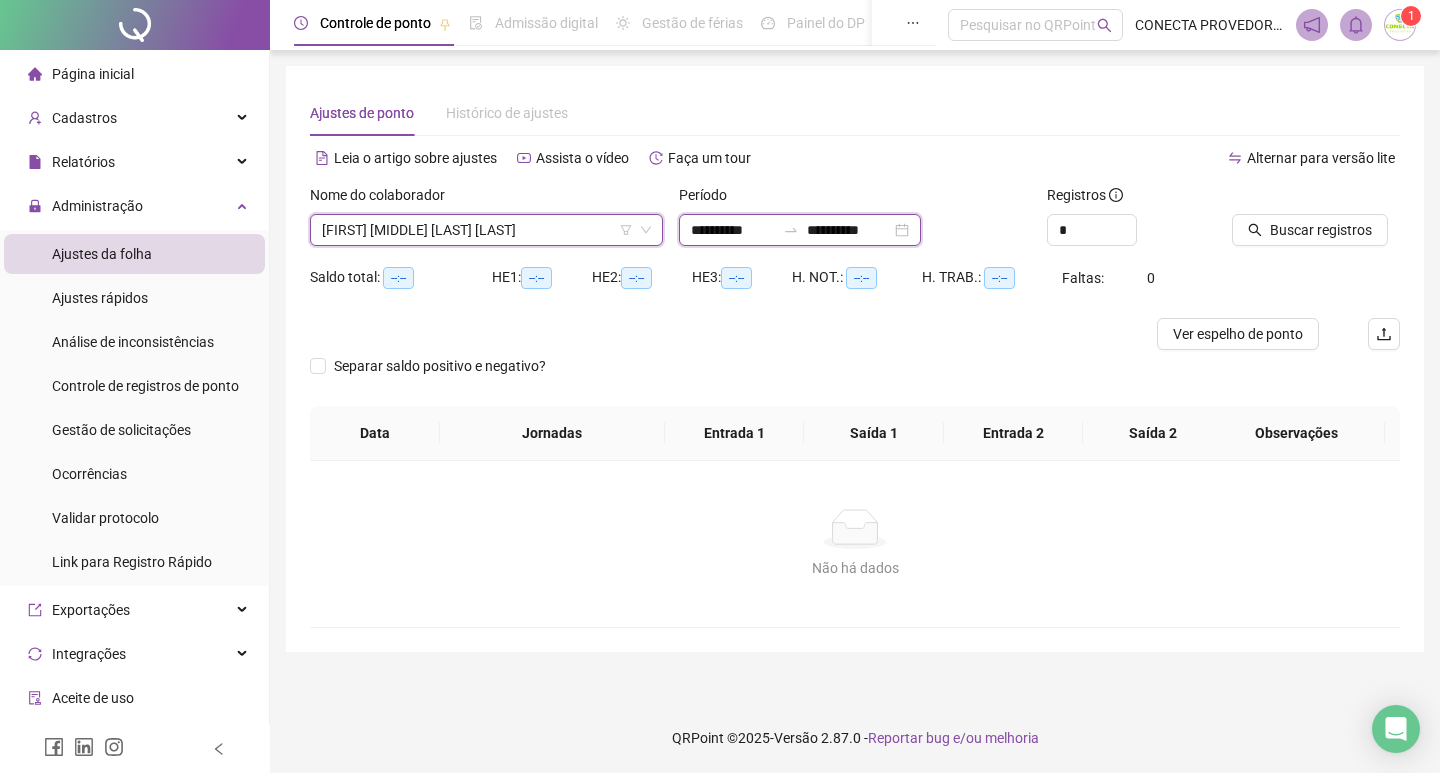 click on "**********" at bounding box center (733, 230) 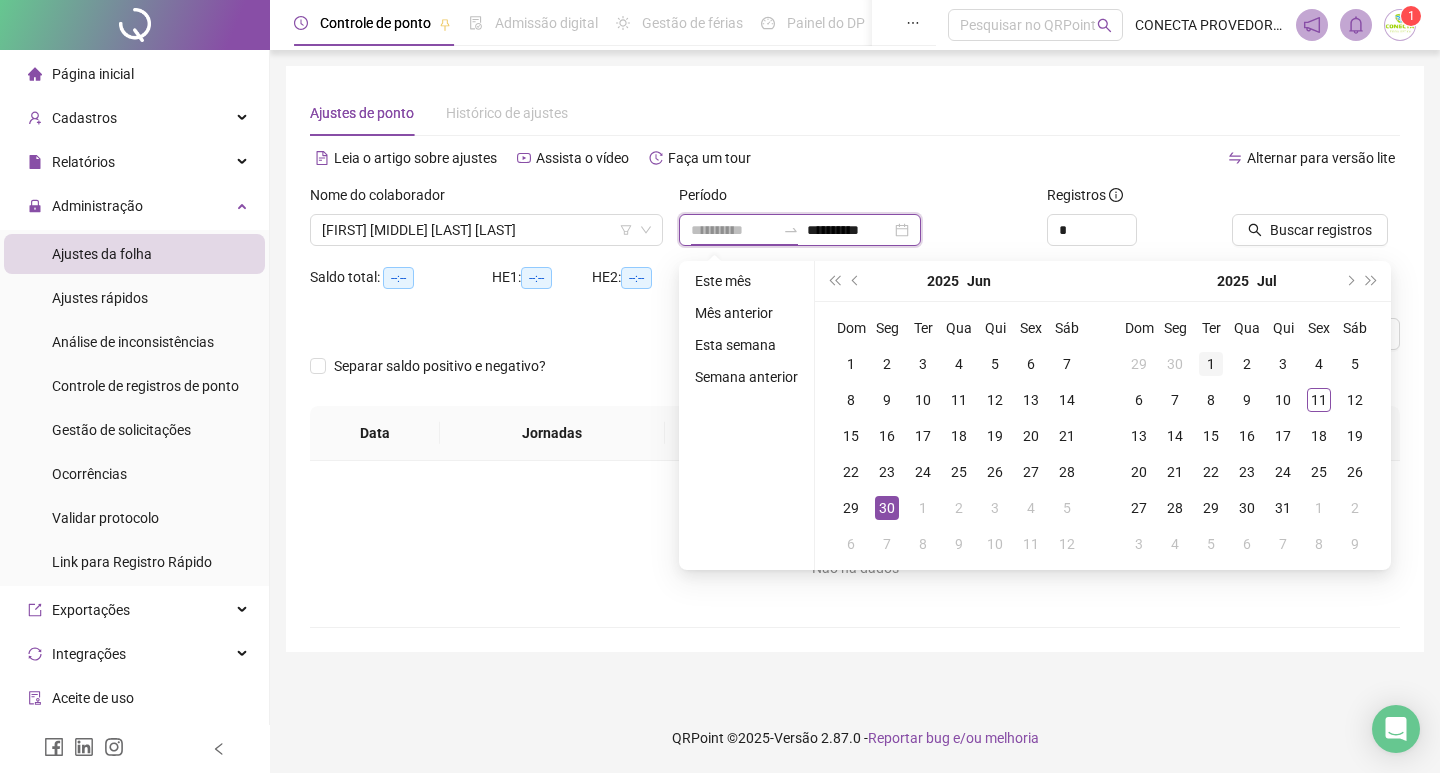type on "**********" 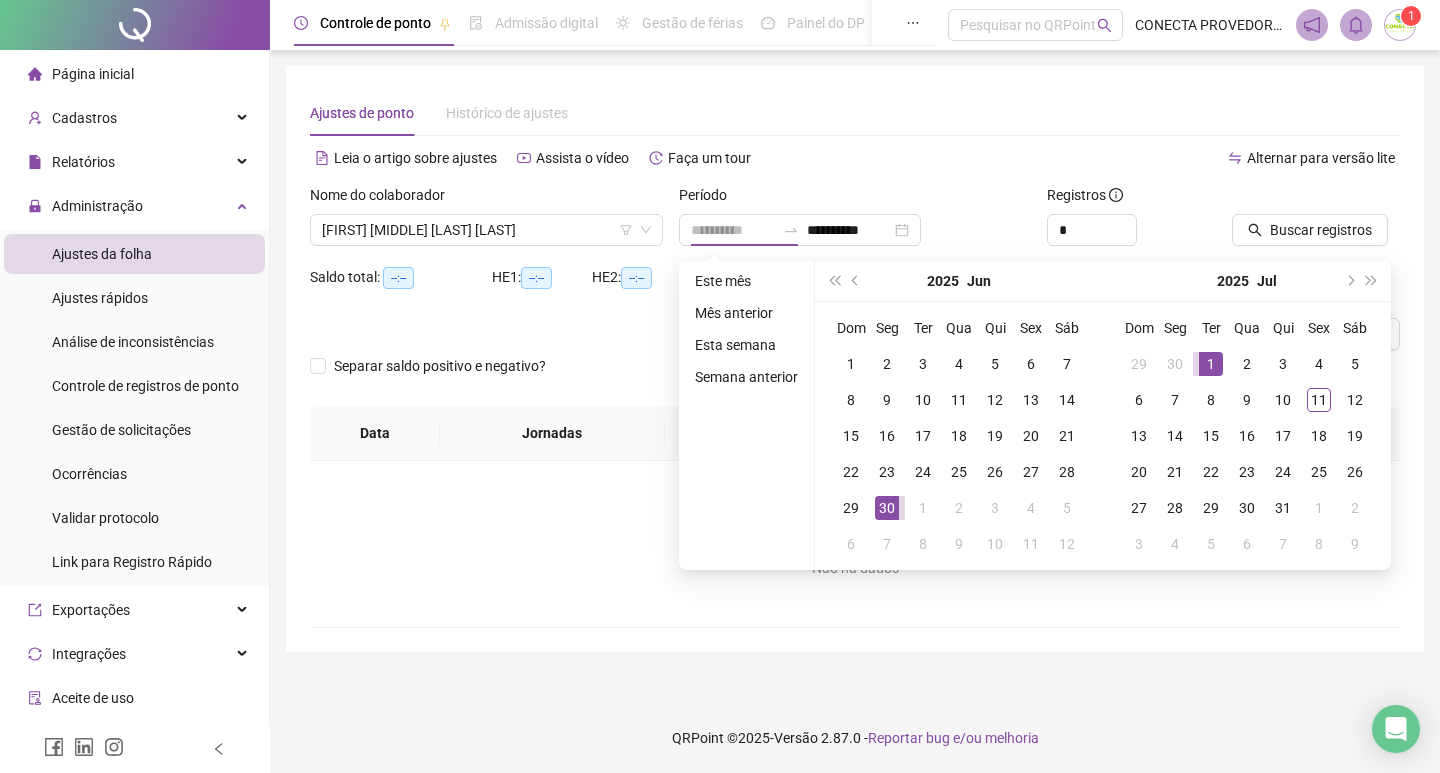 click on "1" at bounding box center (1211, 364) 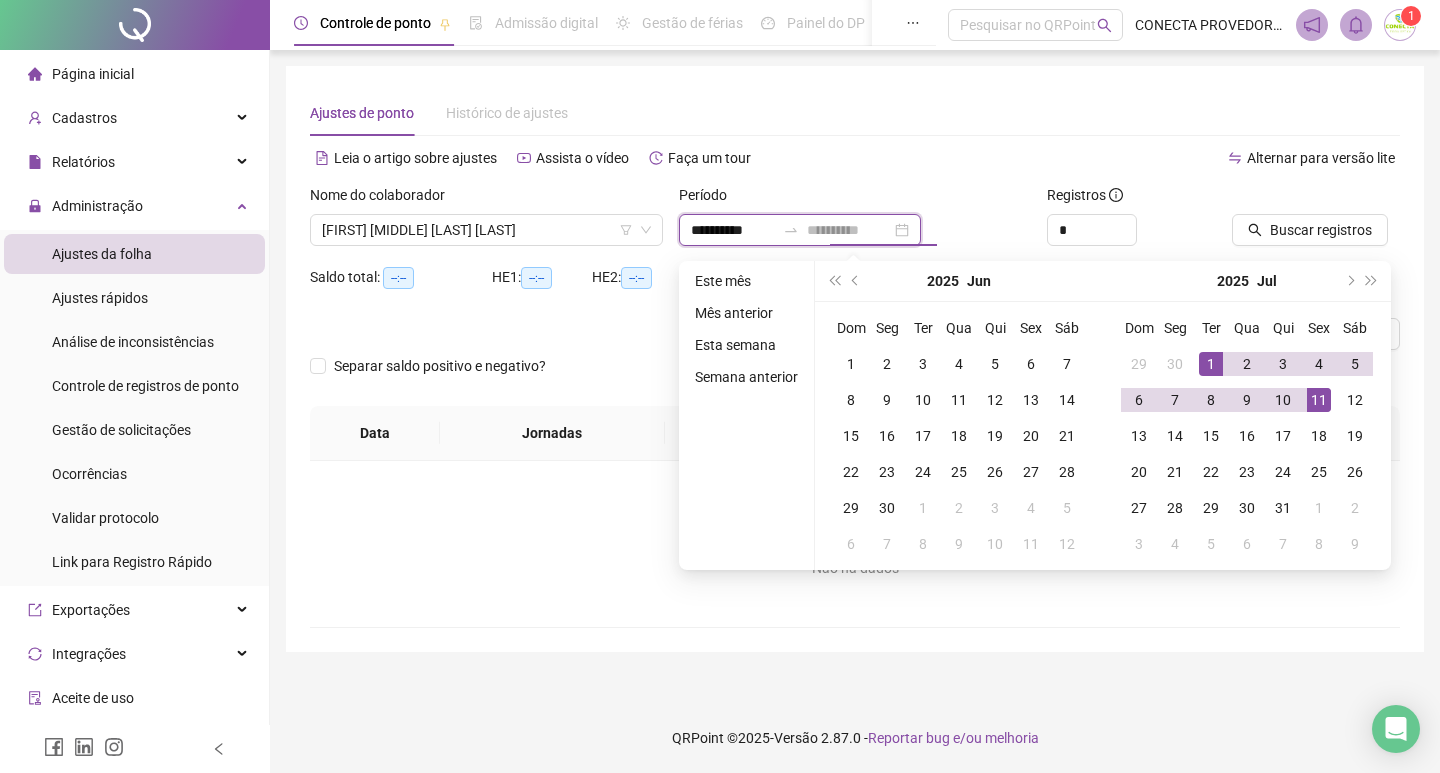 type on "**********" 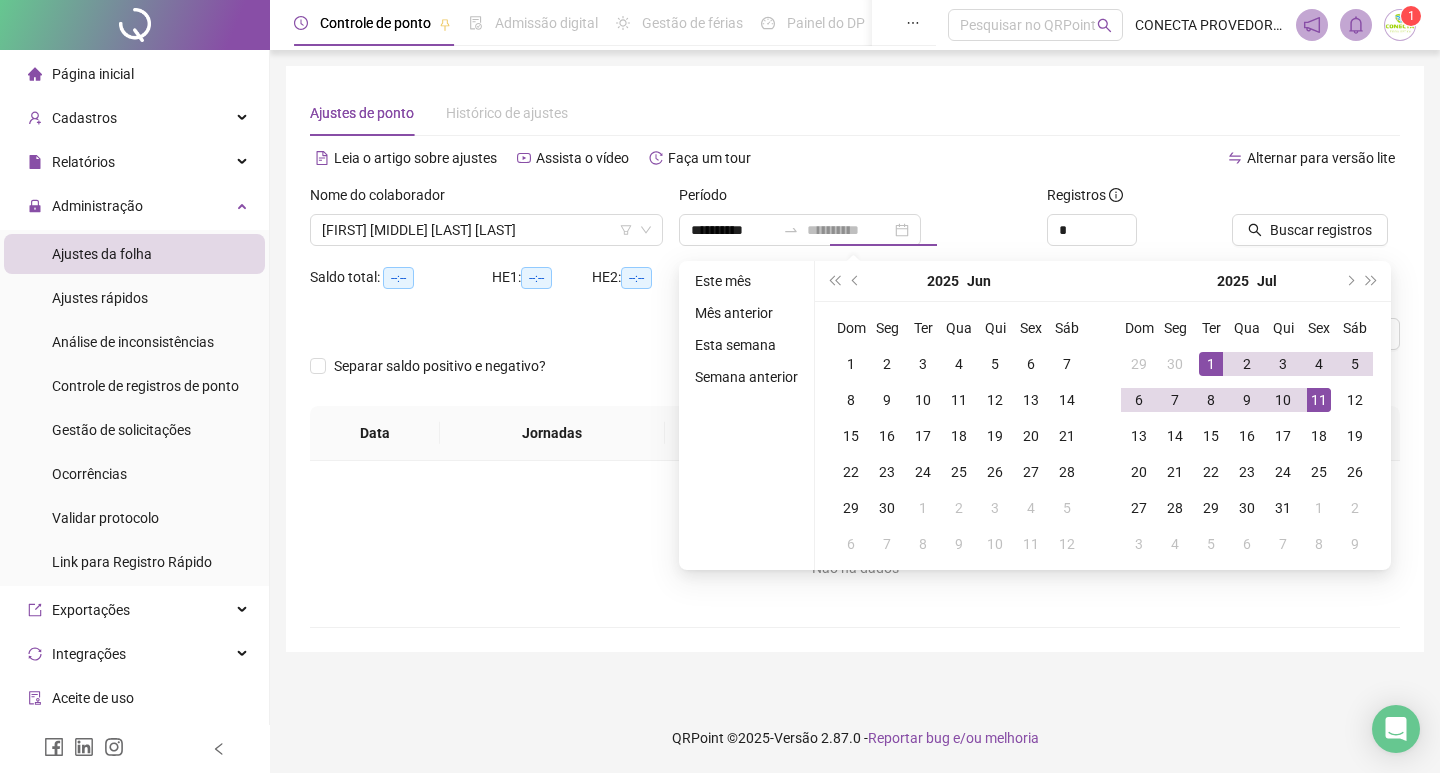 click on "11" at bounding box center (1319, 400) 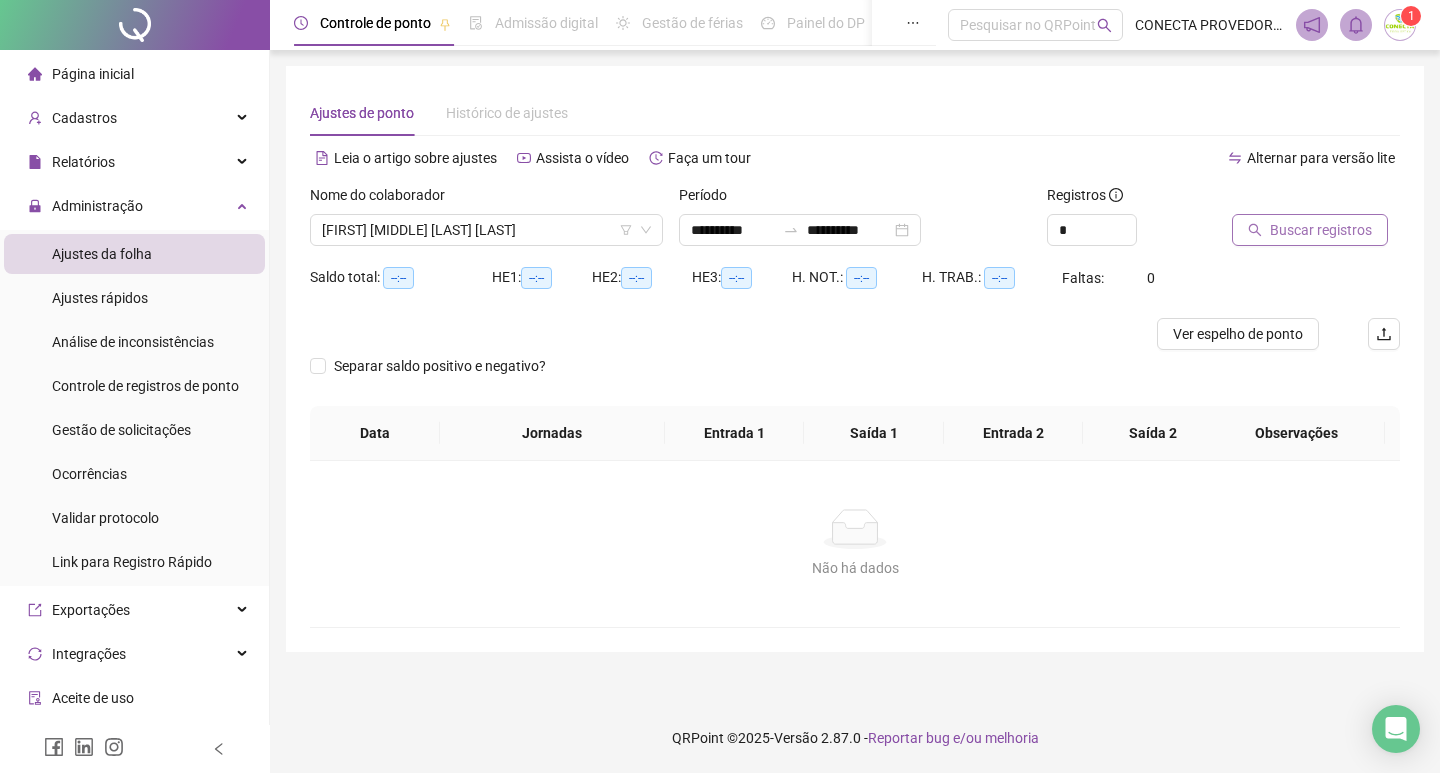 click on "Buscar registros" at bounding box center (1321, 230) 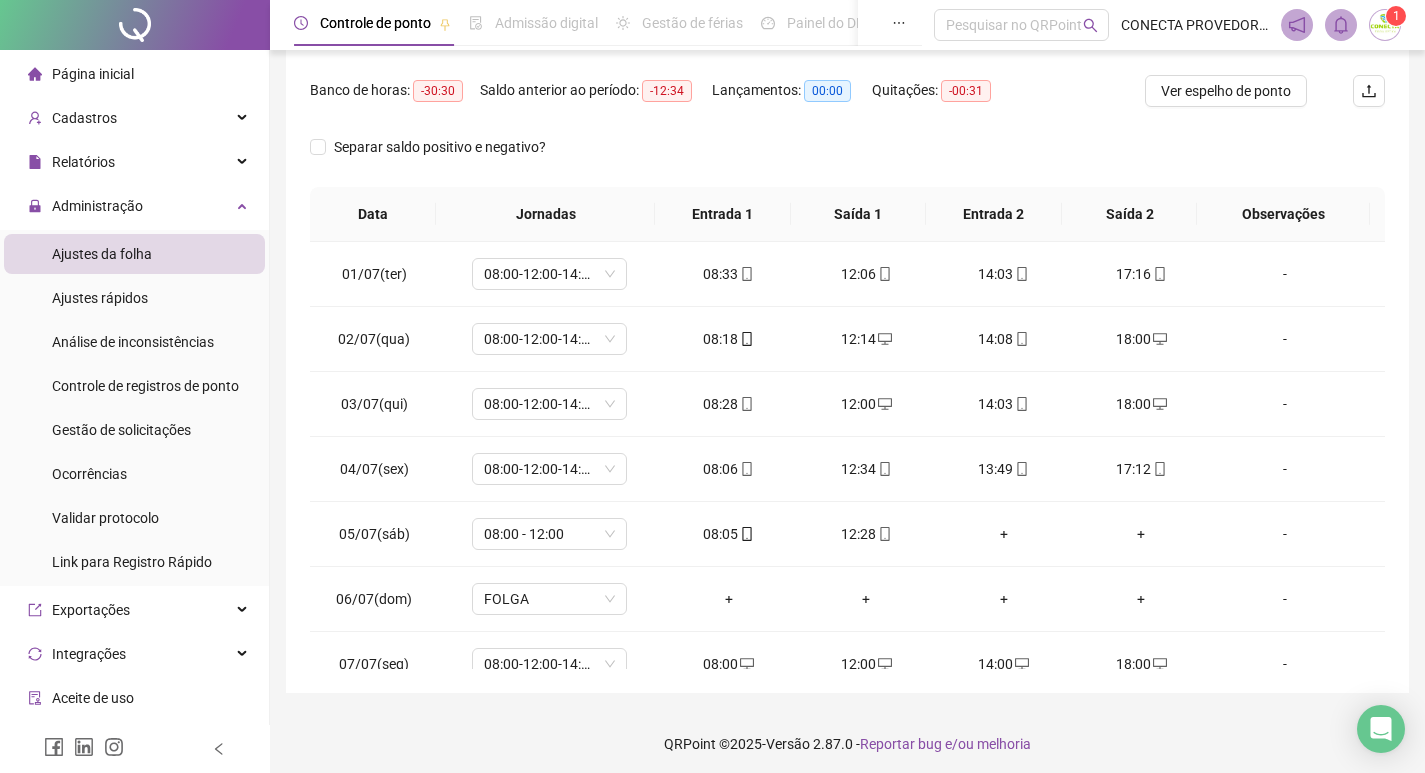 scroll, scrollTop: 249, scrollLeft: 0, axis: vertical 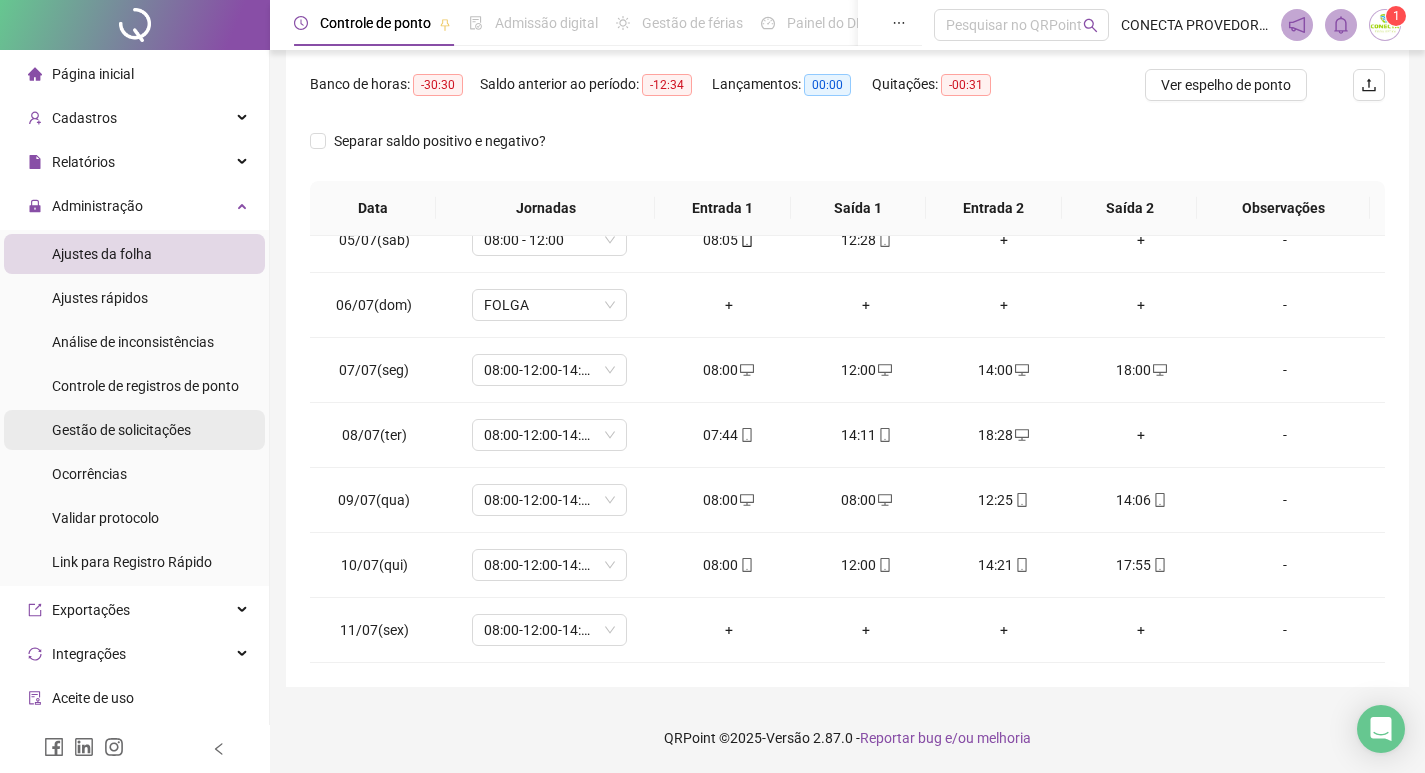 click on "Gestão de solicitações" at bounding box center (121, 430) 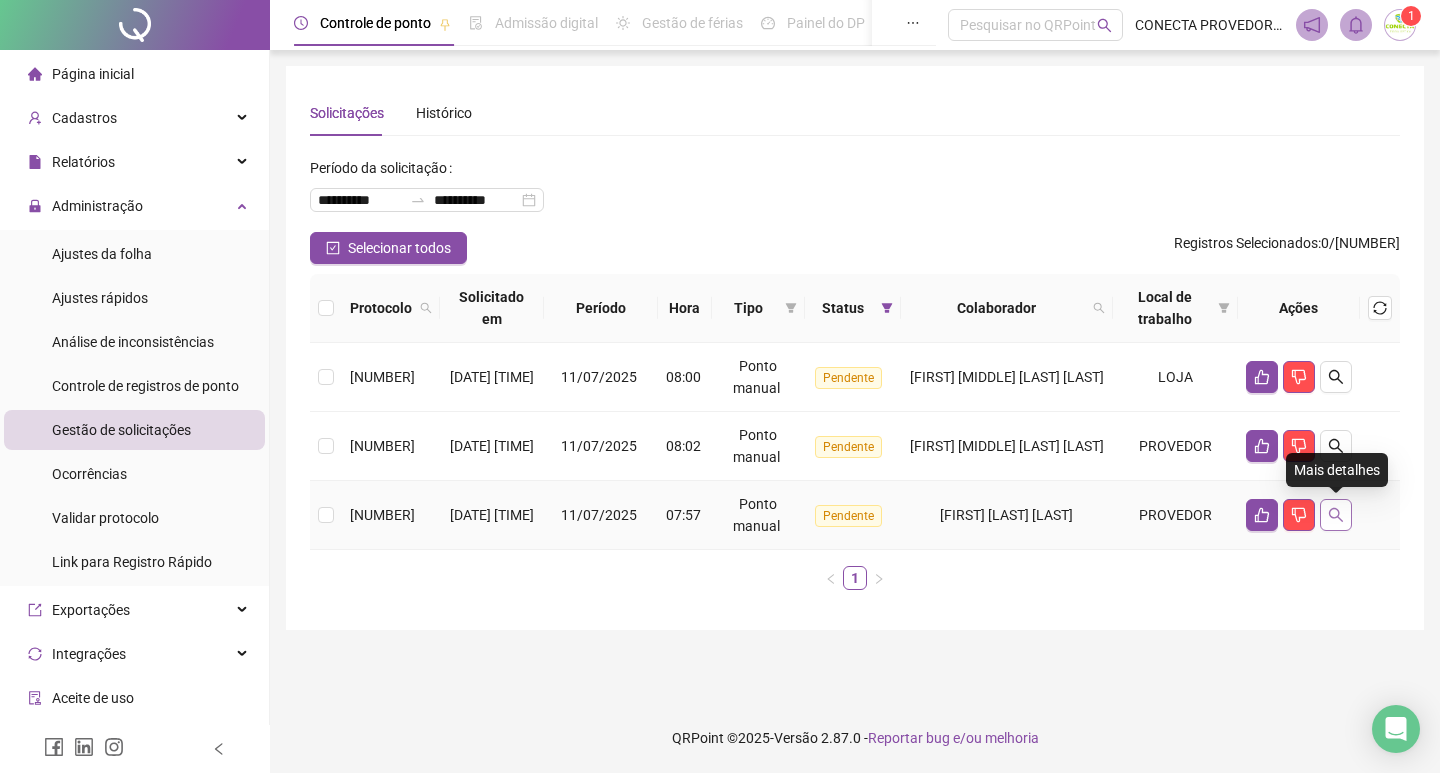 click at bounding box center [1336, 515] 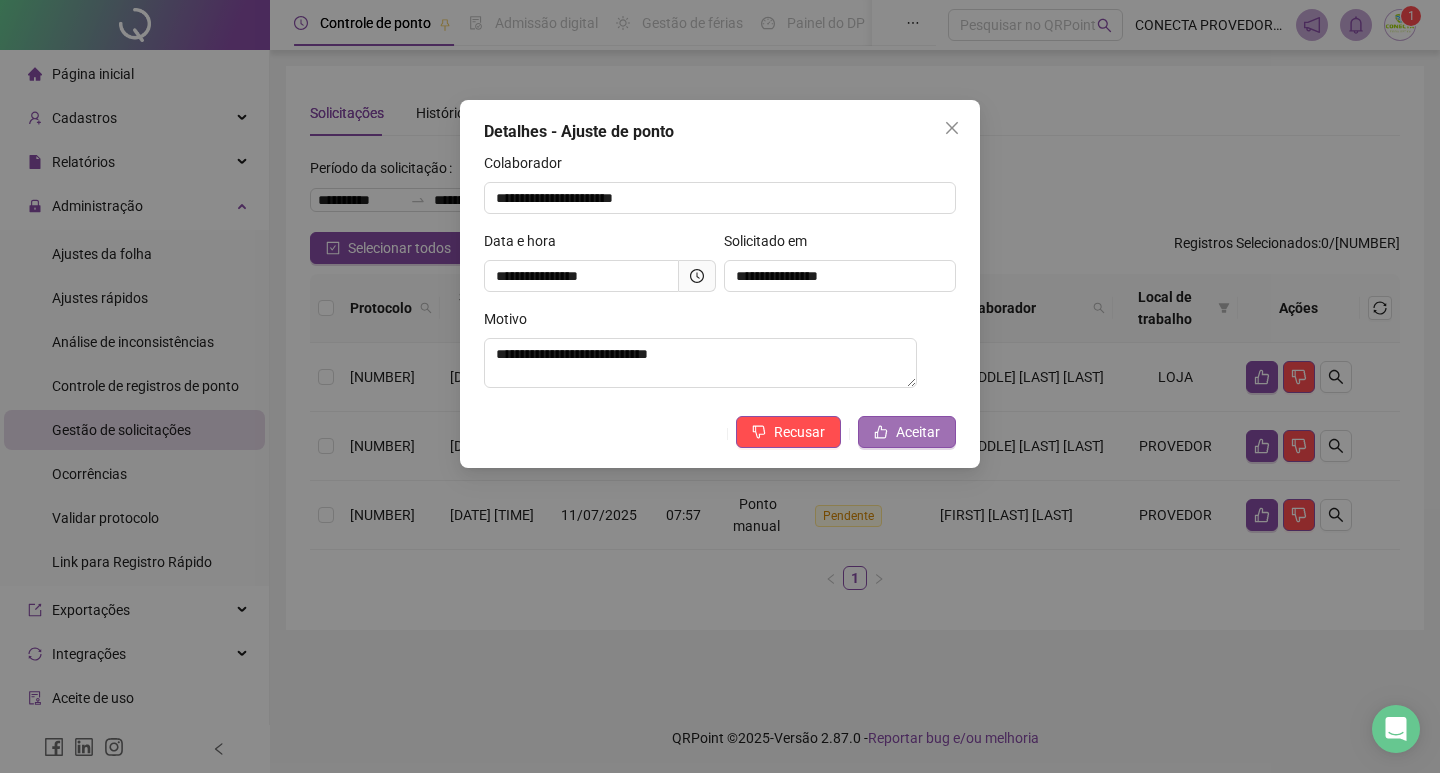 click on "Aceitar" at bounding box center [918, 432] 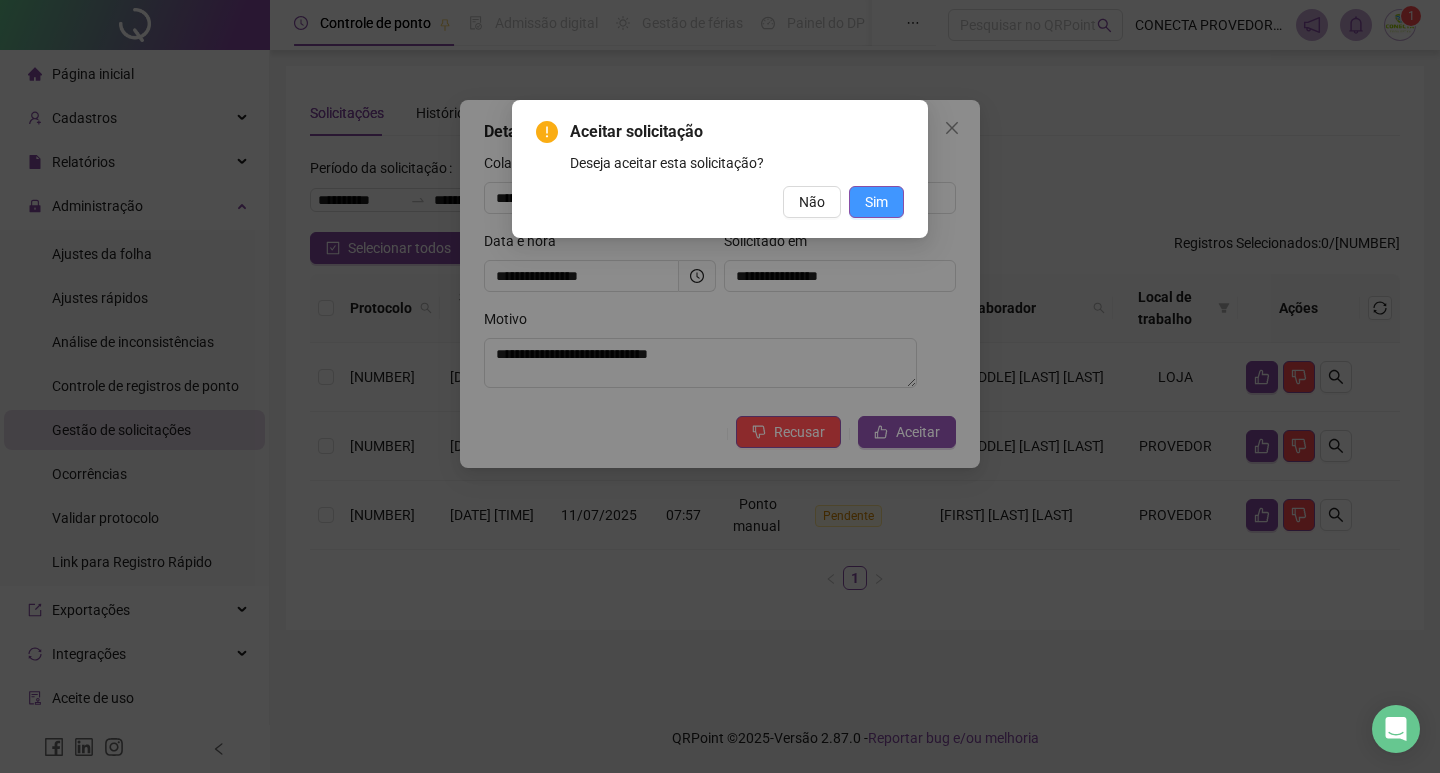 click on "Sim" at bounding box center [876, 202] 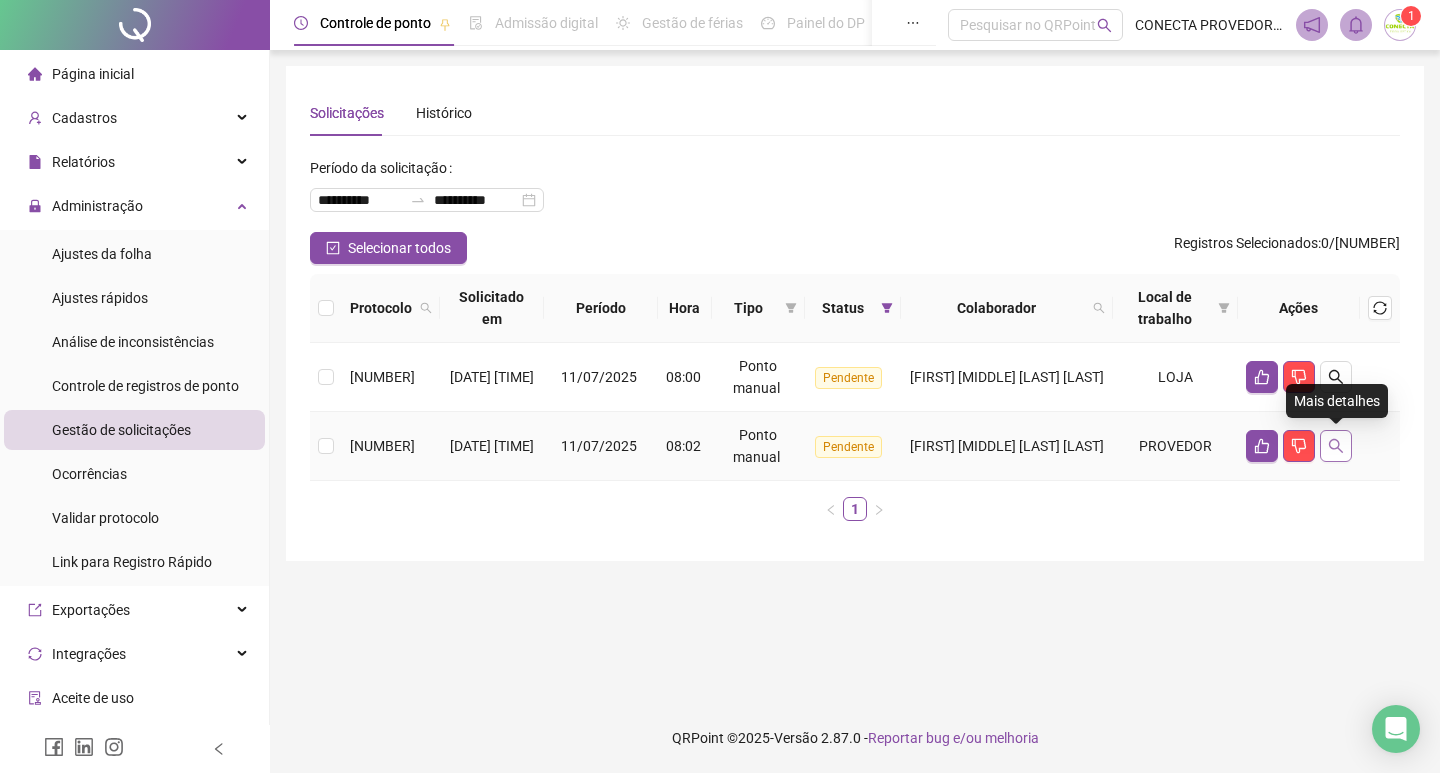 click 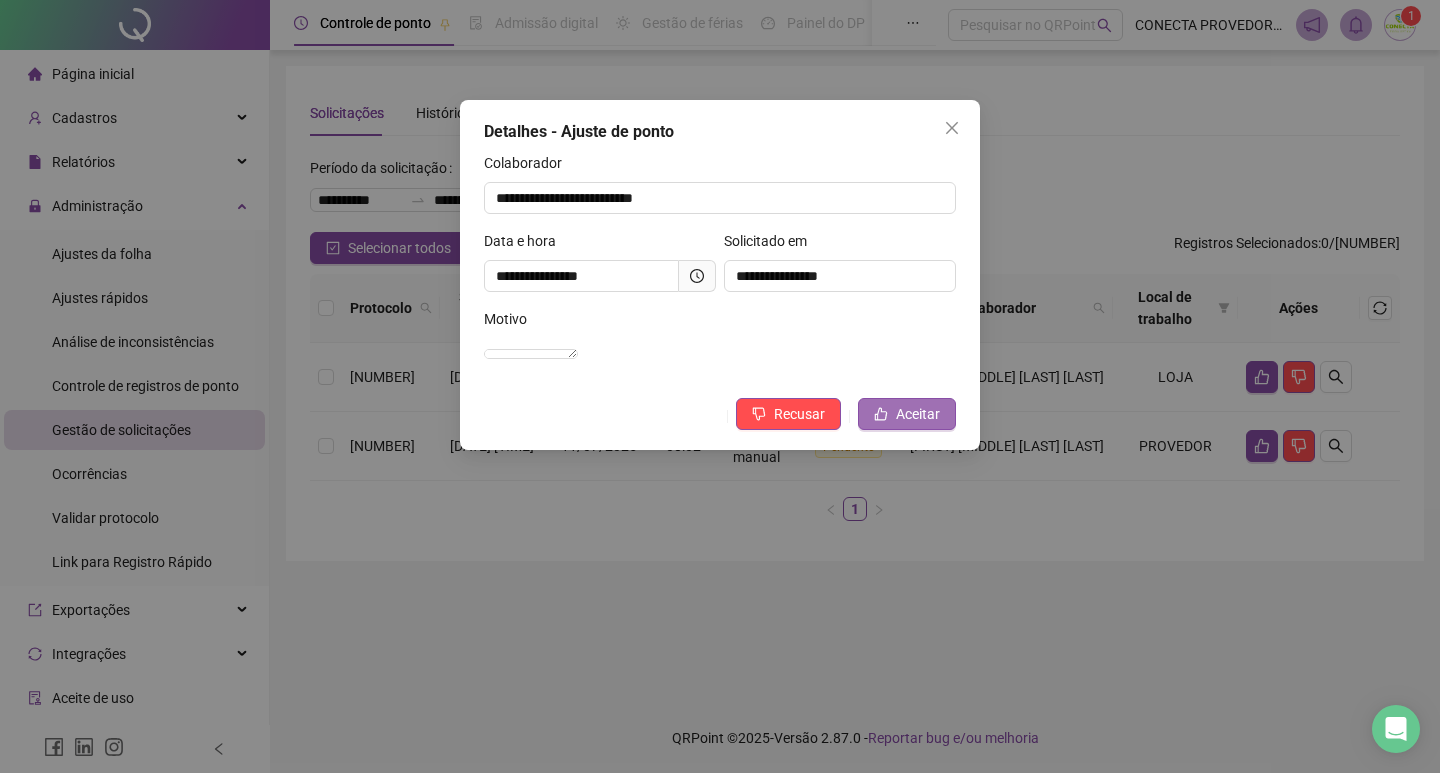 click on "Aceitar" at bounding box center [918, 414] 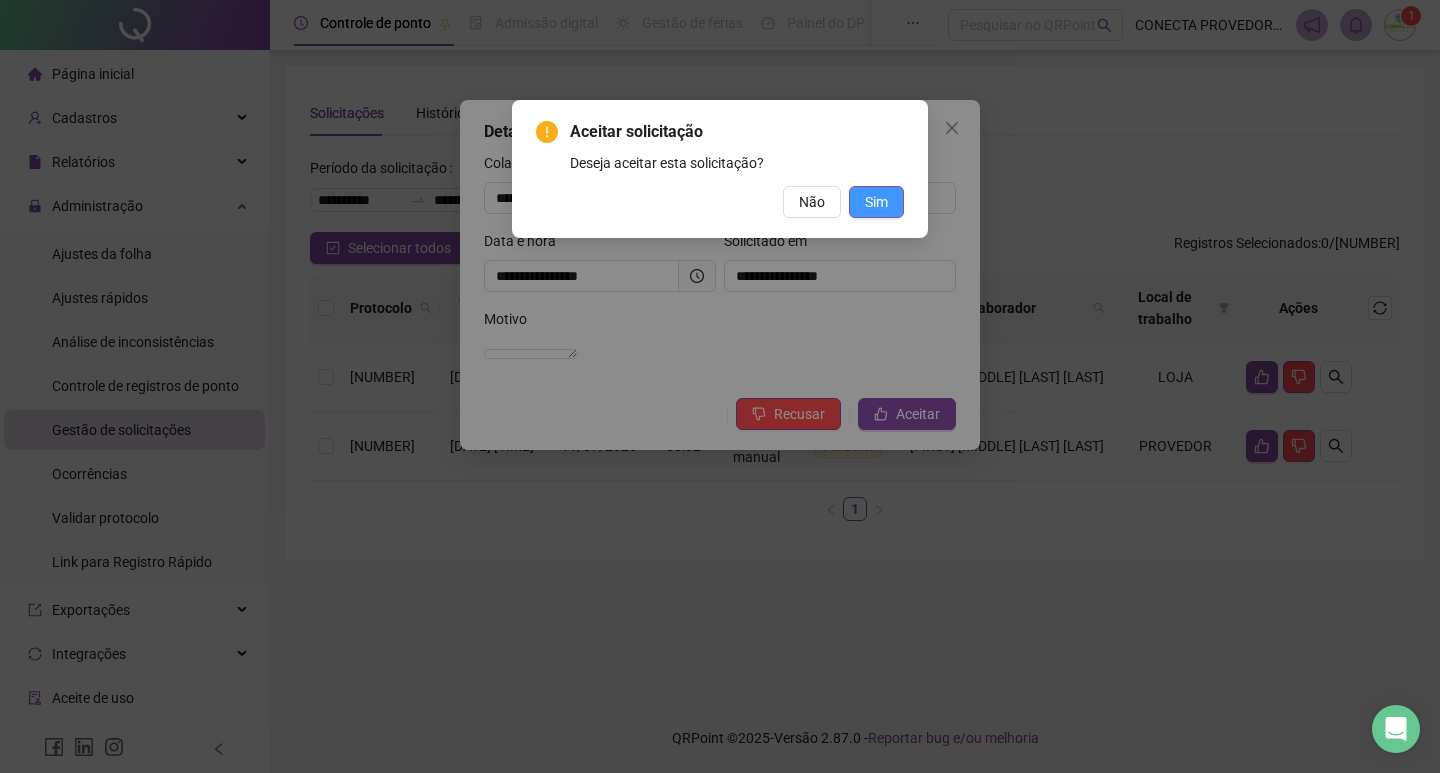 click on "Sim" at bounding box center [876, 202] 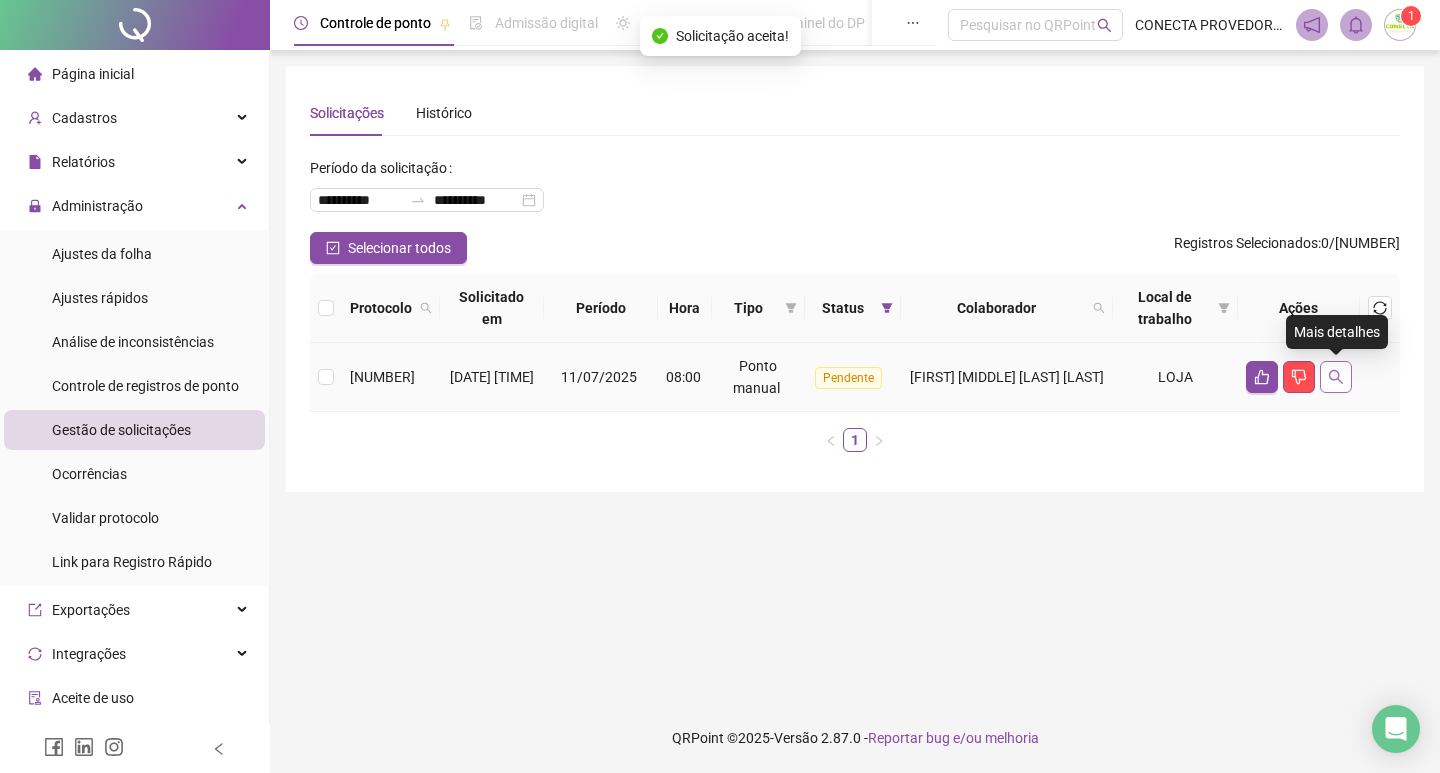 click 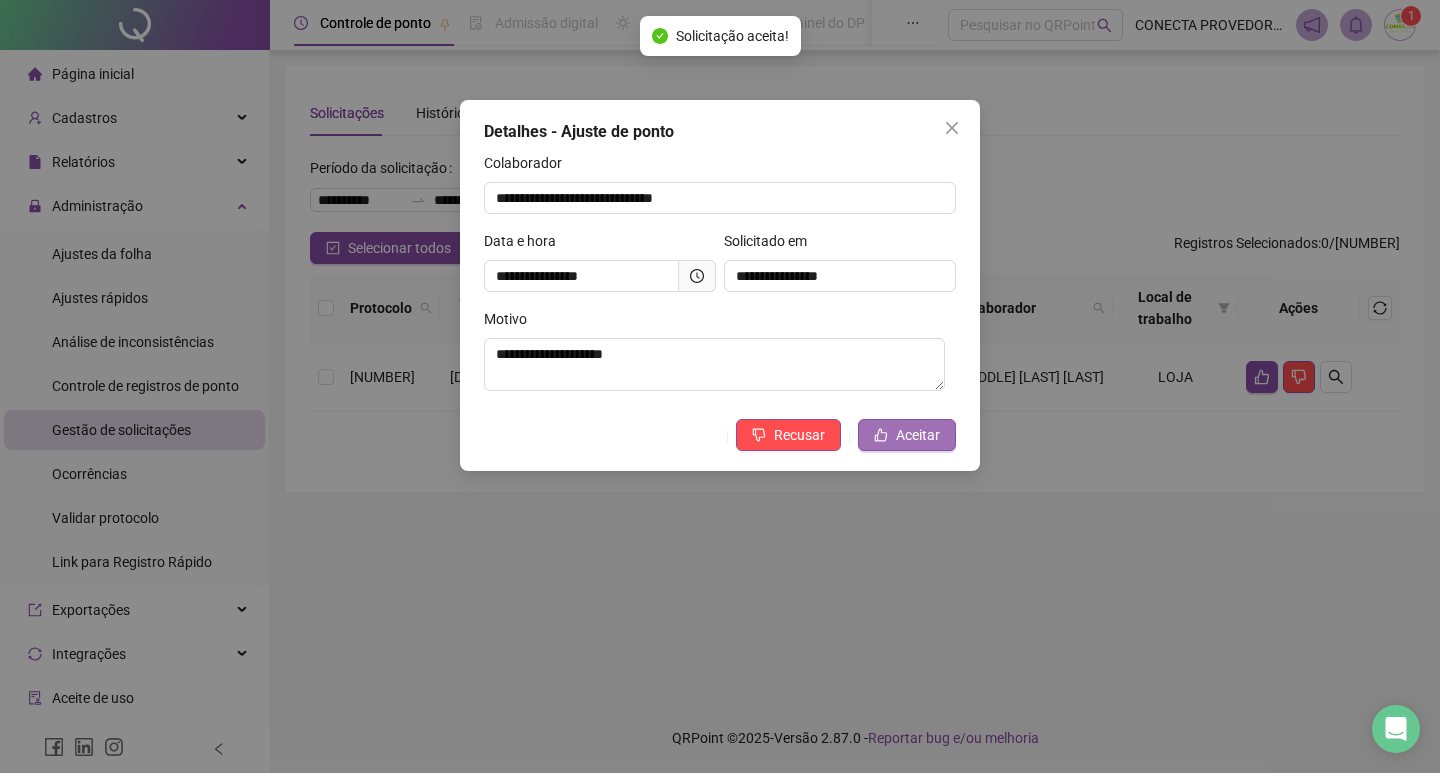 click on "Aceitar" at bounding box center (907, 435) 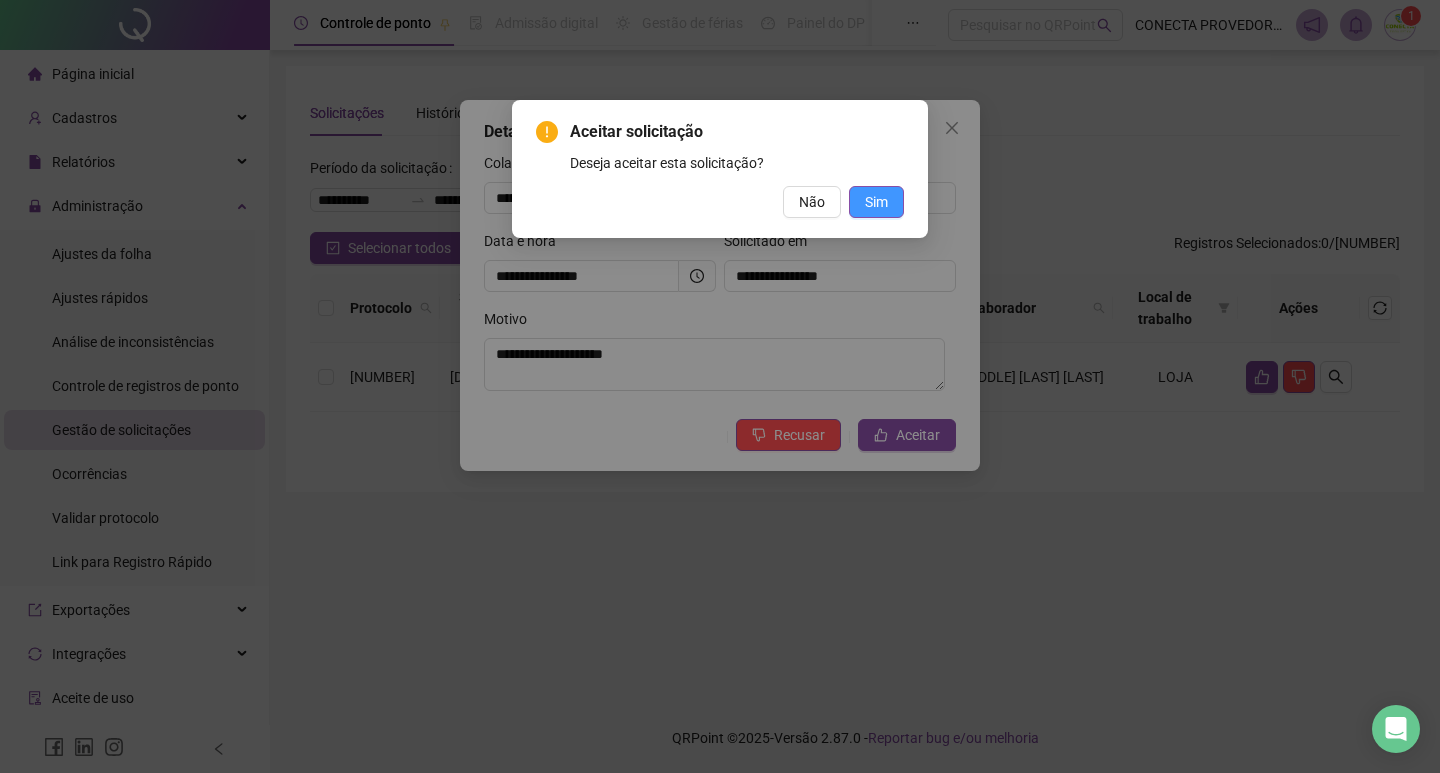 click on "Sim" at bounding box center (876, 202) 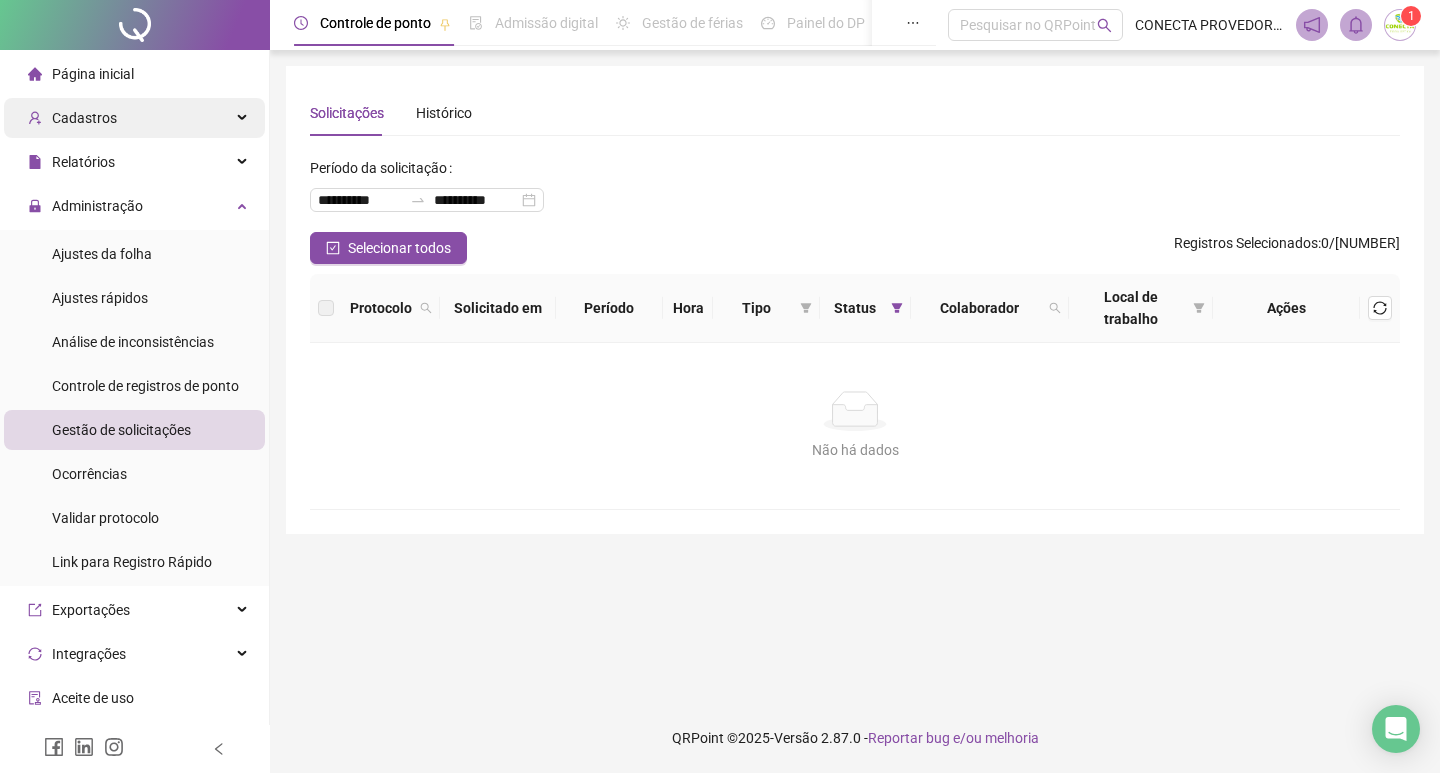 click on "Cadastros" at bounding box center [134, 118] 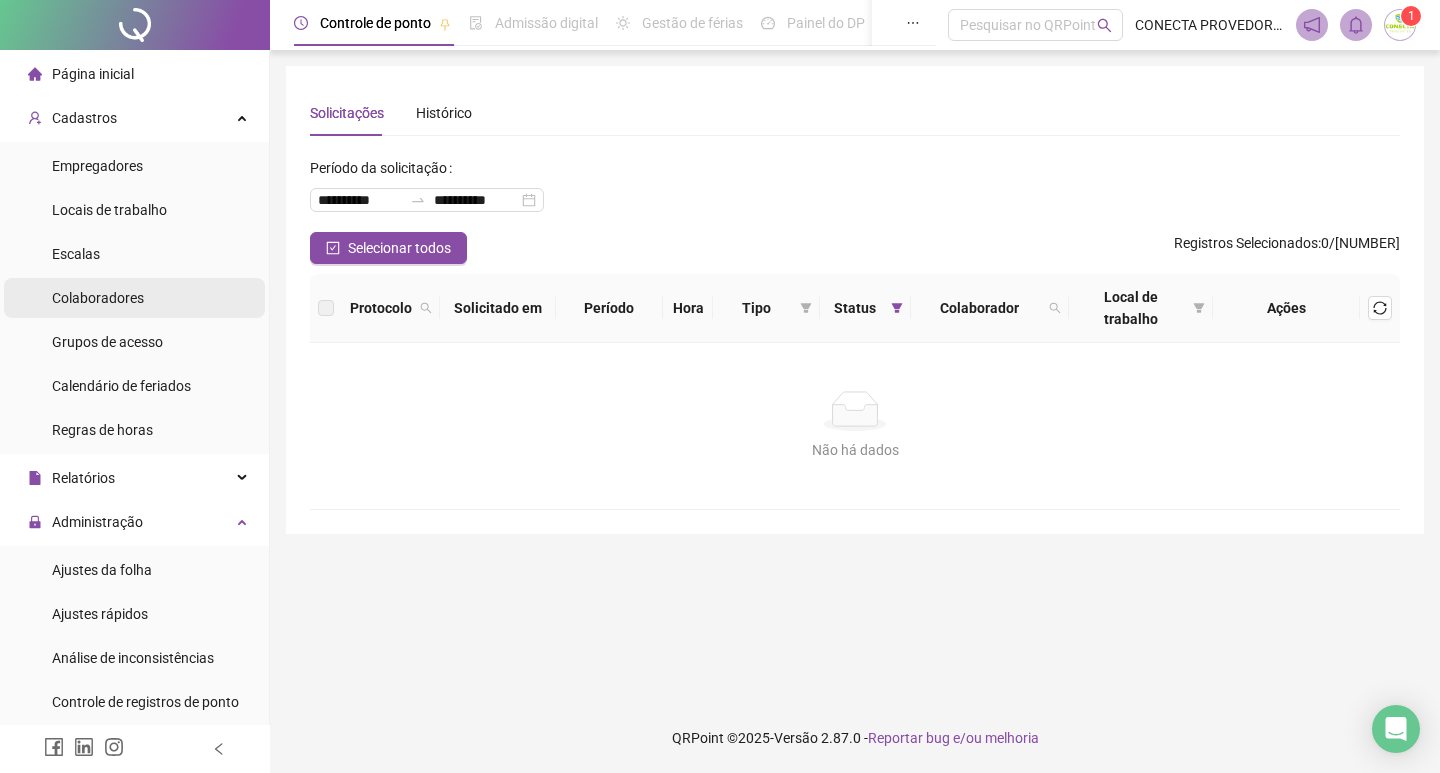 click on "Colaboradores" at bounding box center [98, 298] 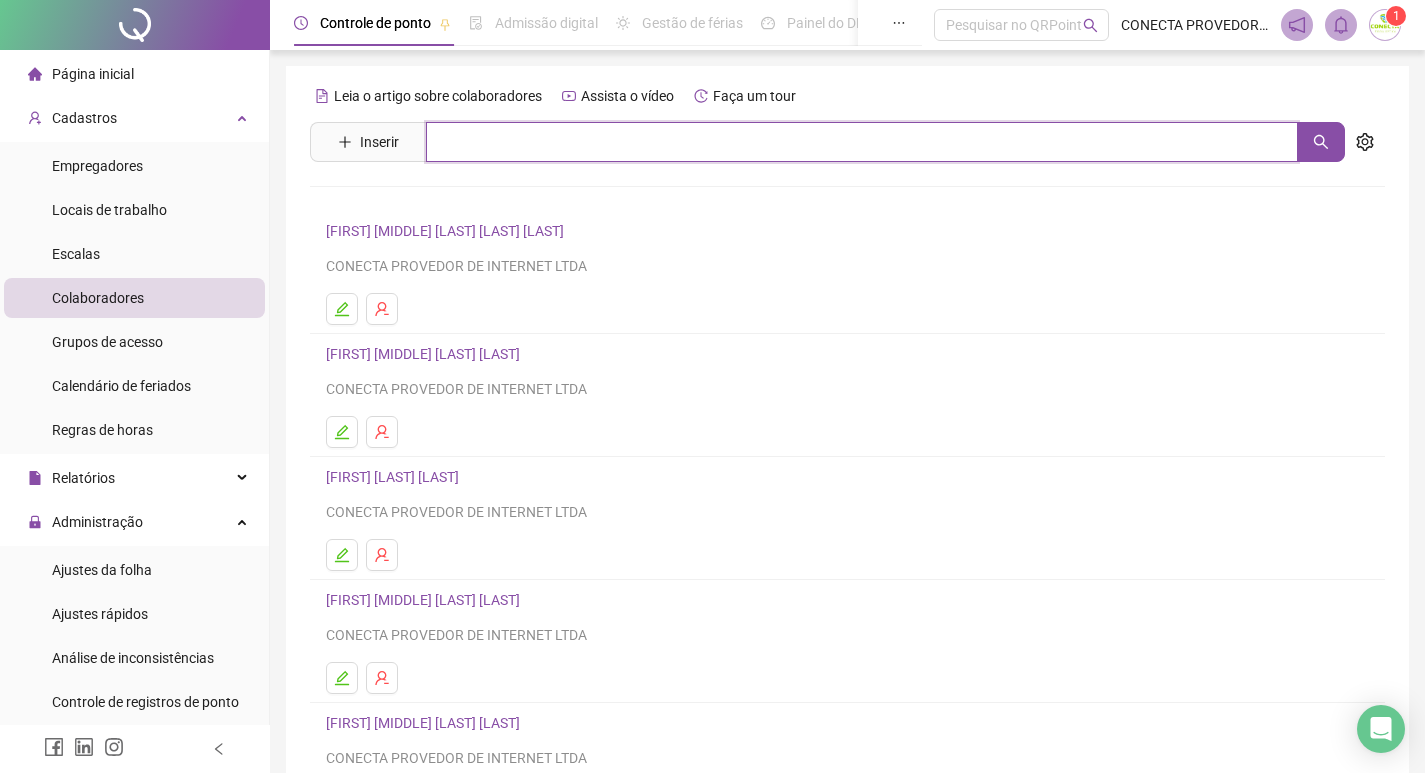 click at bounding box center (862, 142) 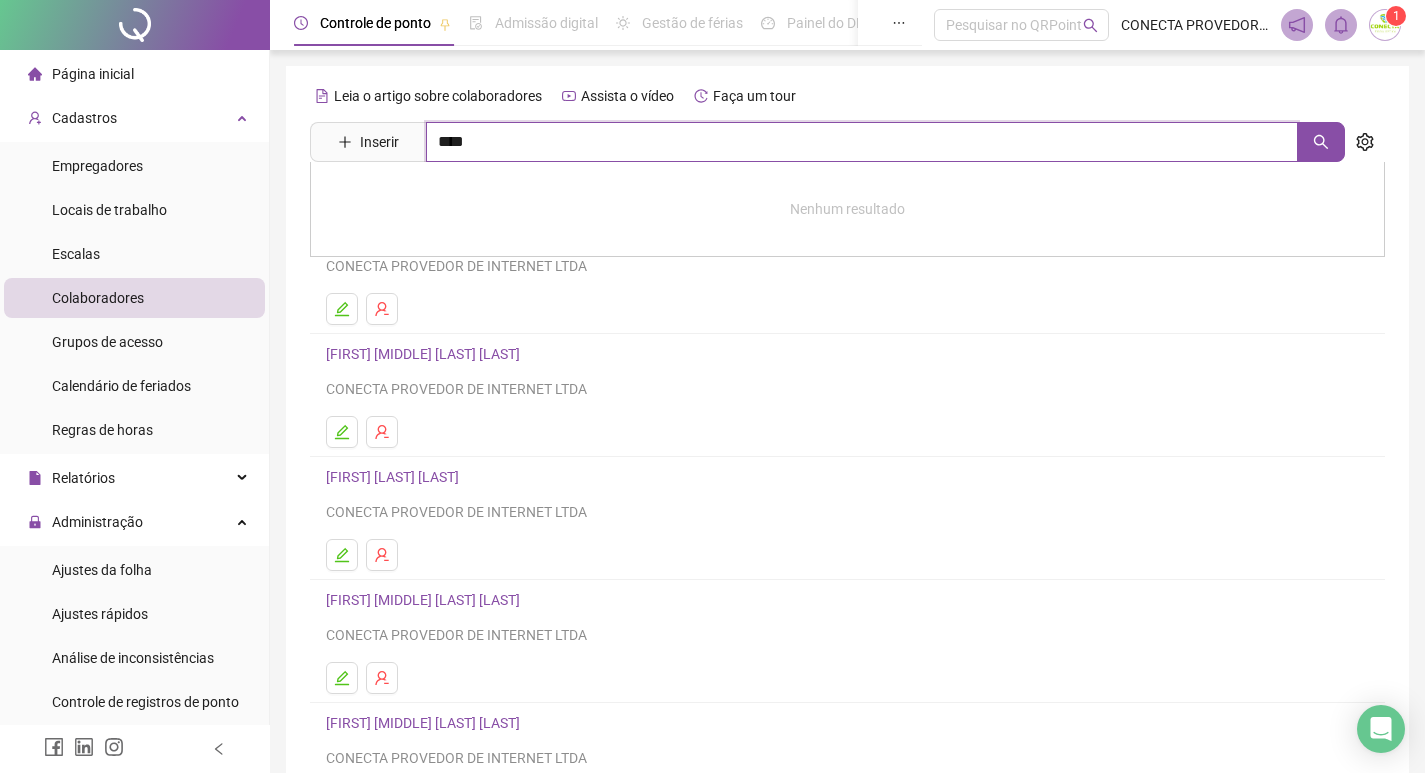 type on "****" 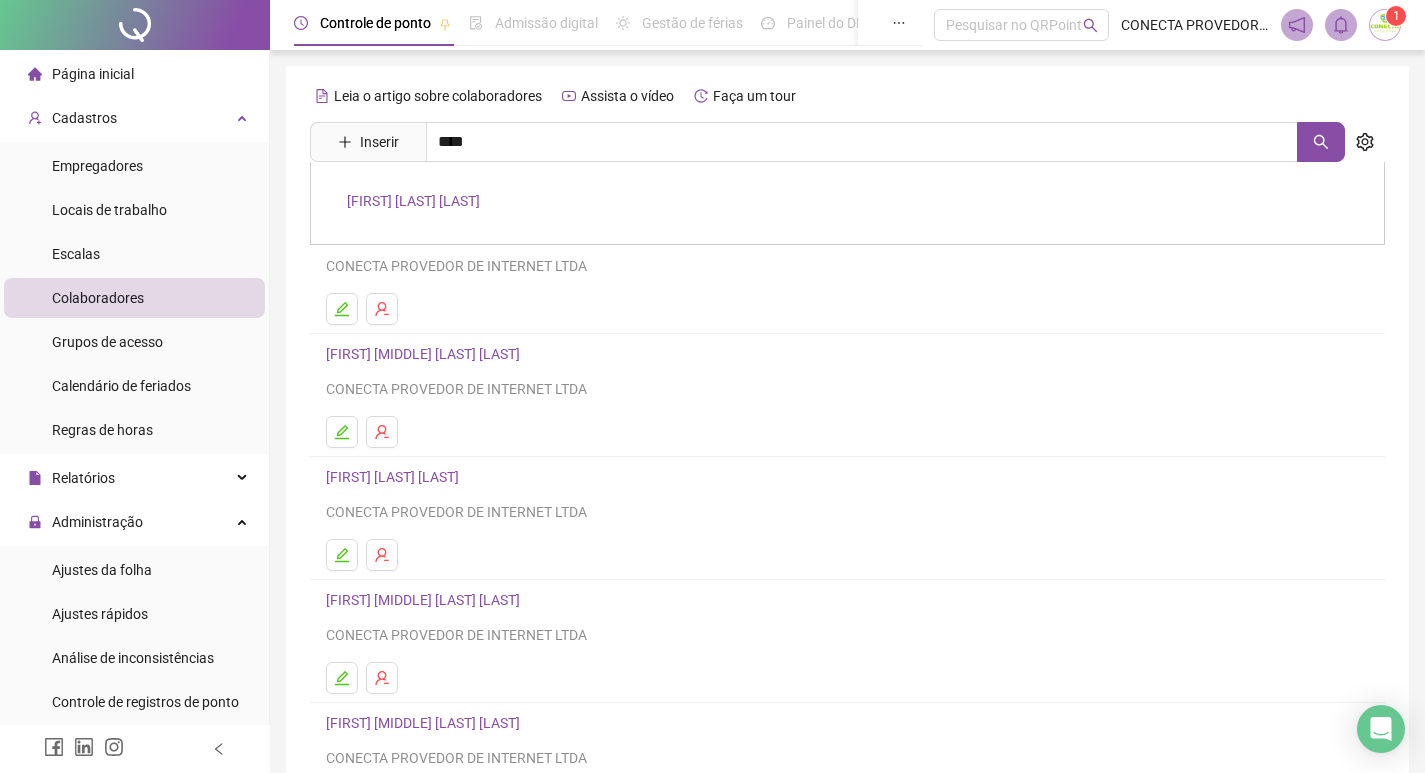 click on "[FIRST] [LAST] [LAST]" at bounding box center (413, 201) 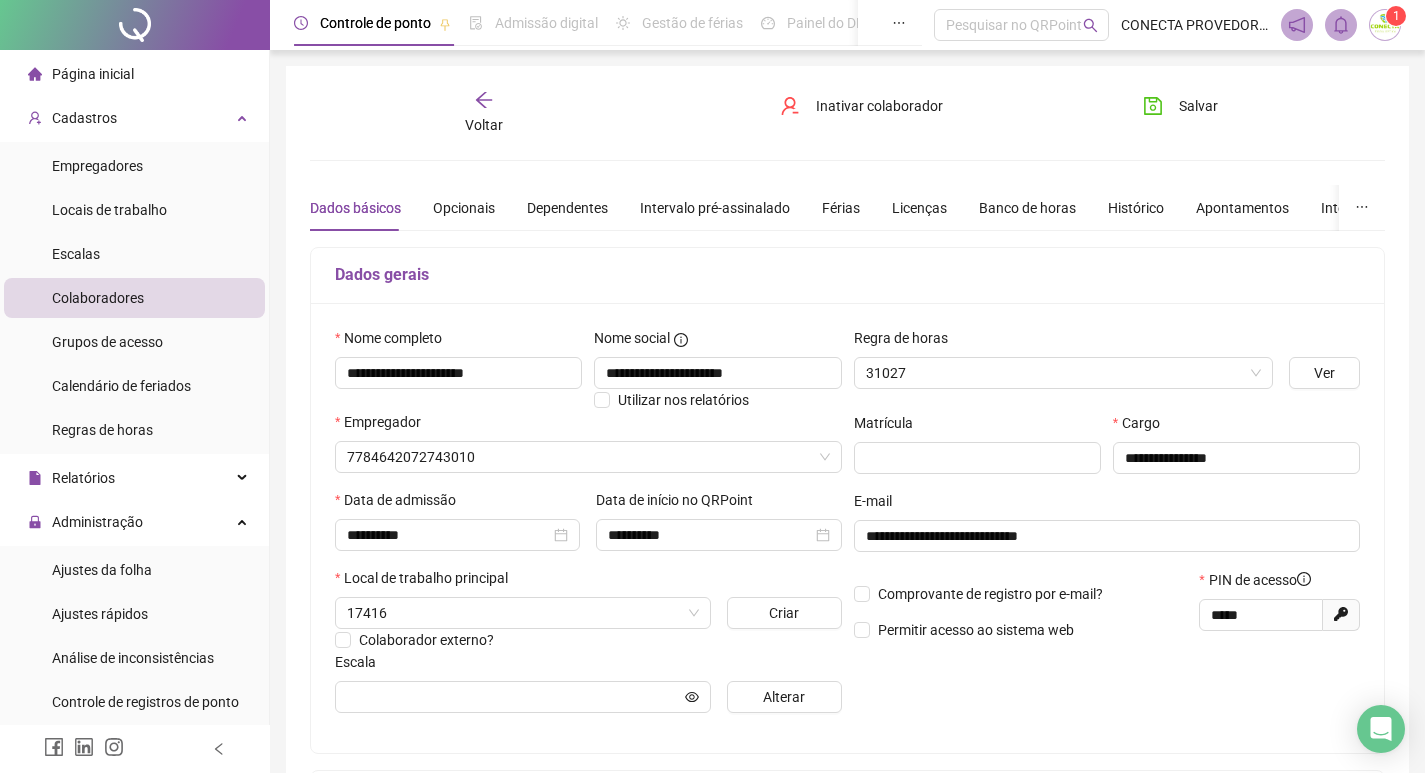 type on "**********" 